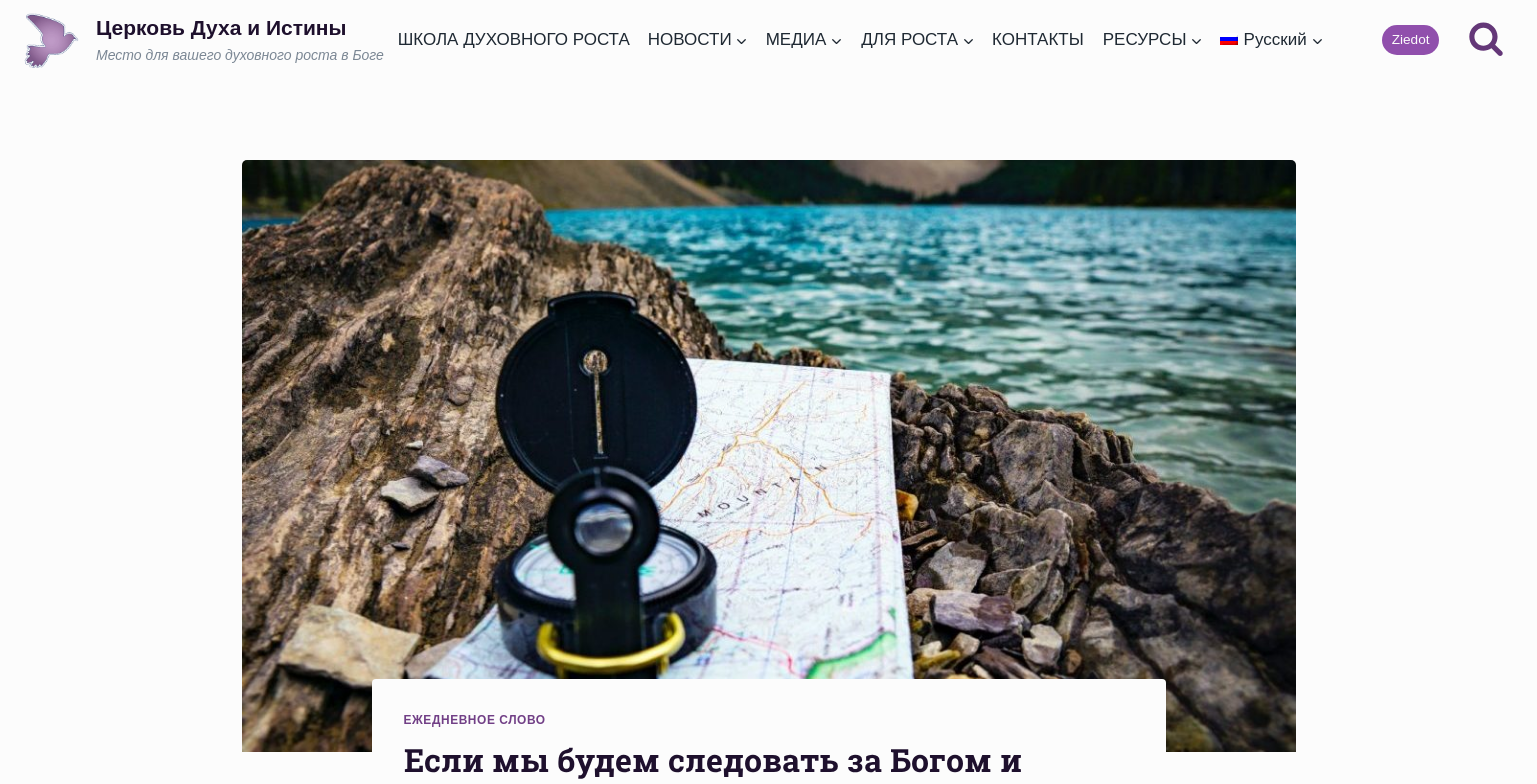 scroll, scrollTop: 1978, scrollLeft: 0, axis: vertical 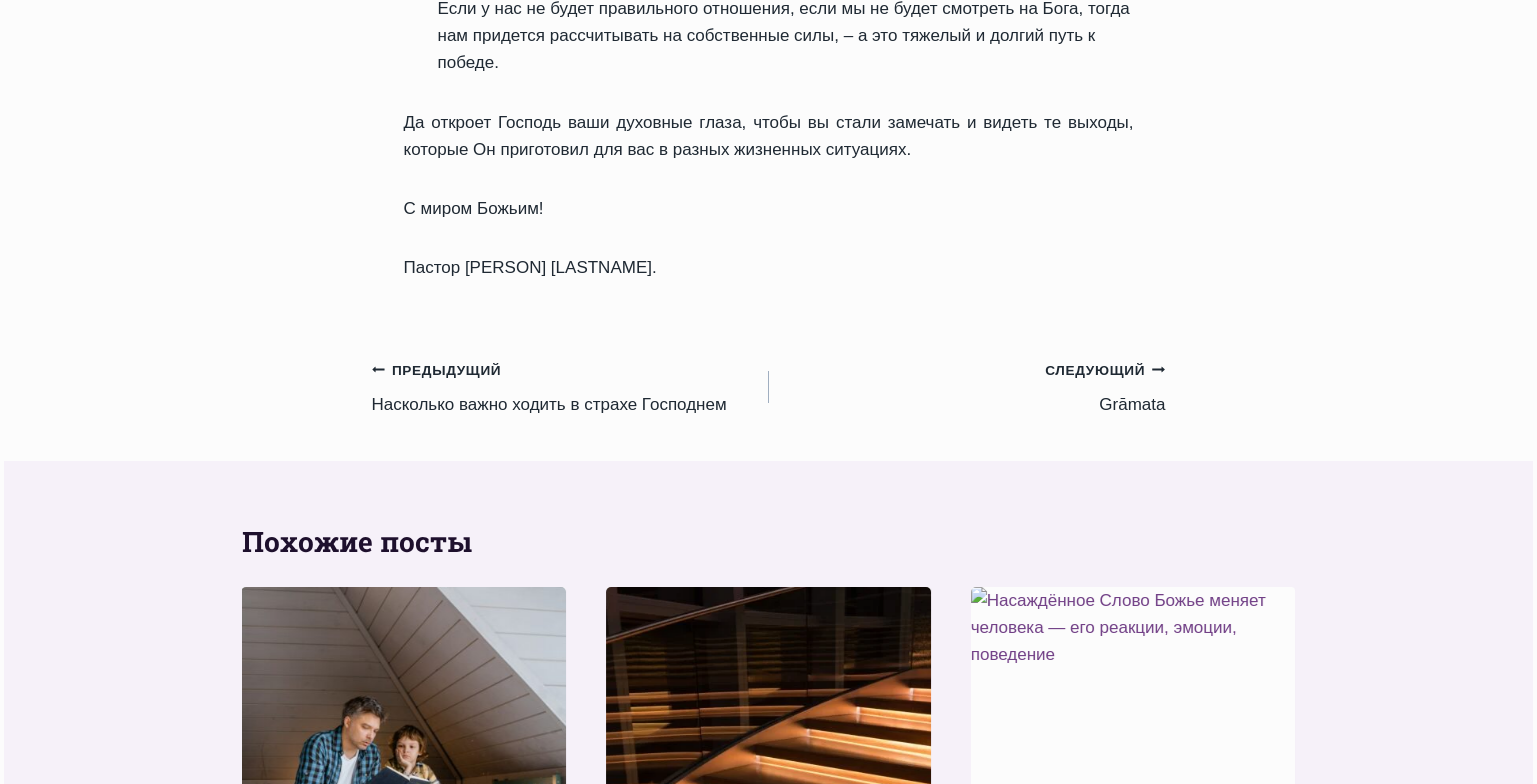click on "Ежедневное слово
Как не сдаваться, когда так много проблем III
Автор Mācītājs [PERSON] [LASTNAME]
[DATE] [DATE]
Время чтения:  1  minute
Благодать вам и мир от нашего Господа Иисуса Христа!
Я приветствую вас в нашей рубрике «Ежедневное слово для духовного укрепления»!
Следующий стих Священного Писания подтверждает эту мысль:
«Вас постигло искушение не иное, как человеческое; и верен Бог, Который не попустит вам быть искушаемыми сверх сил, но при искушении даст и облегчение, так чтобы вы могли перенести»" at bounding box center [768, 334] 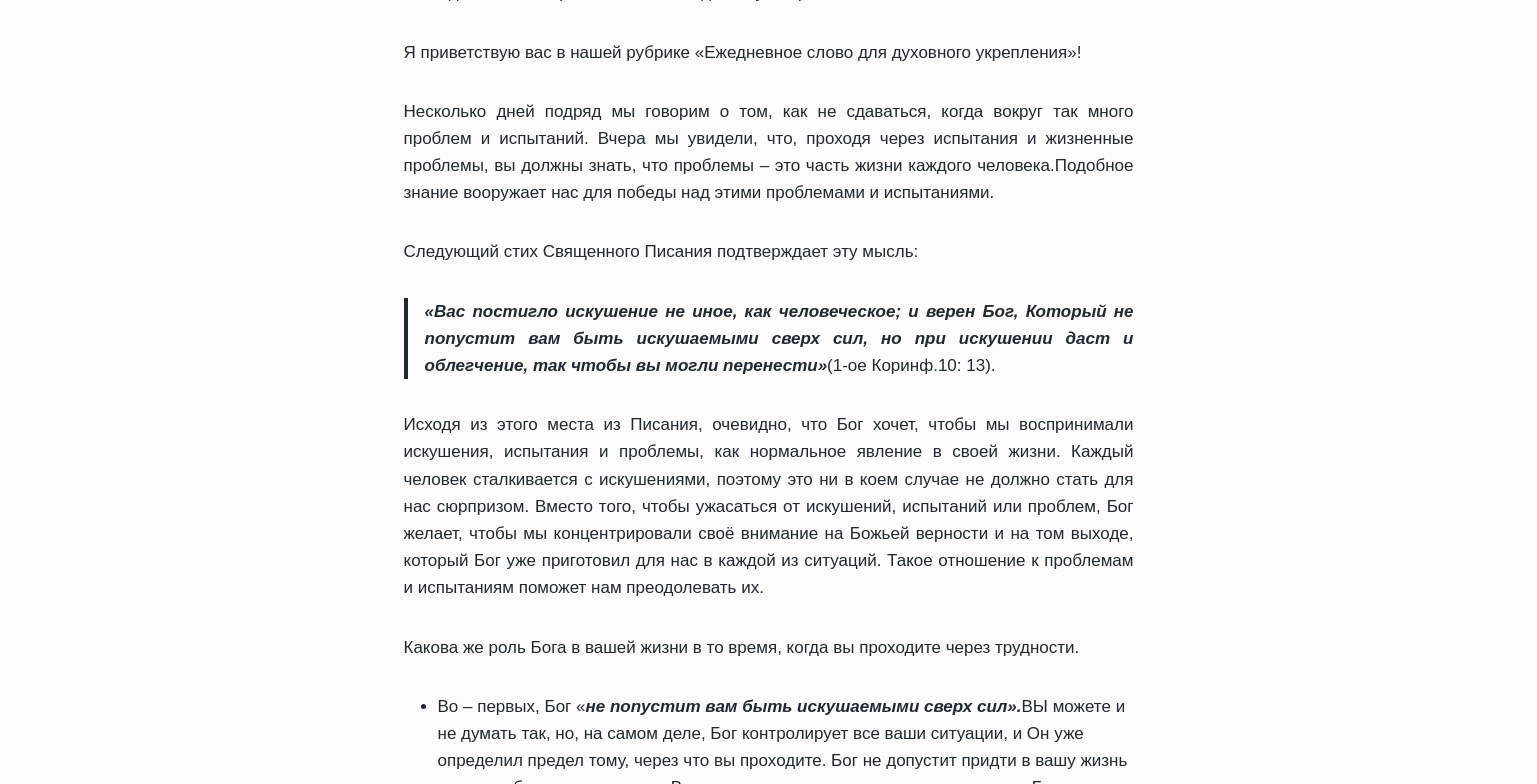 scroll, scrollTop: 173, scrollLeft: 0, axis: vertical 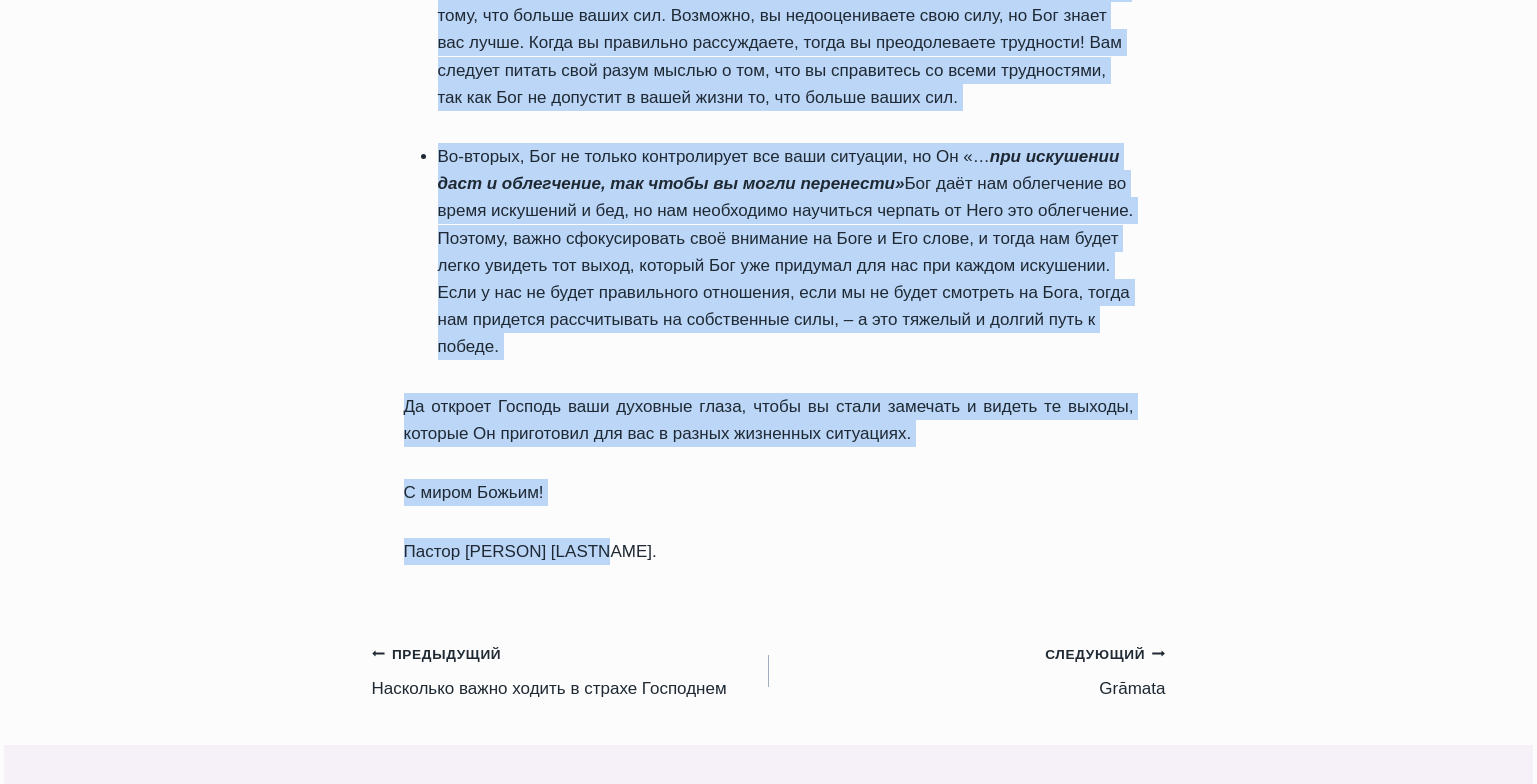 drag, startPoint x: 398, startPoint y: 67, endPoint x: 686, endPoint y: 539, distance: 552.92676 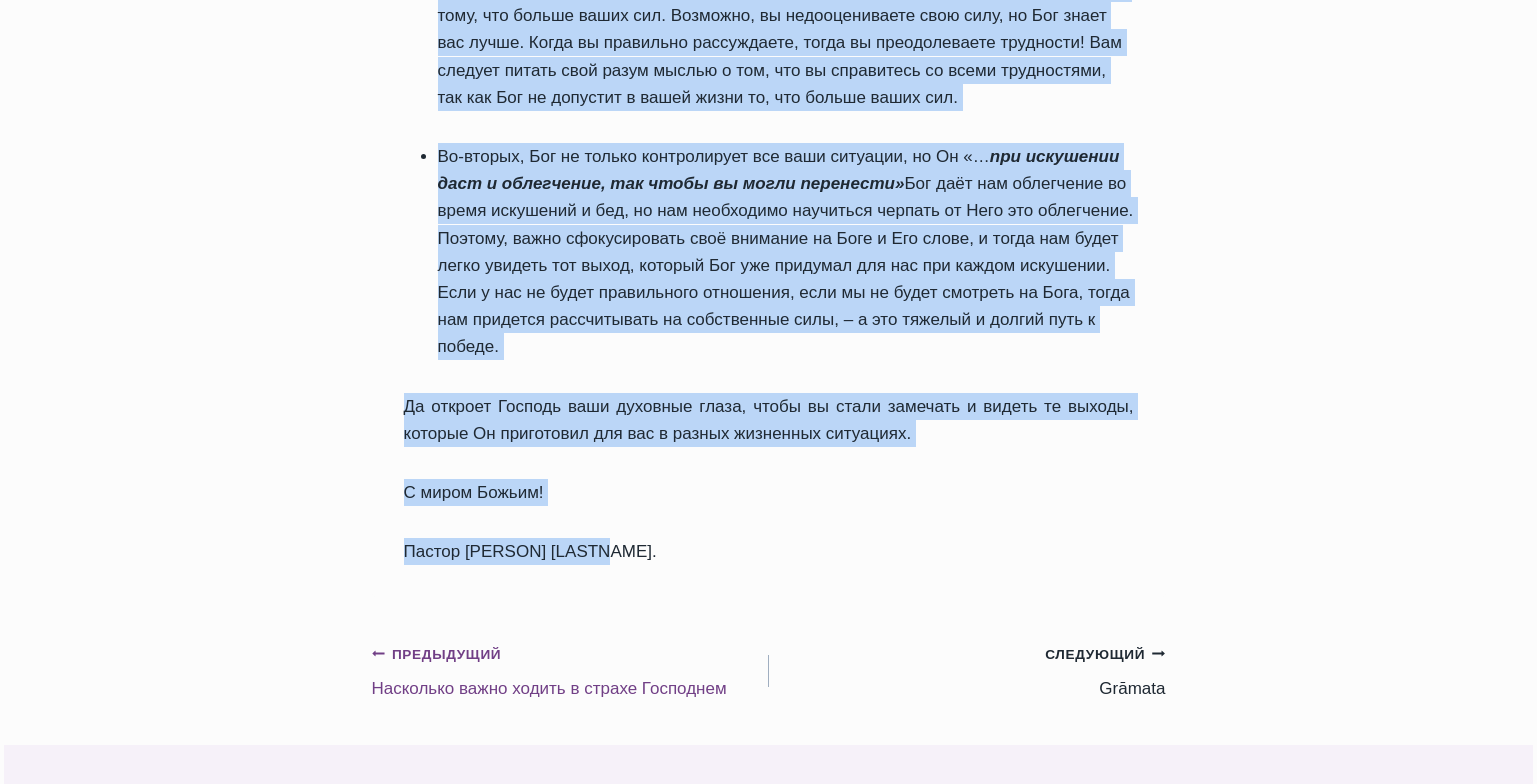 click on "Предыдущий" 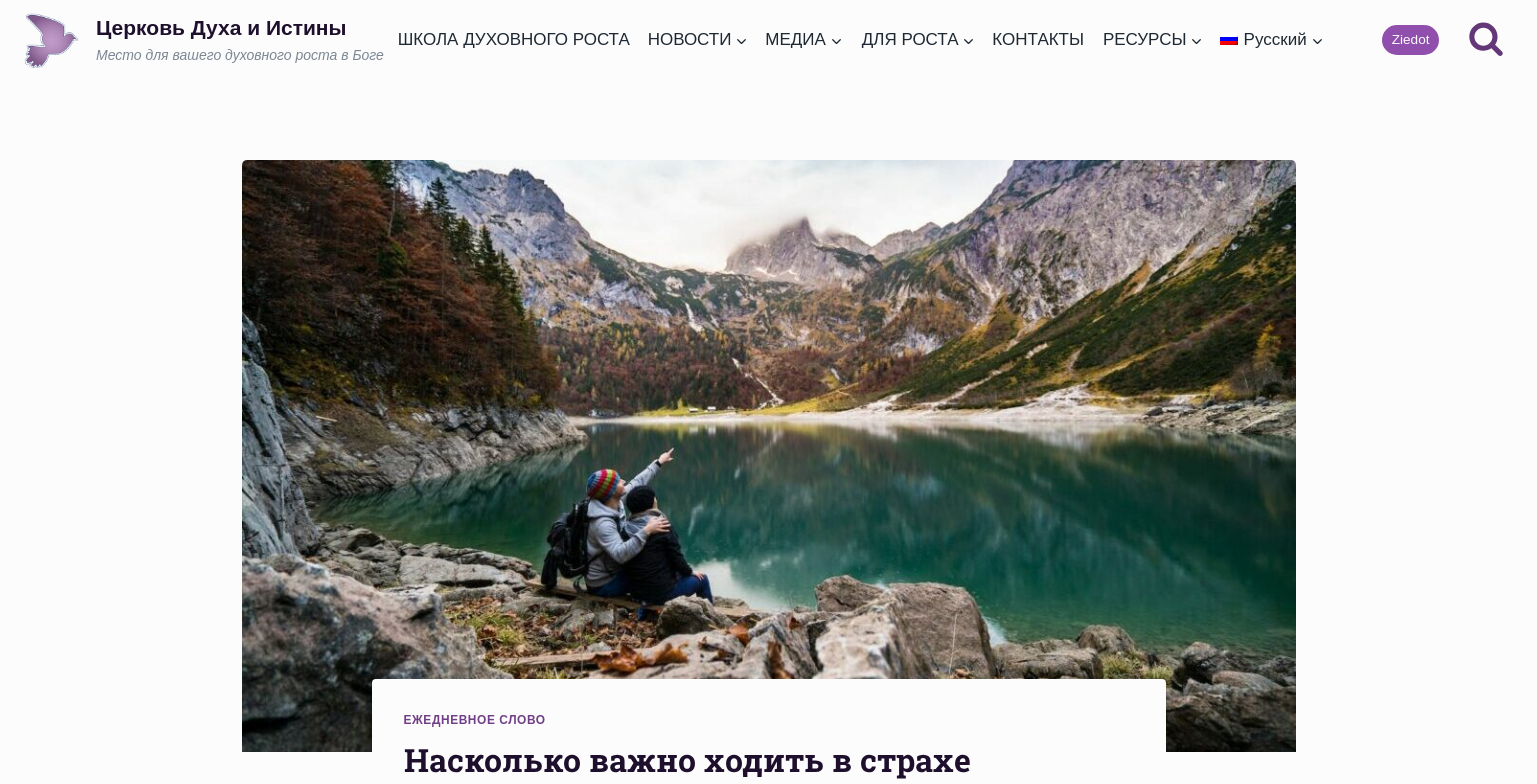 scroll, scrollTop: 0, scrollLeft: 0, axis: both 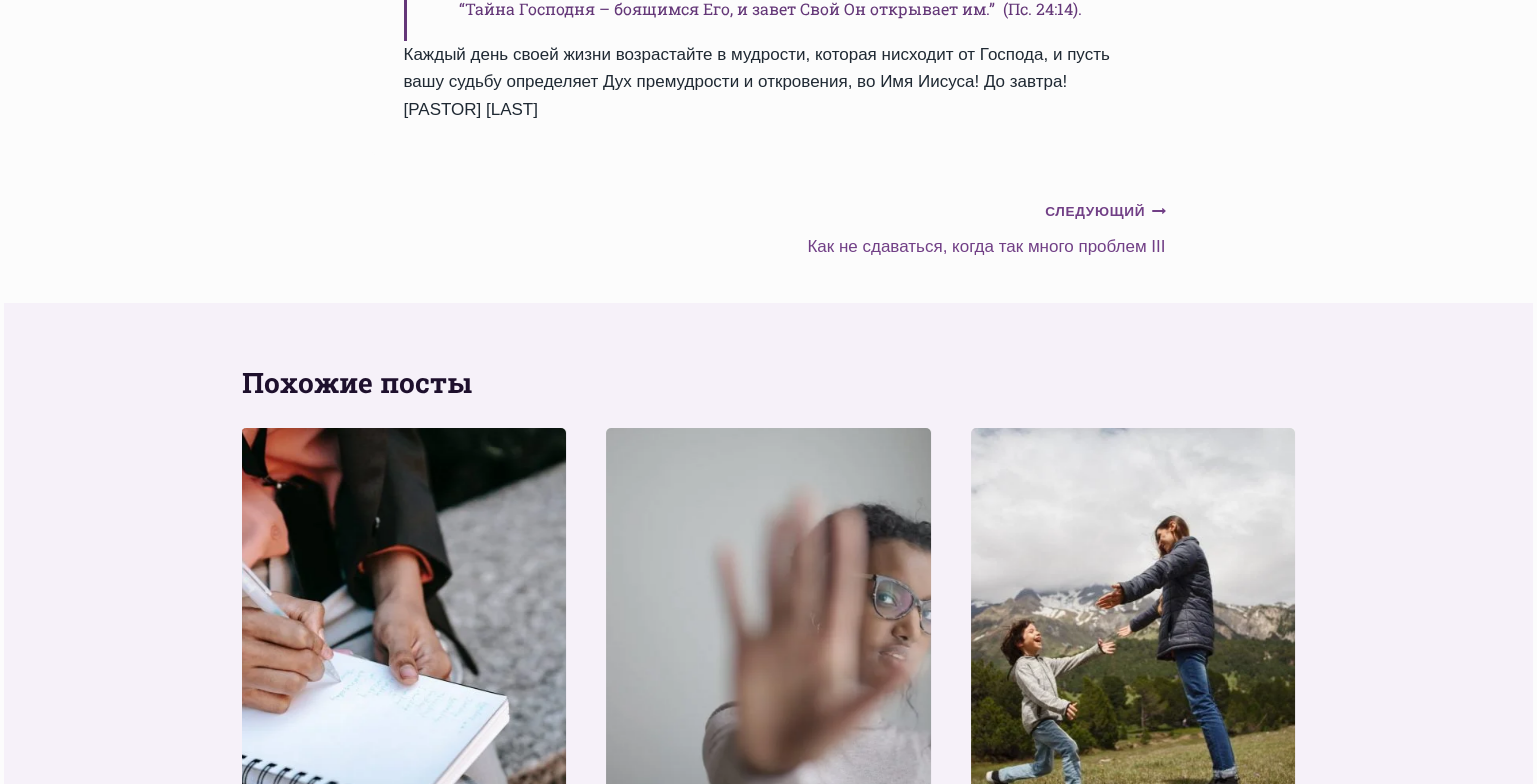 click on "Следующий Продолжить" at bounding box center (1105, 212) 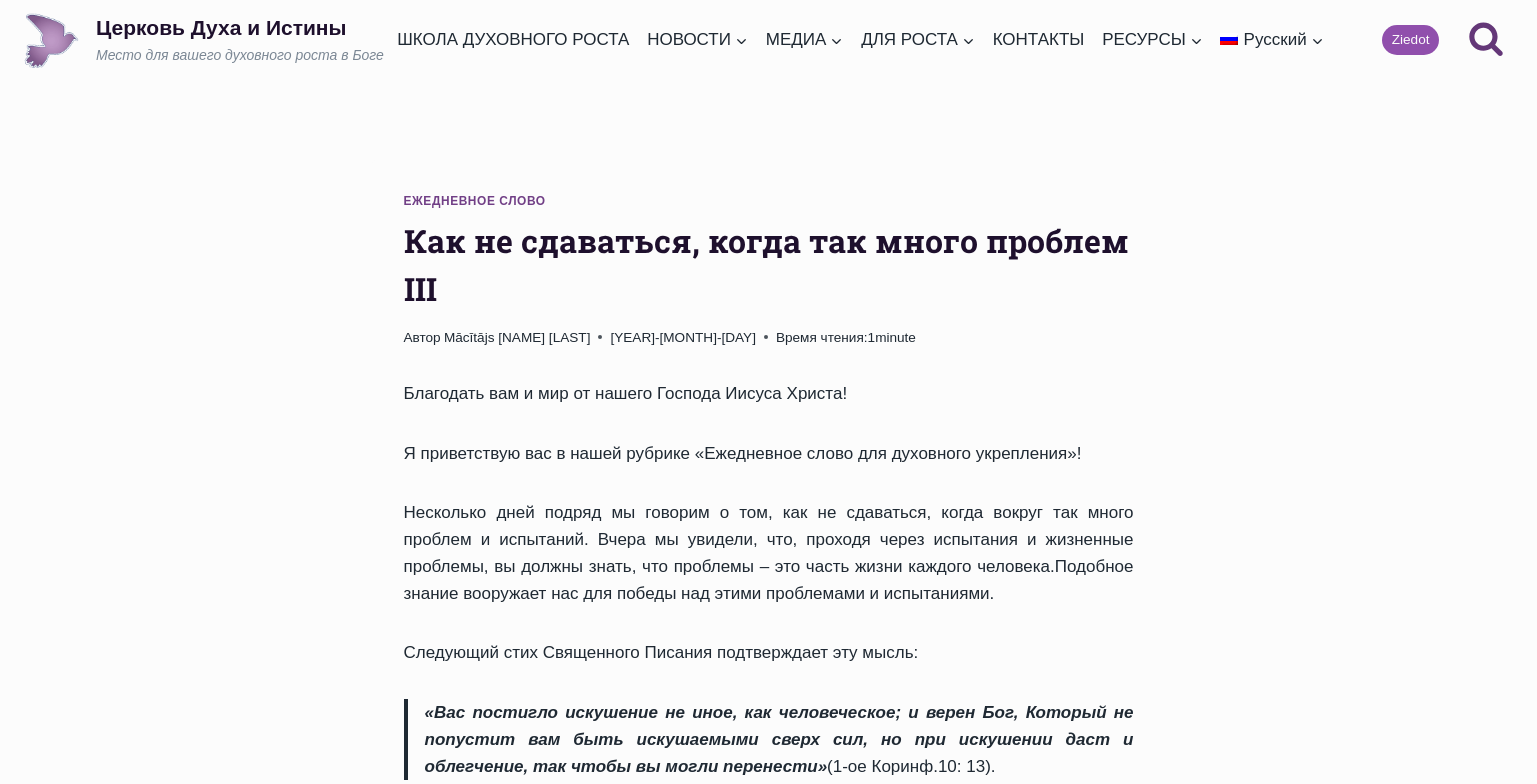 scroll, scrollTop: 0, scrollLeft: 0, axis: both 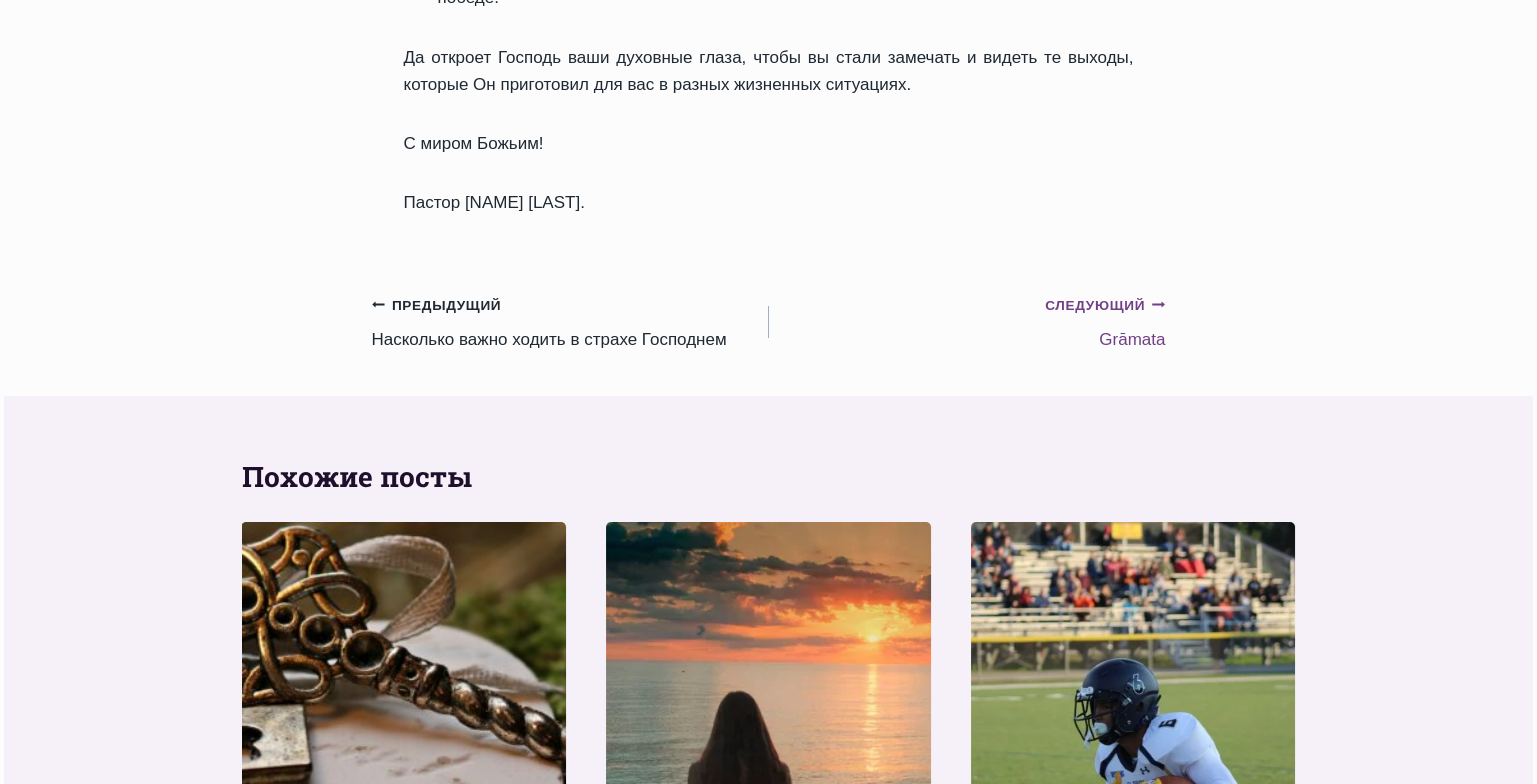 click on "Следующий Продолжить
Grāmata" at bounding box center [967, 322] 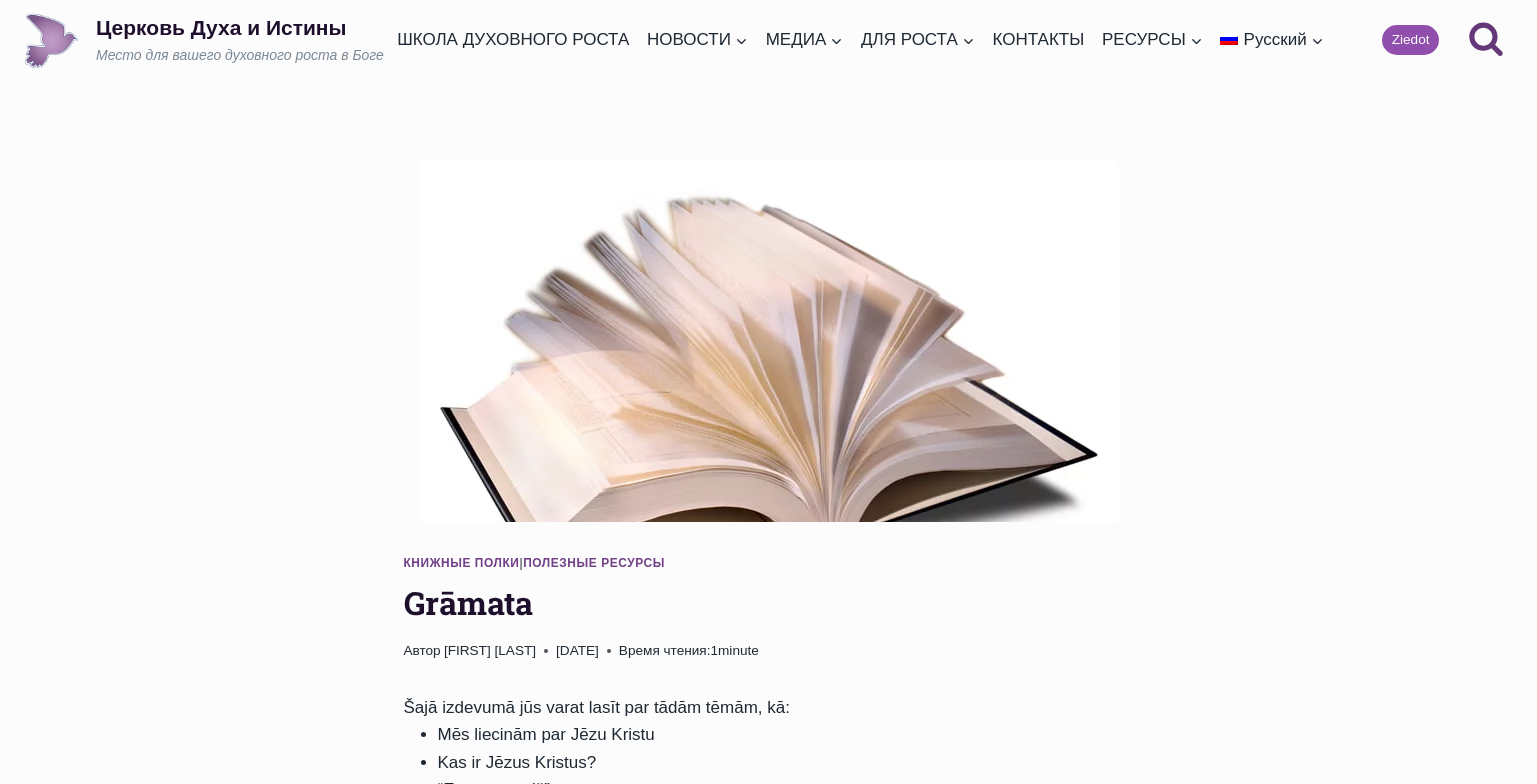 scroll, scrollTop: 0, scrollLeft: 0, axis: both 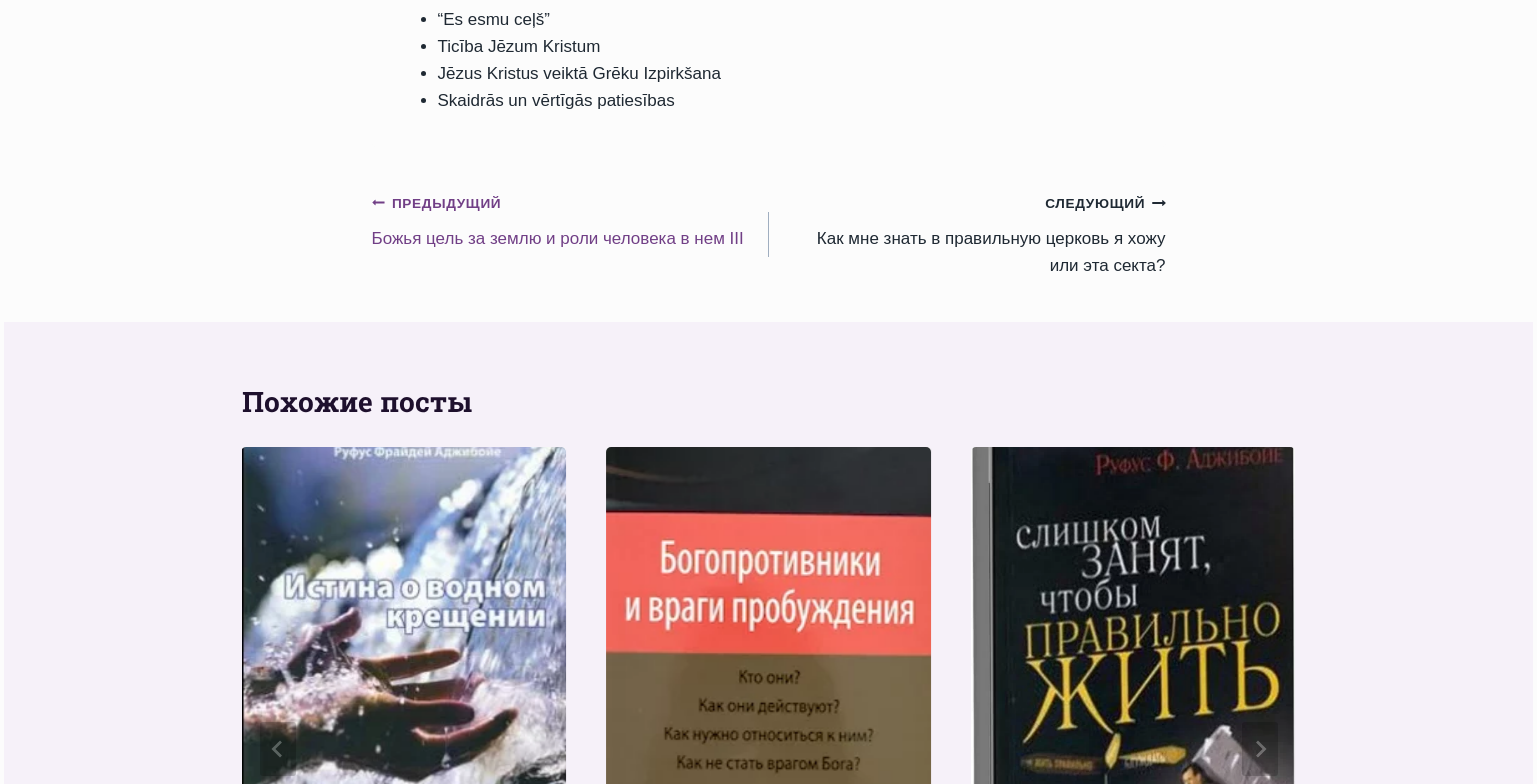 click on "Предыдущий
Предыдущий Божья цель за землю и роли человека в нем III" at bounding box center [570, 220] 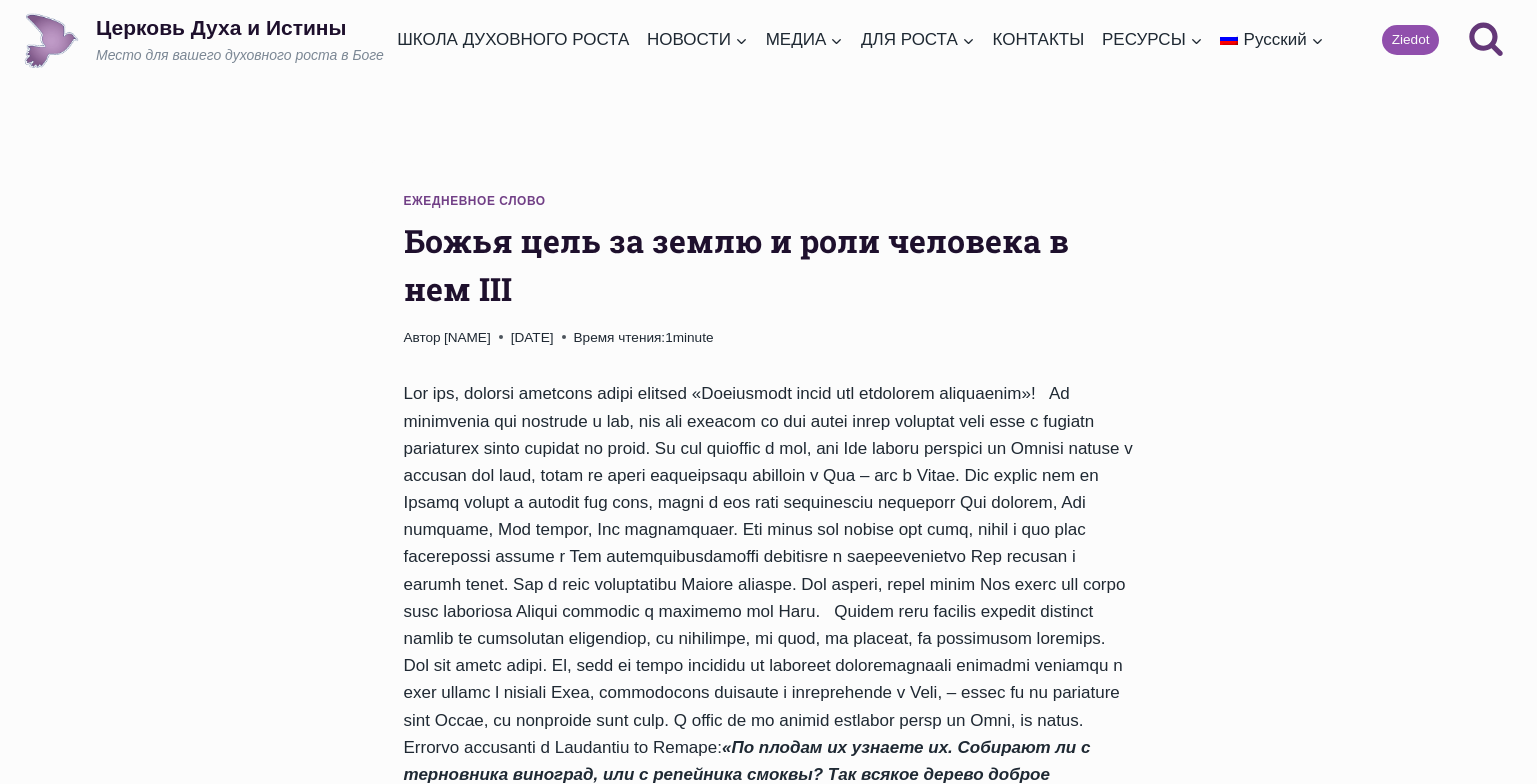 scroll, scrollTop: 0, scrollLeft: 0, axis: both 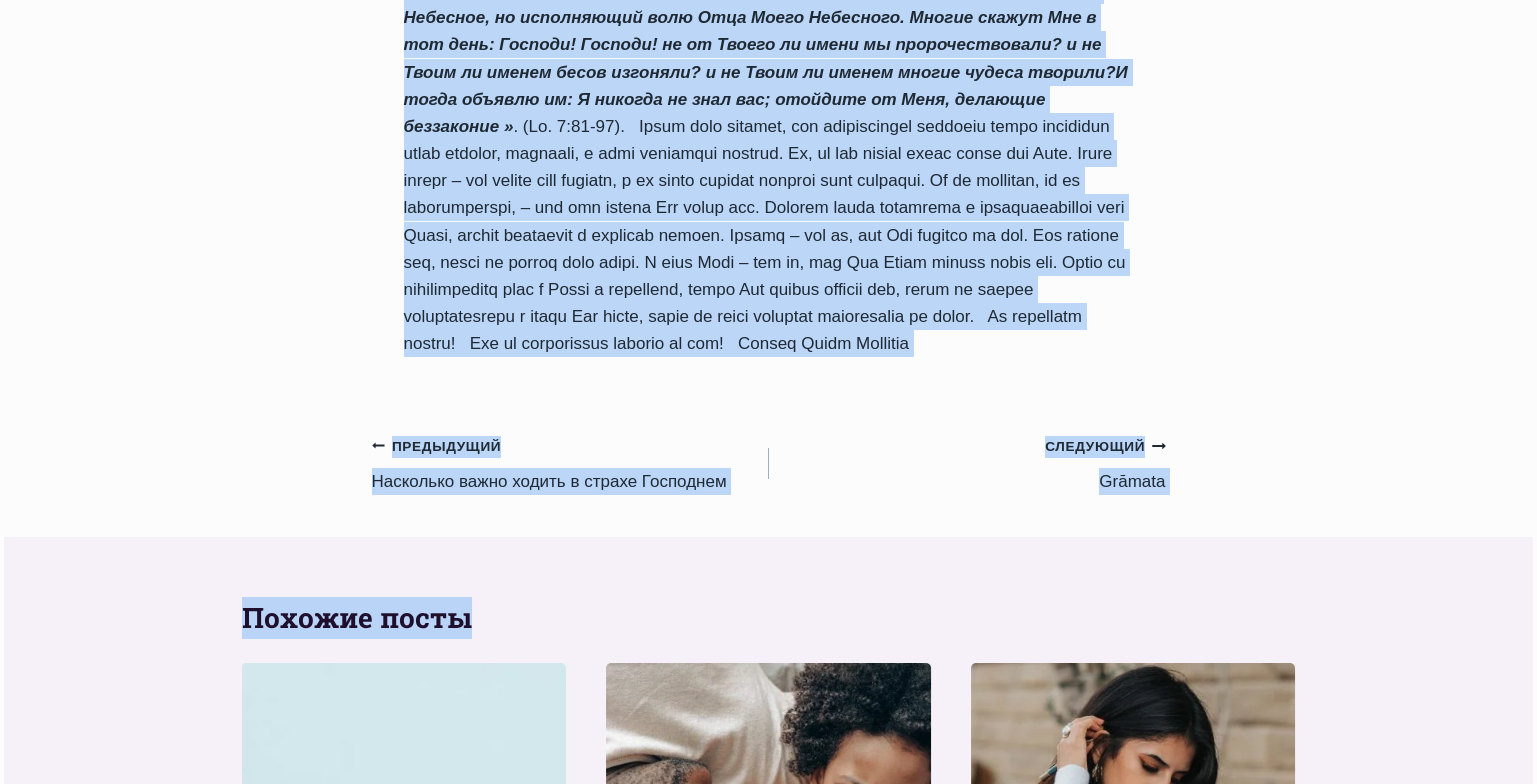 drag, startPoint x: 406, startPoint y: 241, endPoint x: 705, endPoint y: 463, distance: 372.40436 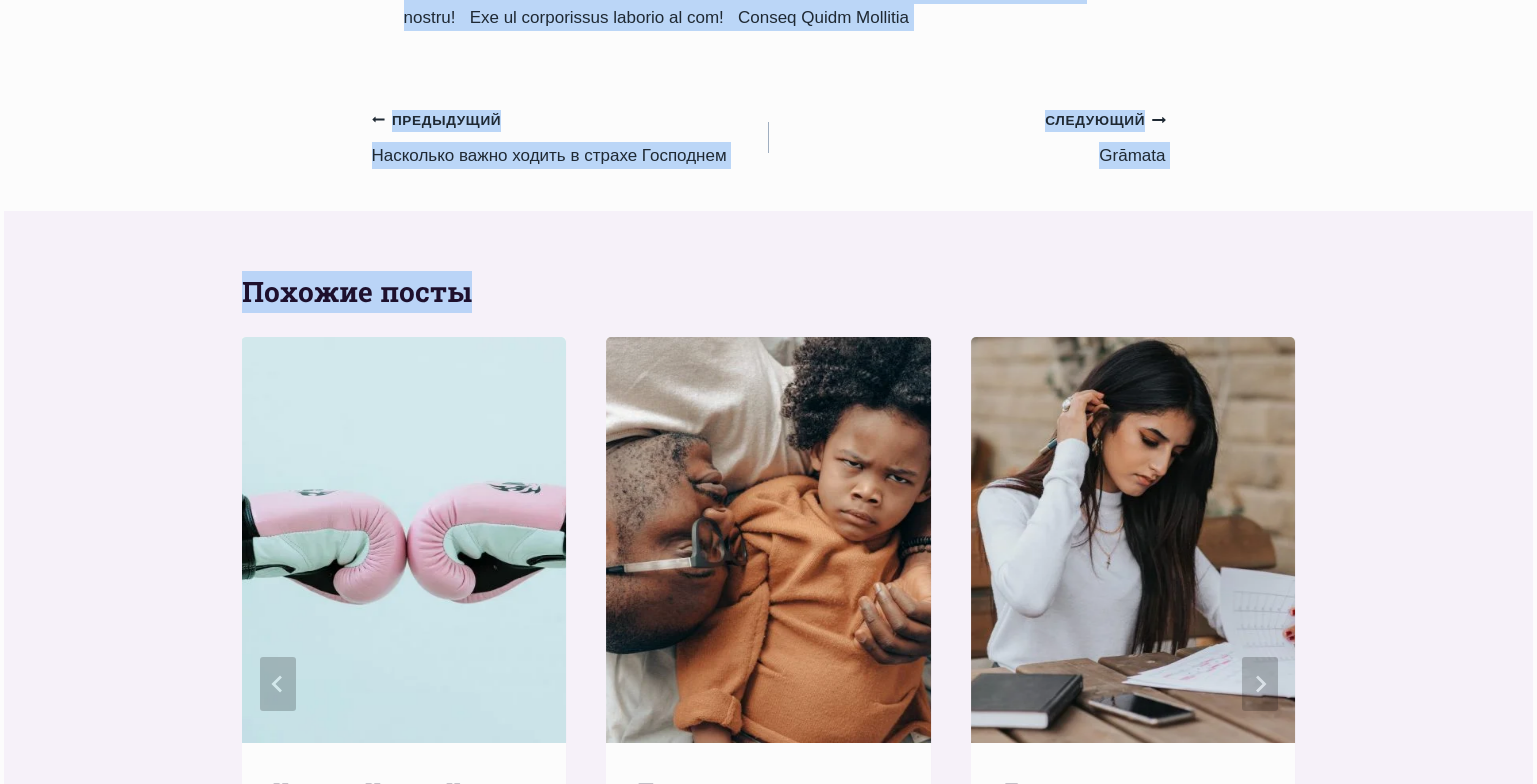 scroll, scrollTop: 1558, scrollLeft: 0, axis: vertical 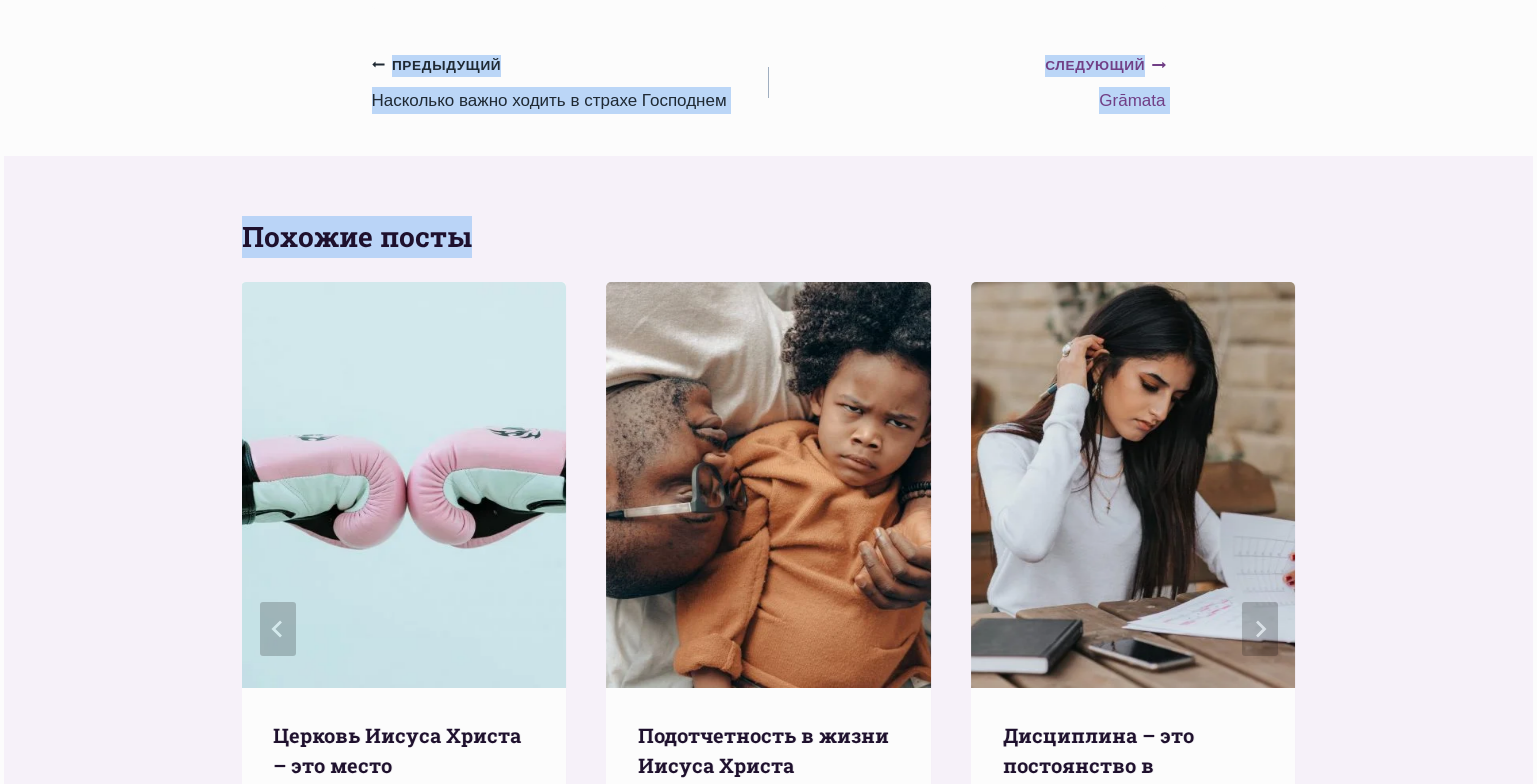 click on "Следующий Продолжить" at bounding box center [1105, 66] 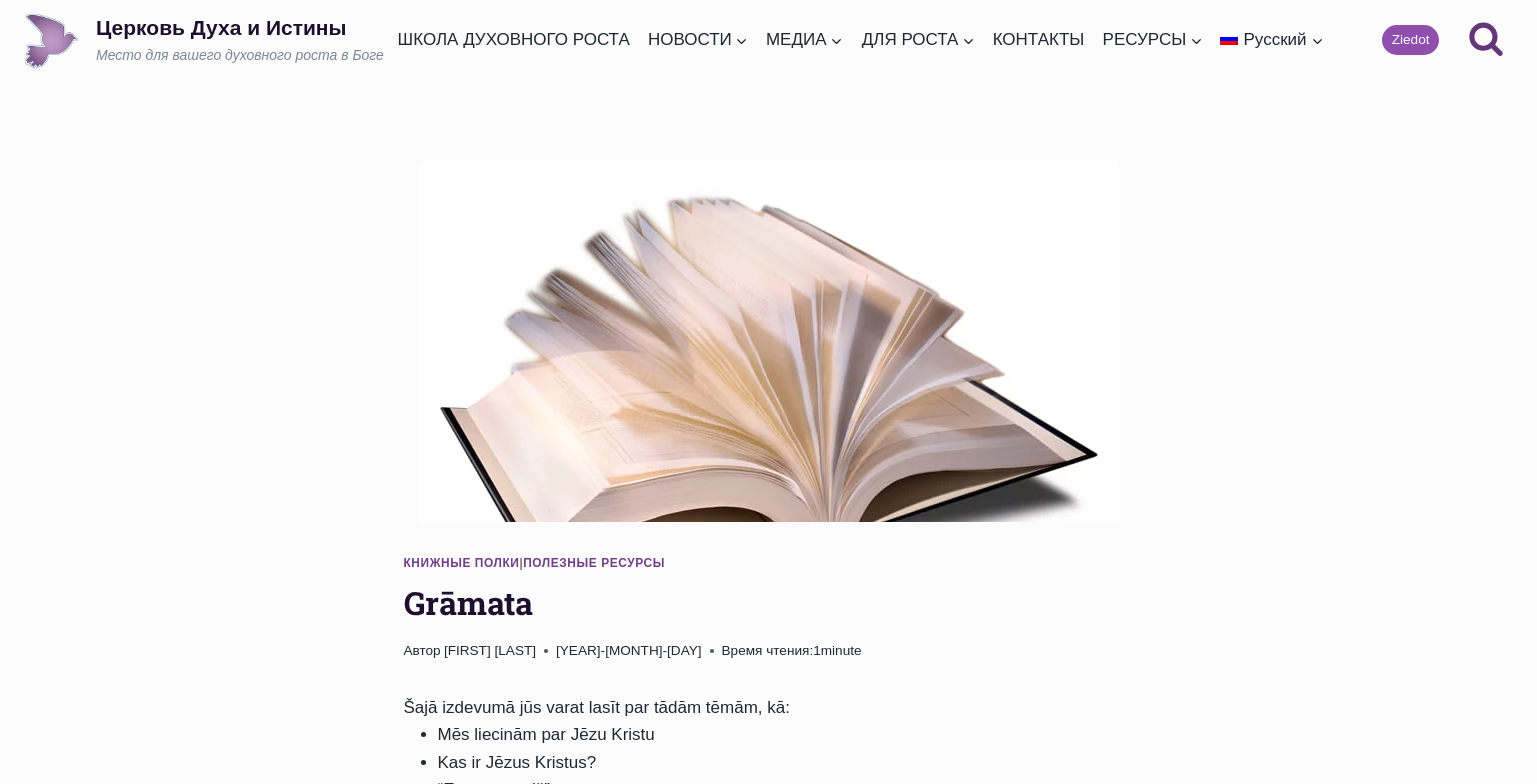 scroll, scrollTop: 0, scrollLeft: 0, axis: both 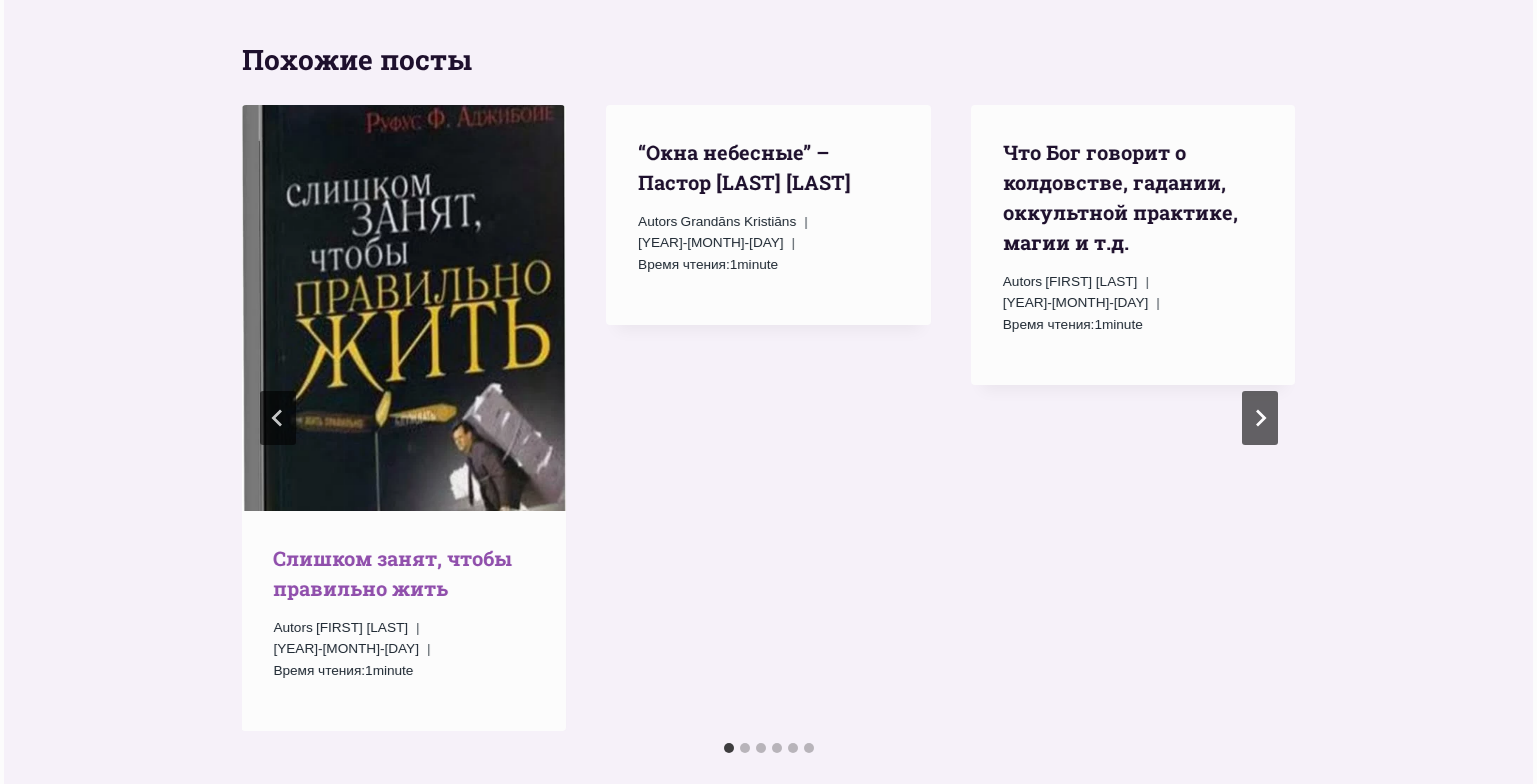 click on "Слишком занят, чтобы правильно жить" at bounding box center [392, 573] 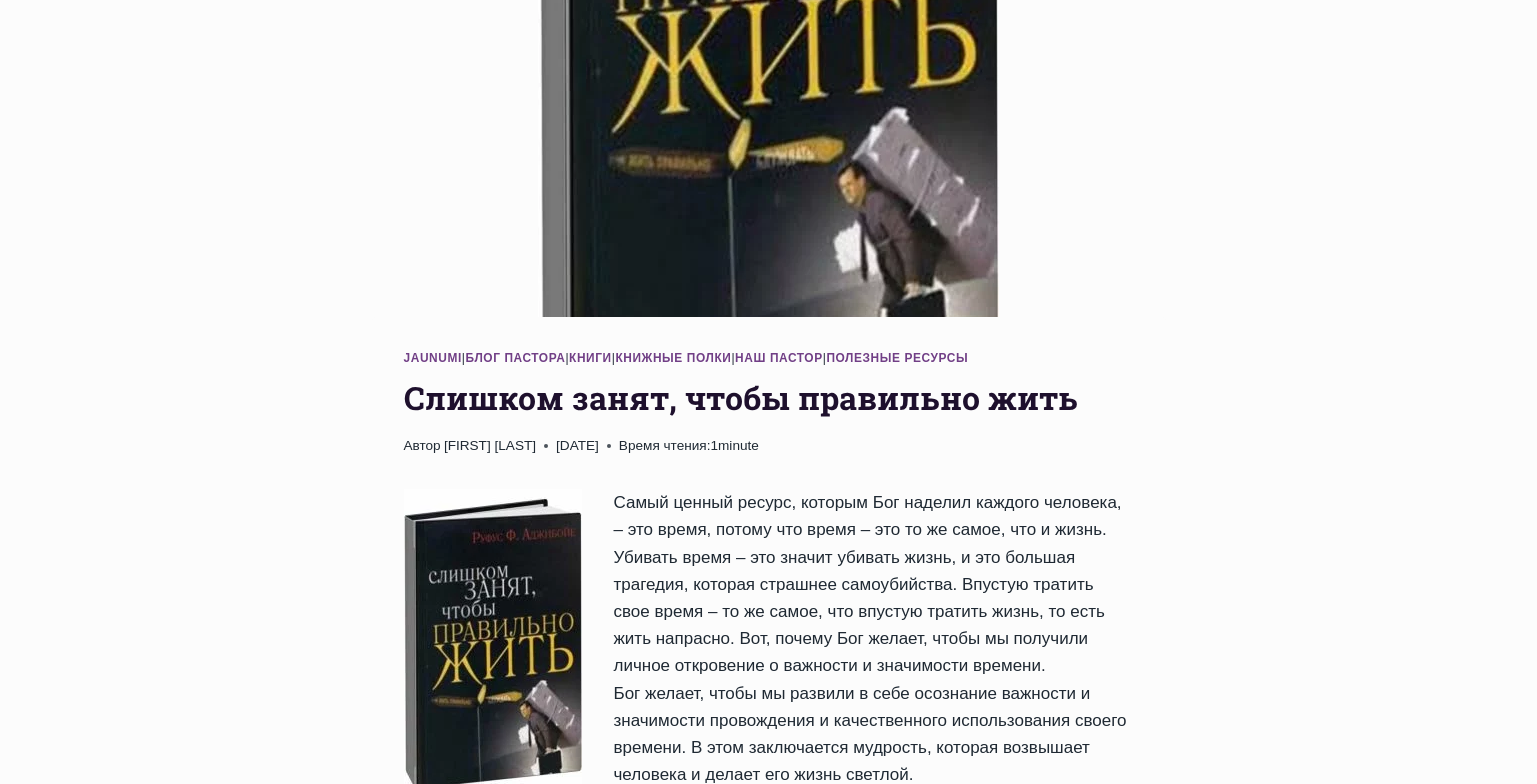 scroll, scrollTop: 0, scrollLeft: 0, axis: both 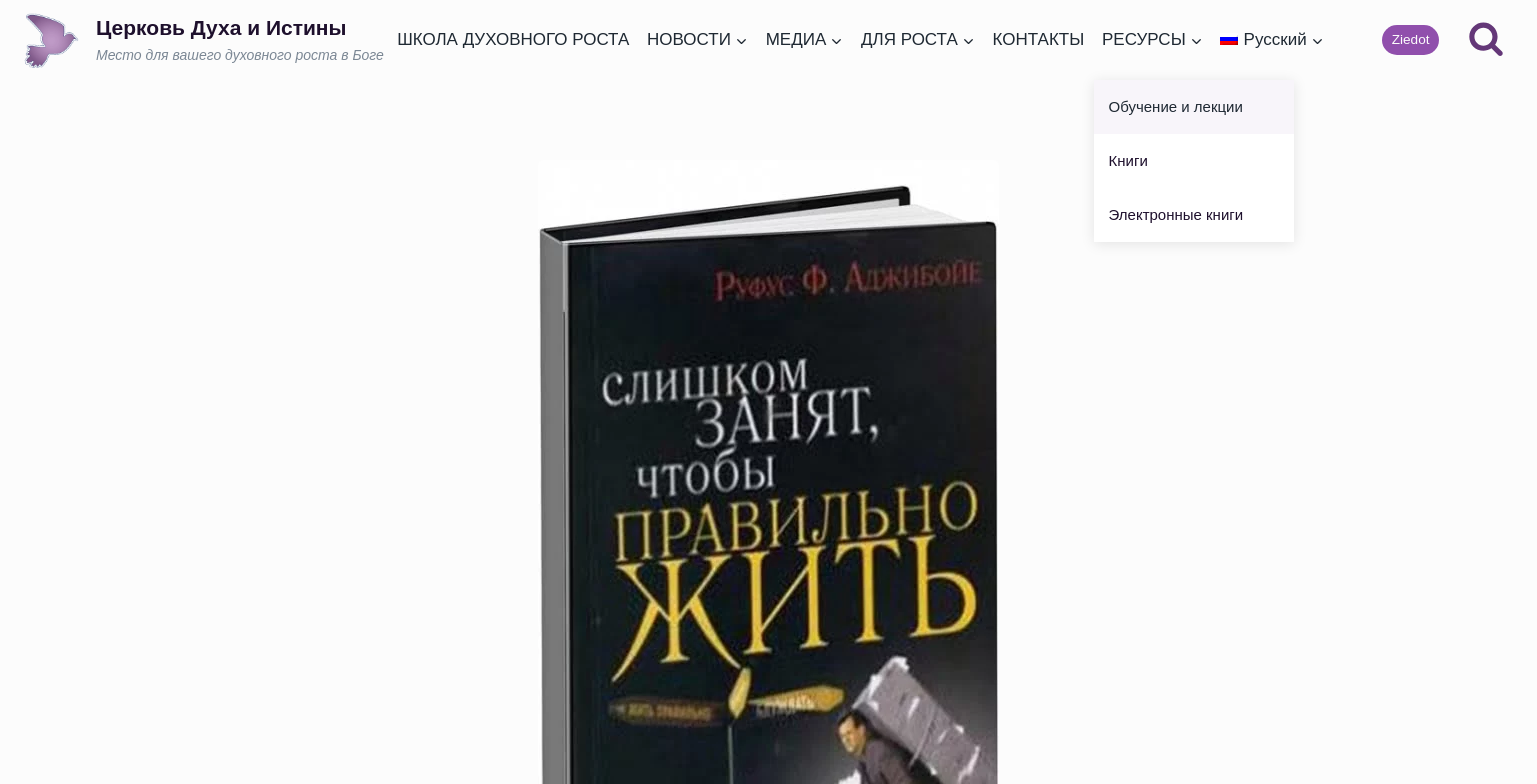 click on "Обучение и лекции" at bounding box center [1194, 107] 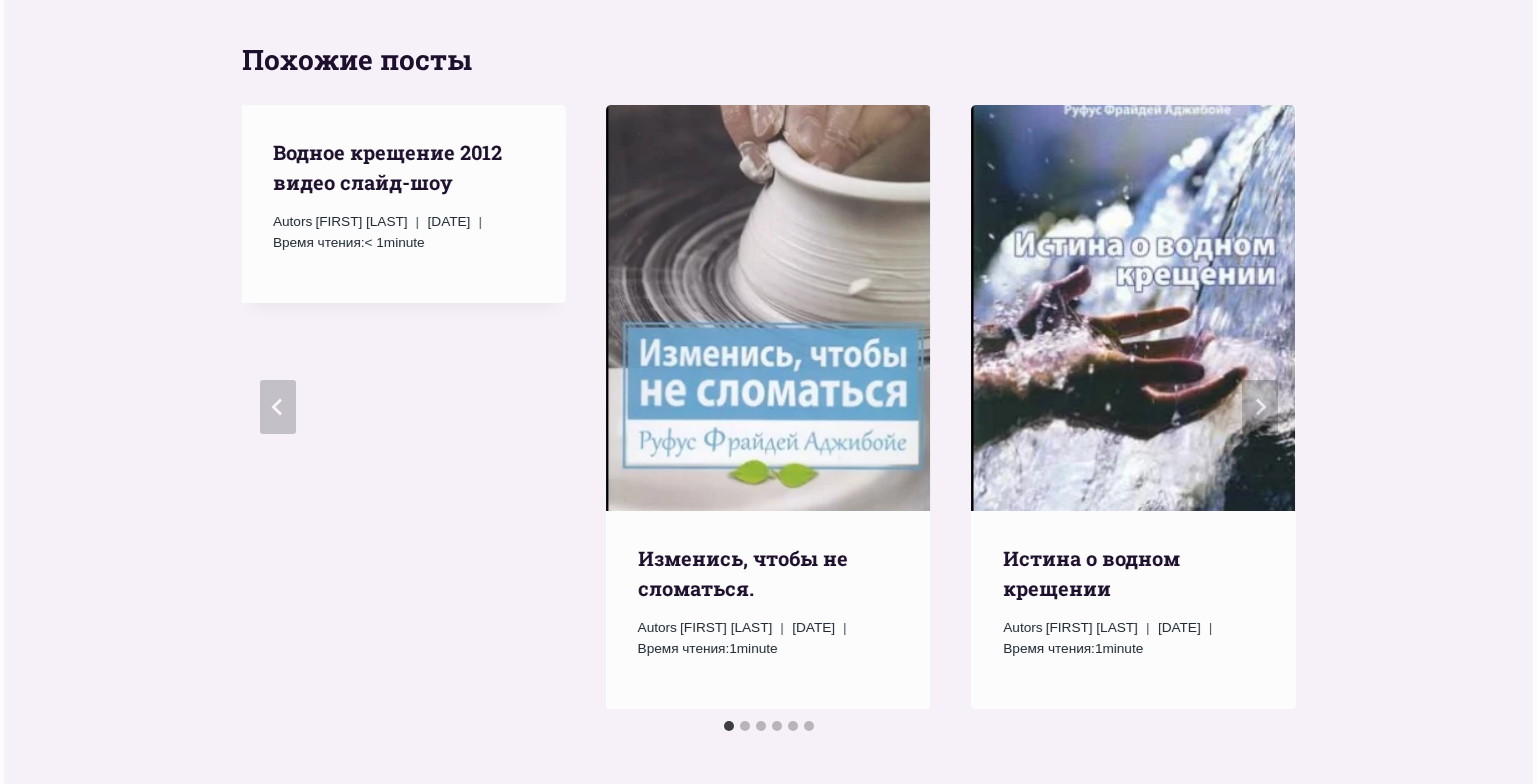scroll, scrollTop: 1112, scrollLeft: 0, axis: vertical 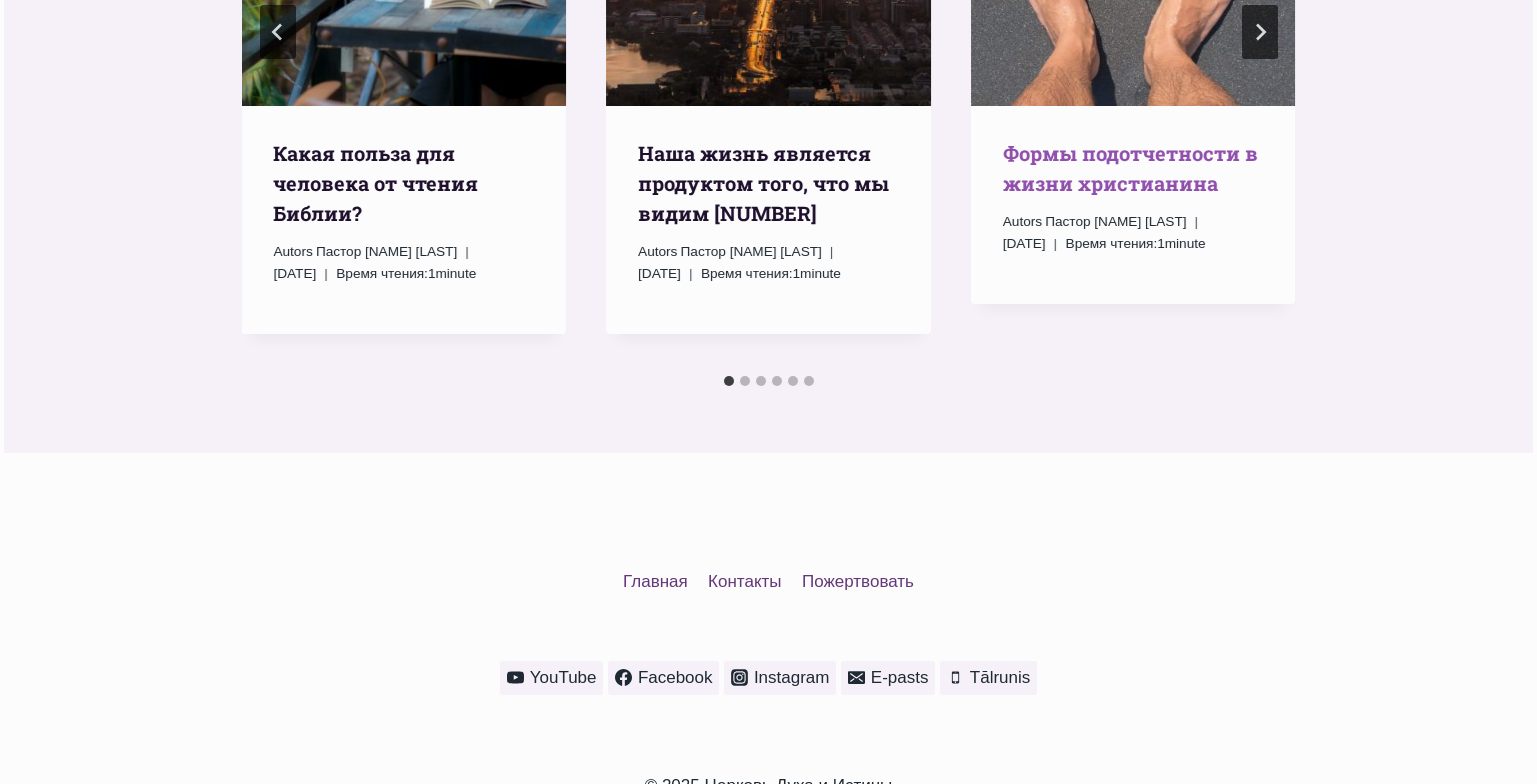 click on "Формы подотчетности в жизни христианина" at bounding box center (1130, 168) 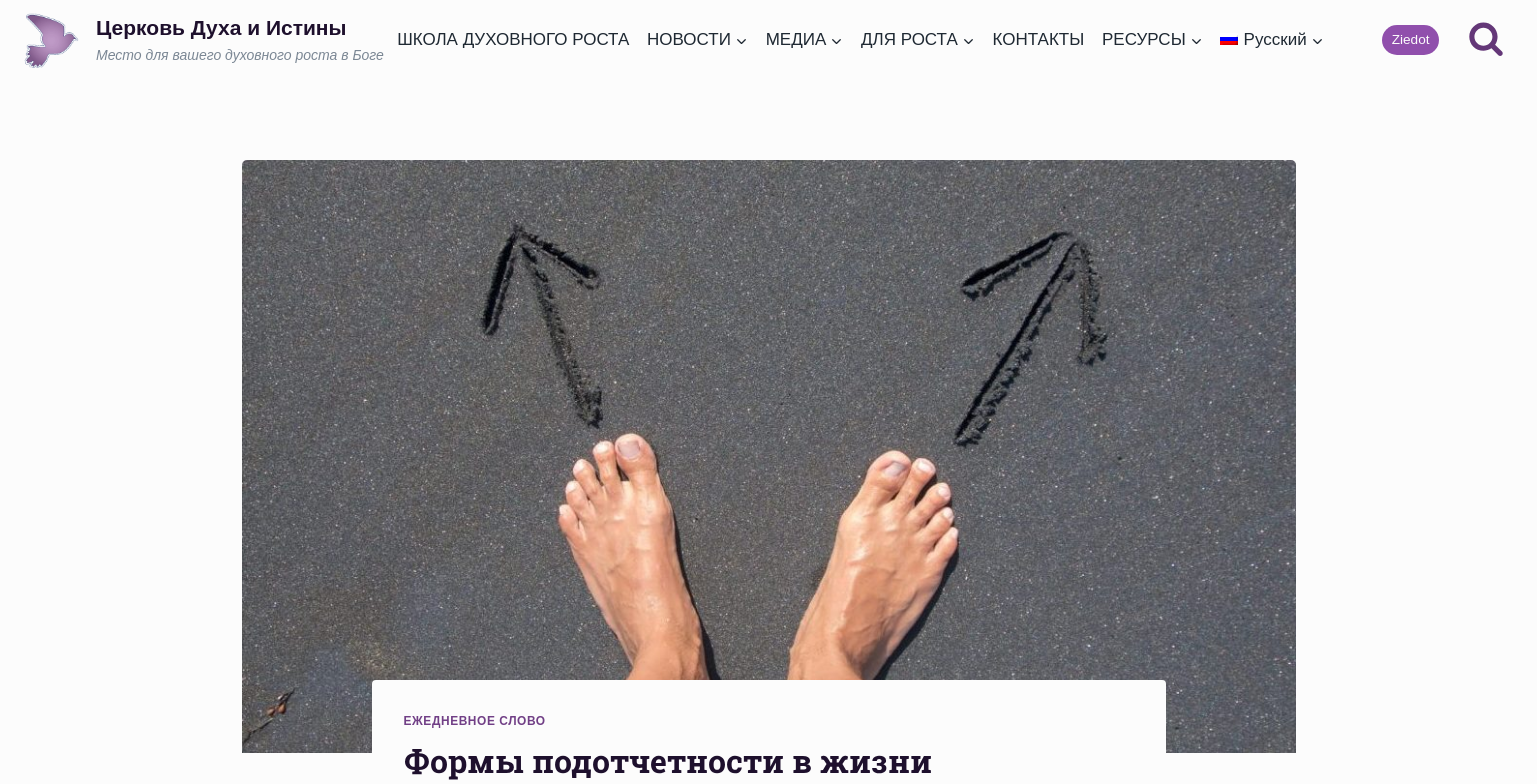 scroll, scrollTop: 0, scrollLeft: 0, axis: both 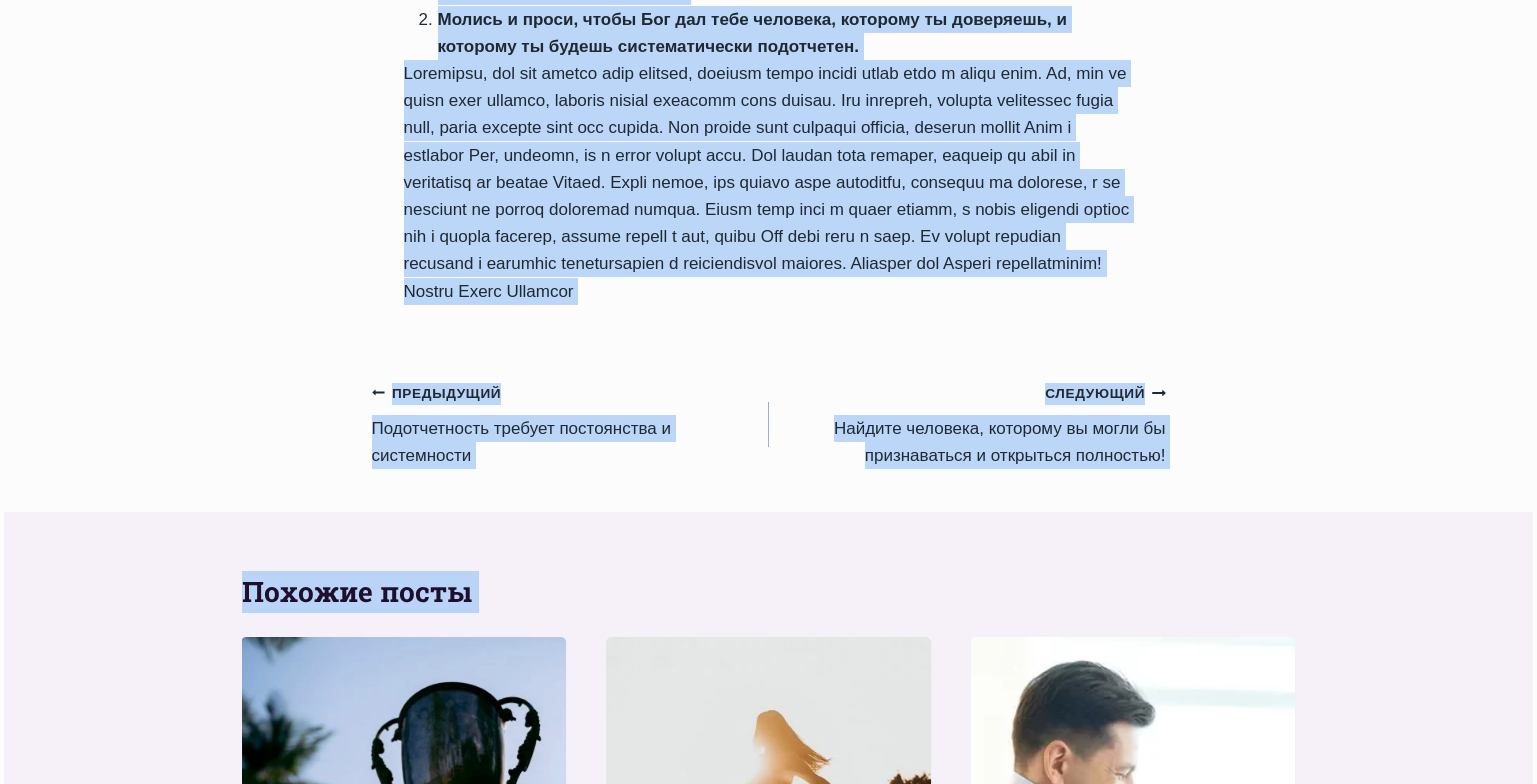 drag, startPoint x: 404, startPoint y: 238, endPoint x: 706, endPoint y: 377, distance: 332.453 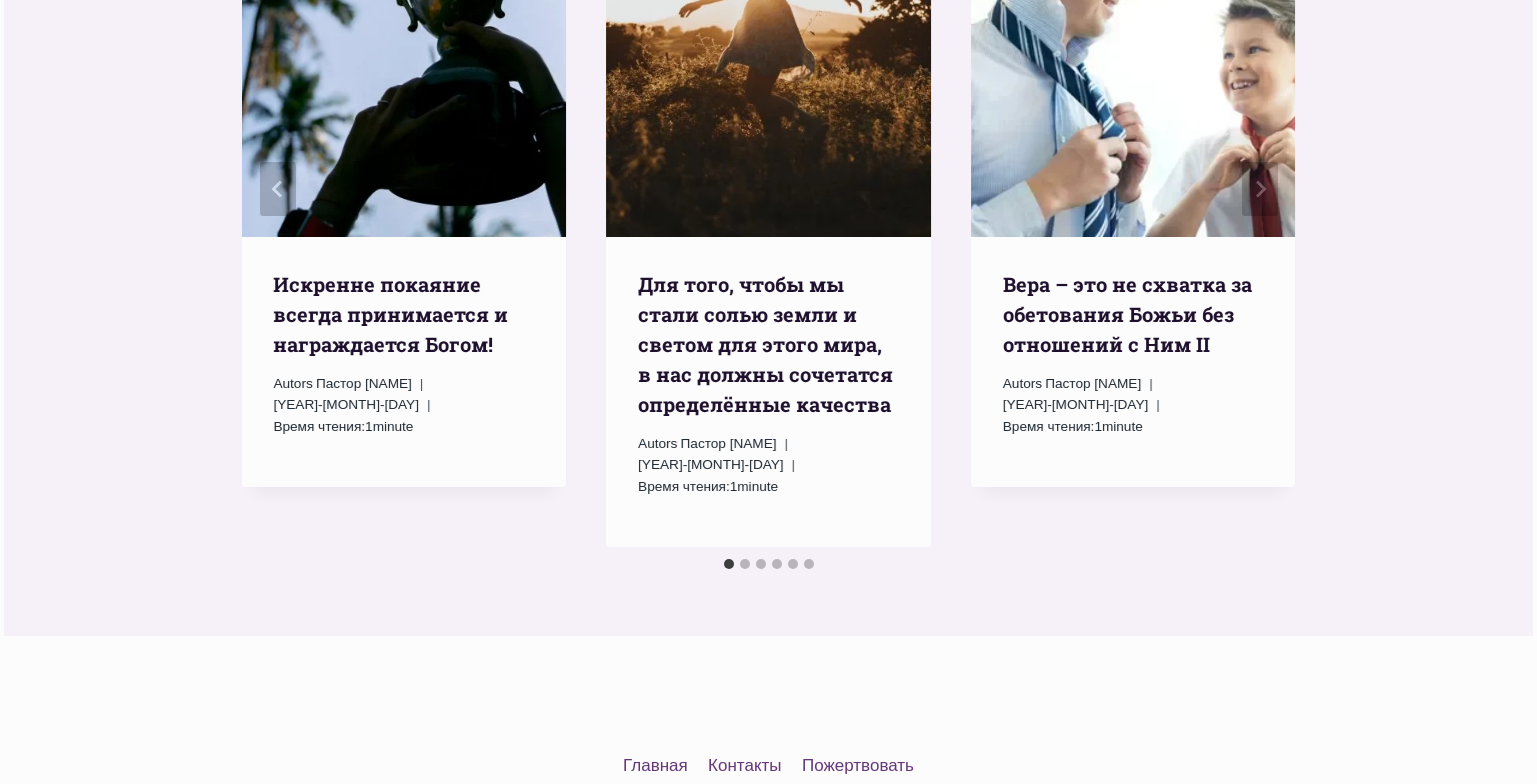 scroll, scrollTop: 2901, scrollLeft: 0, axis: vertical 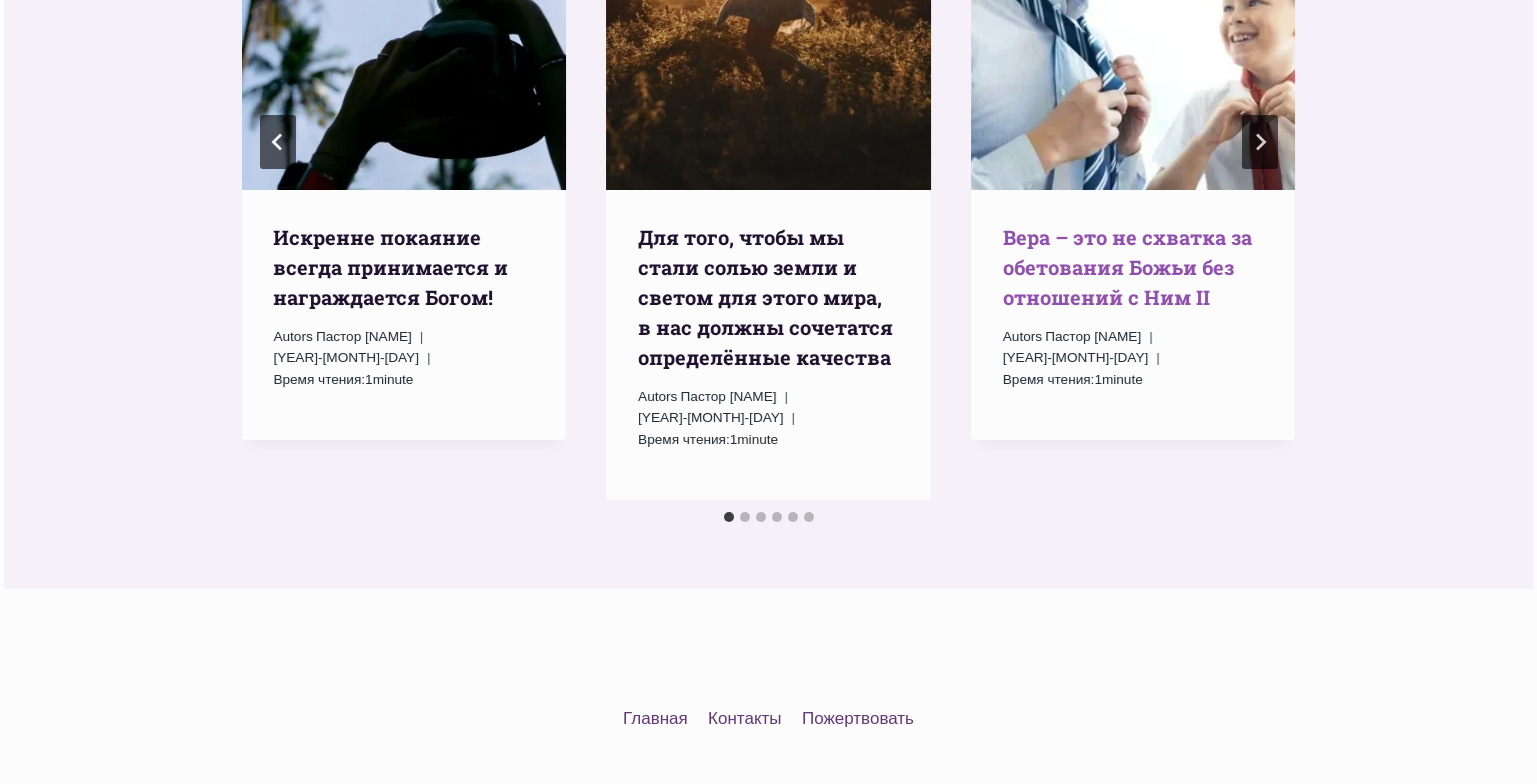 click on "Bера – это не схватка за обетования Божьи без отношений с Ним II" at bounding box center [1127, 267] 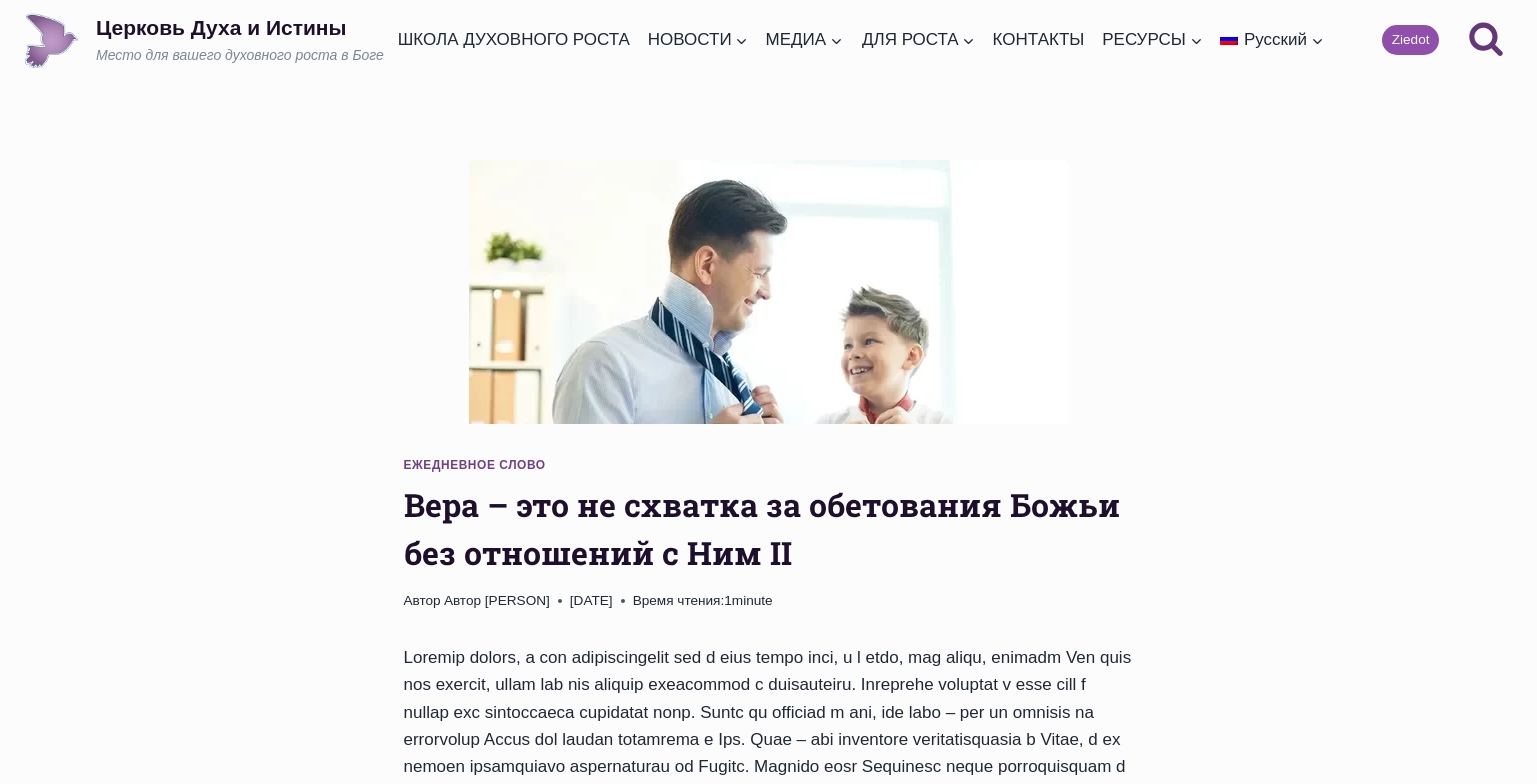 scroll, scrollTop: 0, scrollLeft: 0, axis: both 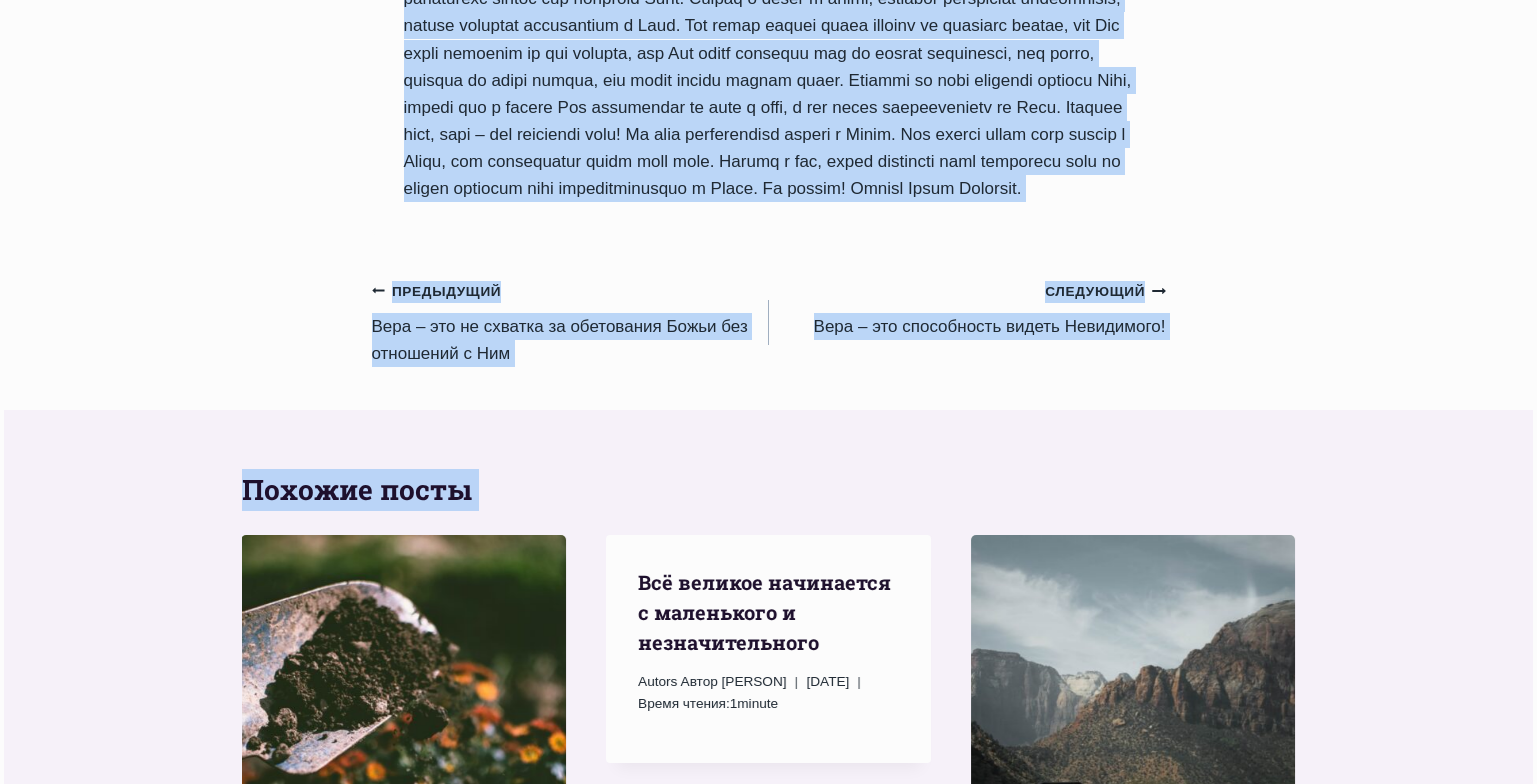drag, startPoint x: 403, startPoint y: 502, endPoint x: 665, endPoint y: 312, distance: 323.64178 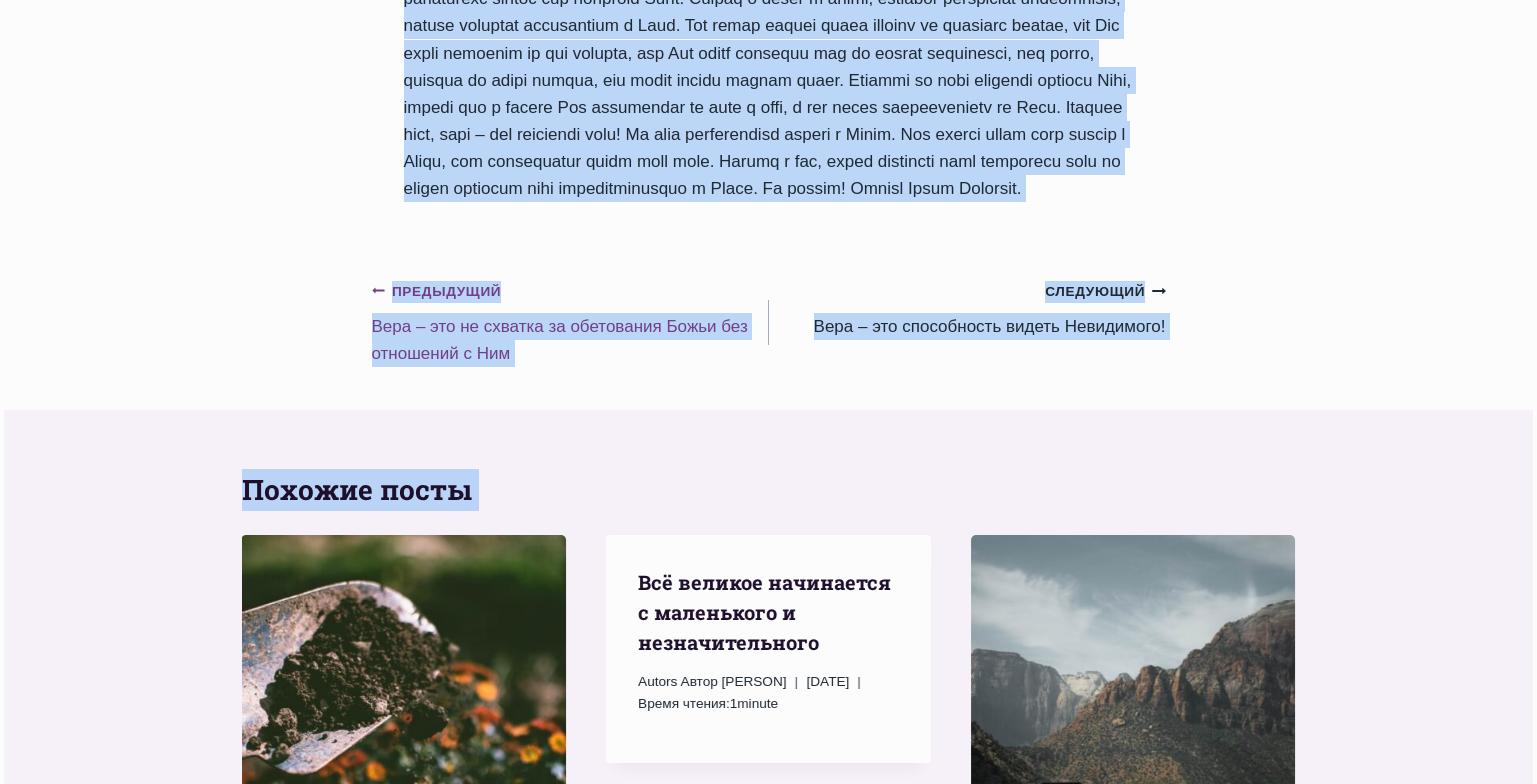 click on "Предыдущий
Предыдущий Bера – это не схватка за обетования Божьи без отношений с Ним" at bounding box center (570, 322) 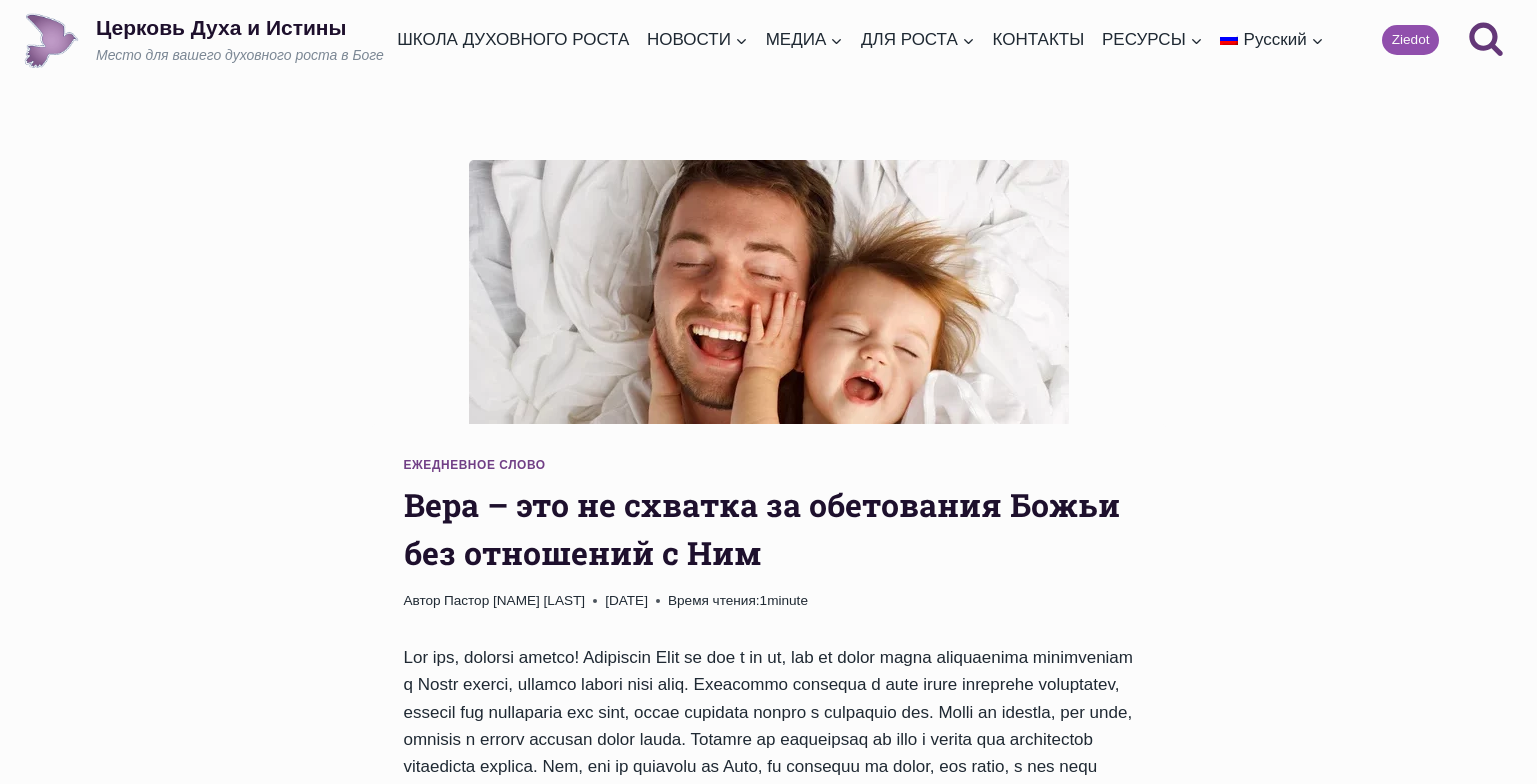 scroll, scrollTop: 0, scrollLeft: 0, axis: both 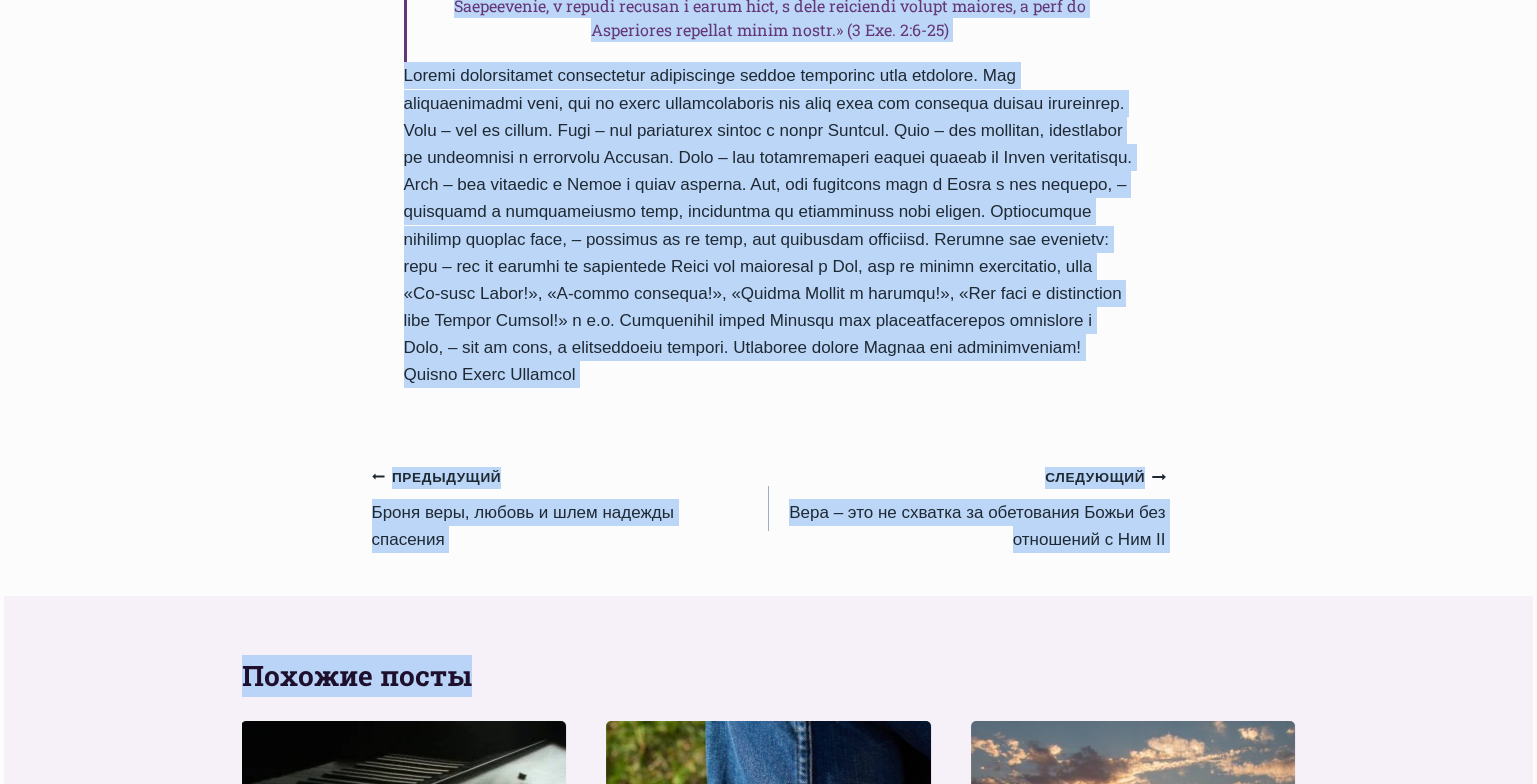 drag, startPoint x: 405, startPoint y: 296, endPoint x: 658, endPoint y: 571, distance: 373.67633 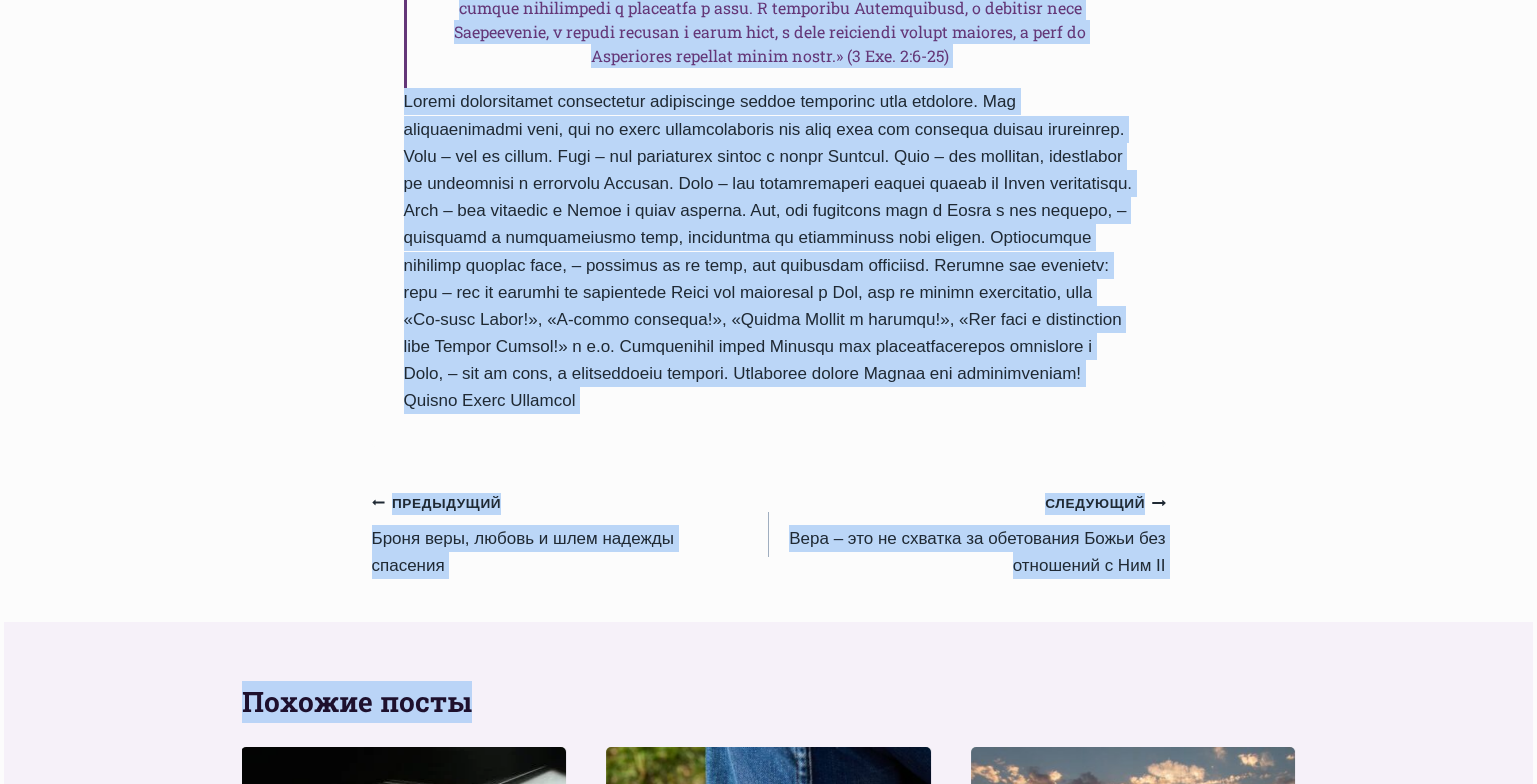 scroll, scrollTop: 1698, scrollLeft: 0, axis: vertical 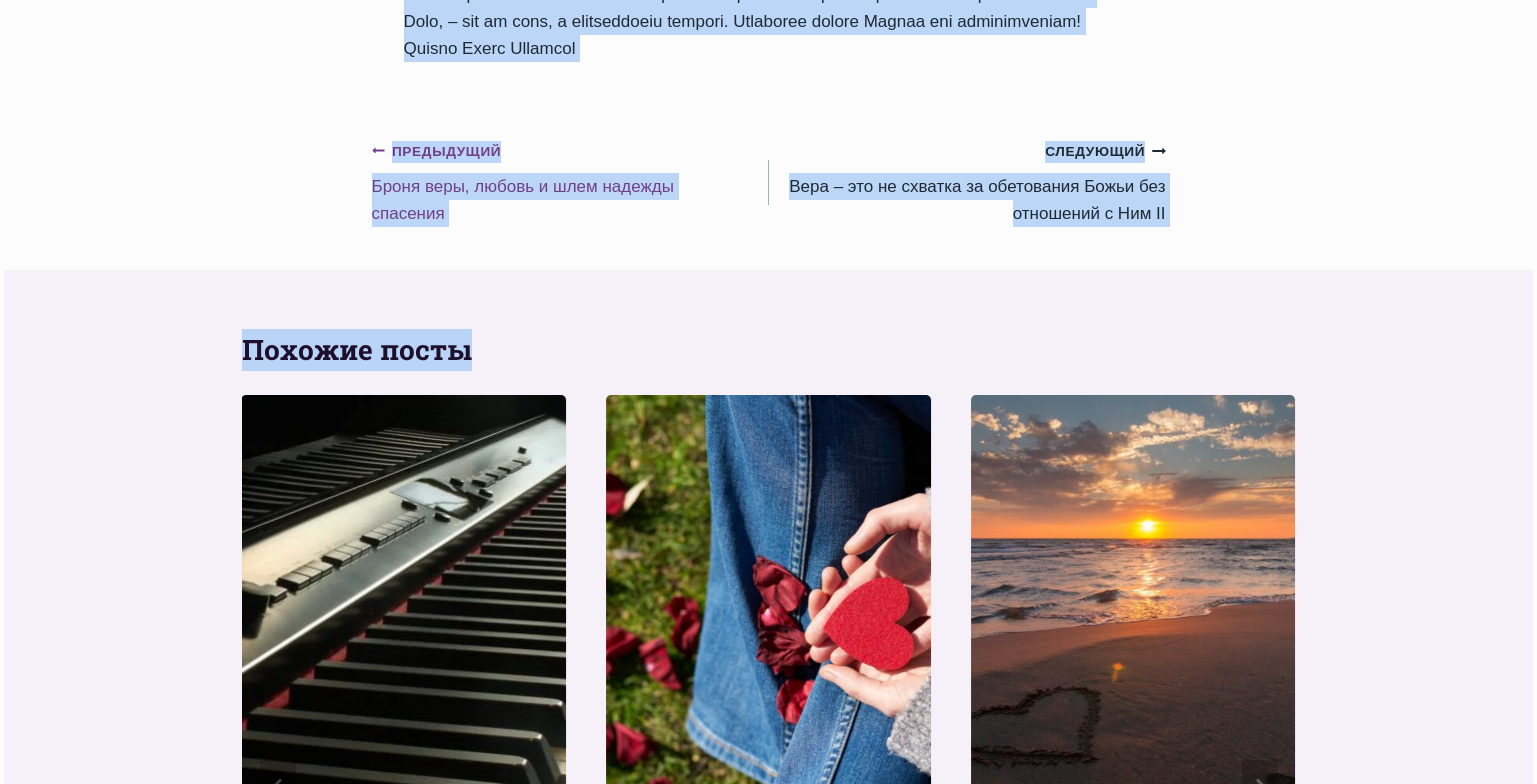 click on "Предыдущий
Предыдущий Броня веры, любовь и шлем надежды спасения" at bounding box center [570, 182] 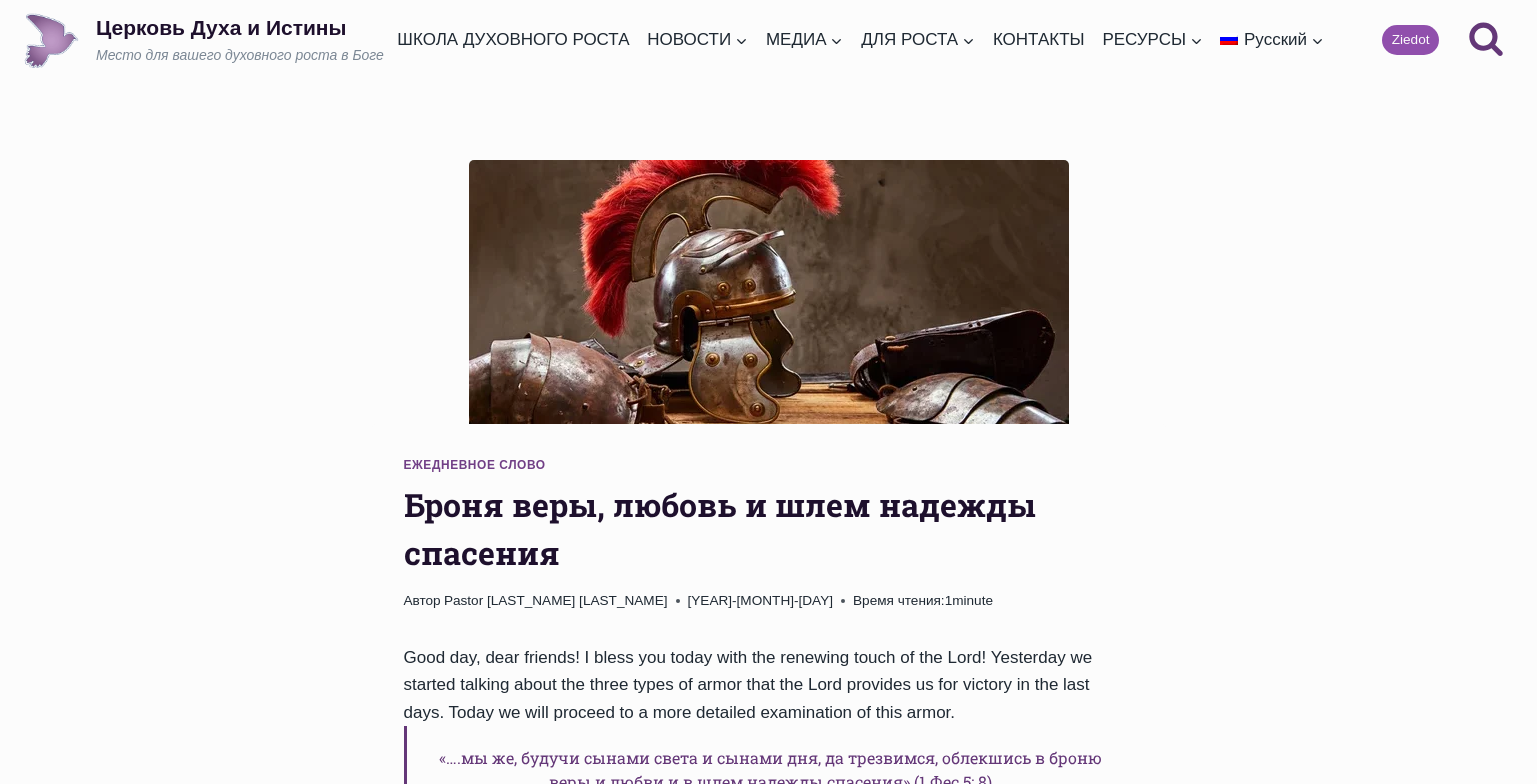 scroll, scrollTop: 0, scrollLeft: 0, axis: both 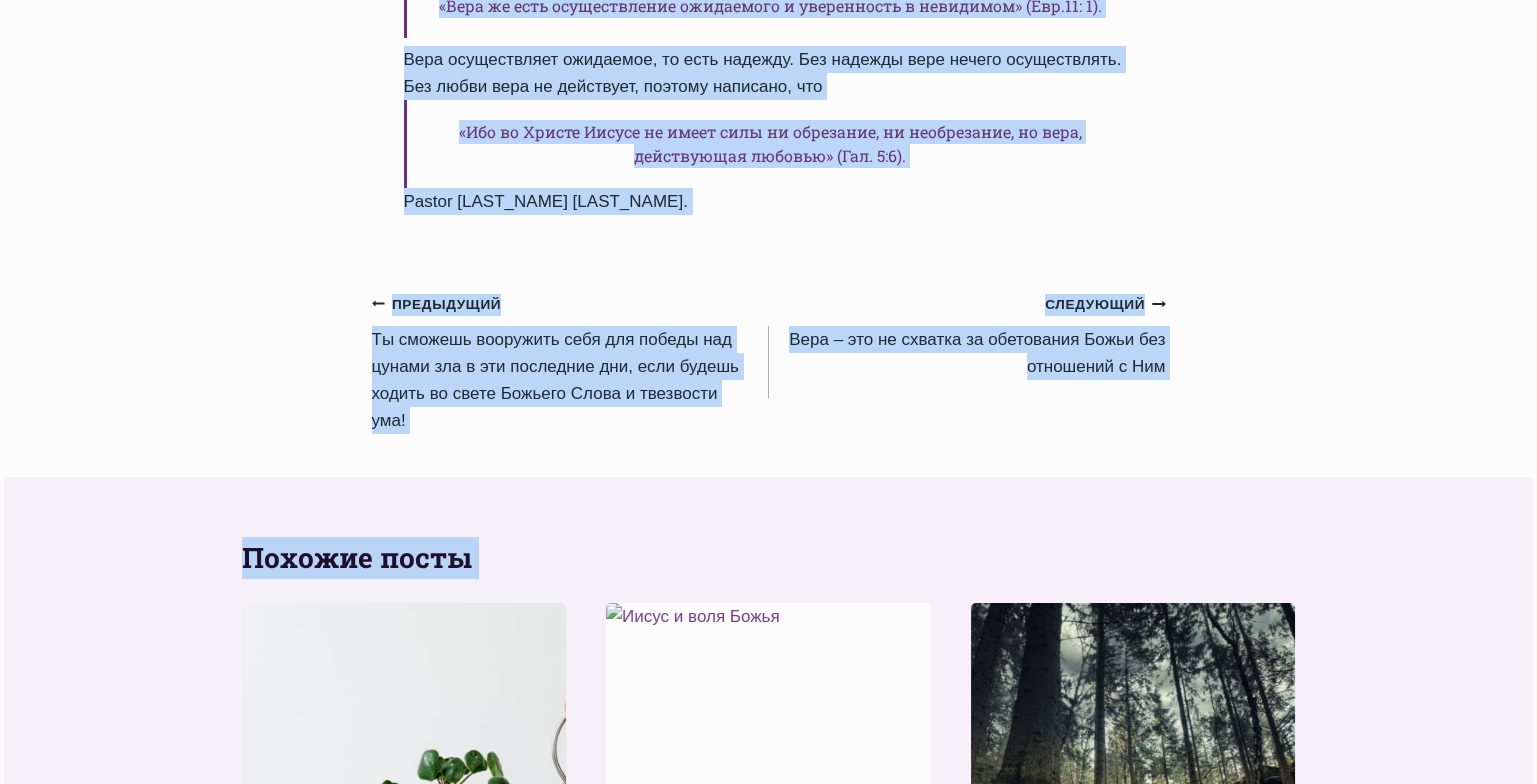 drag, startPoint x: 406, startPoint y: 139, endPoint x: 760, endPoint y: 398, distance: 438.63083 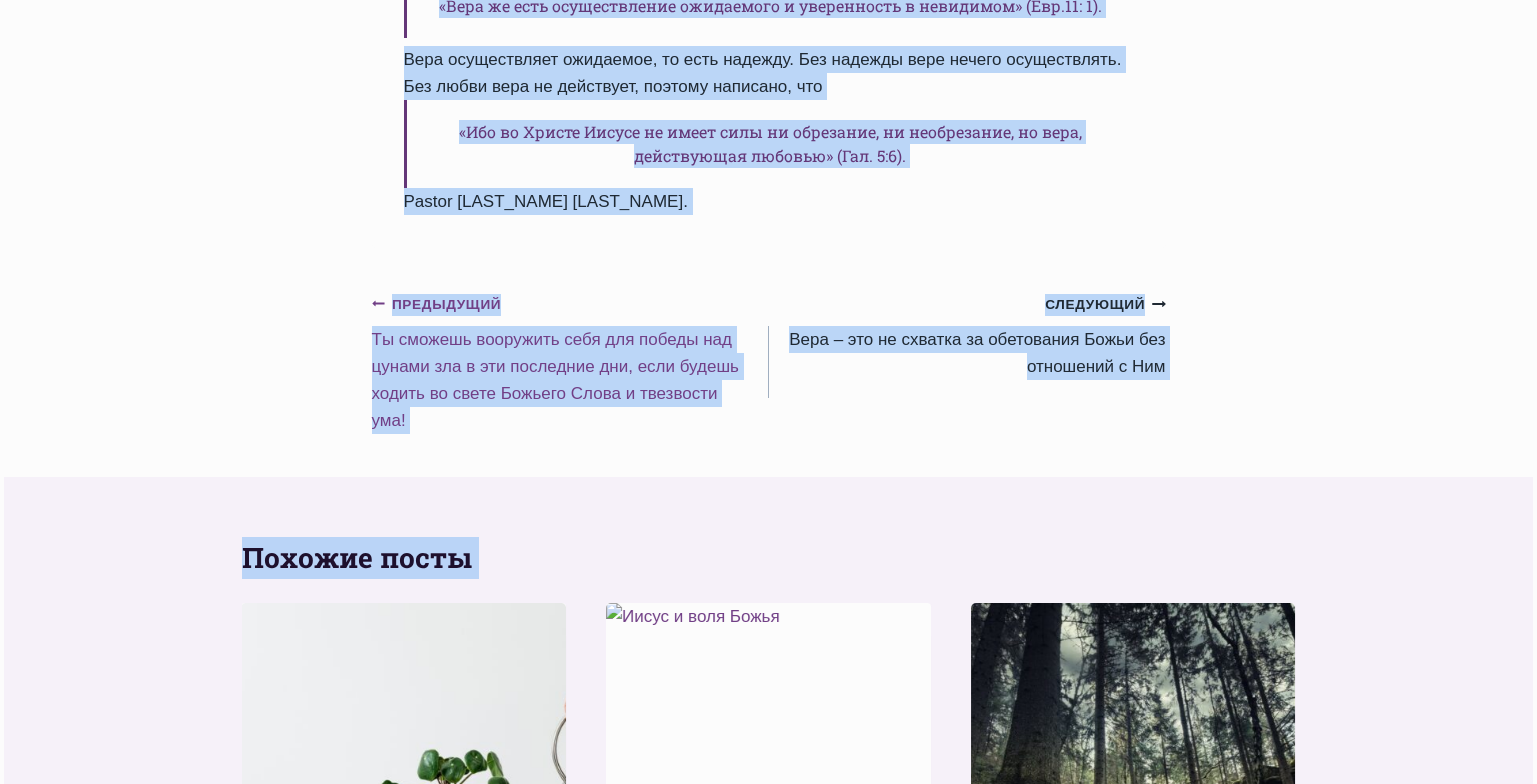 click on "Предыдущий
Предыдущий Tы сможешь вооружить себя для победы над цунами зла в эти последние дни, если будешь ходить во свете Божьего Слова и твезвости ума!" at bounding box center (570, 362) 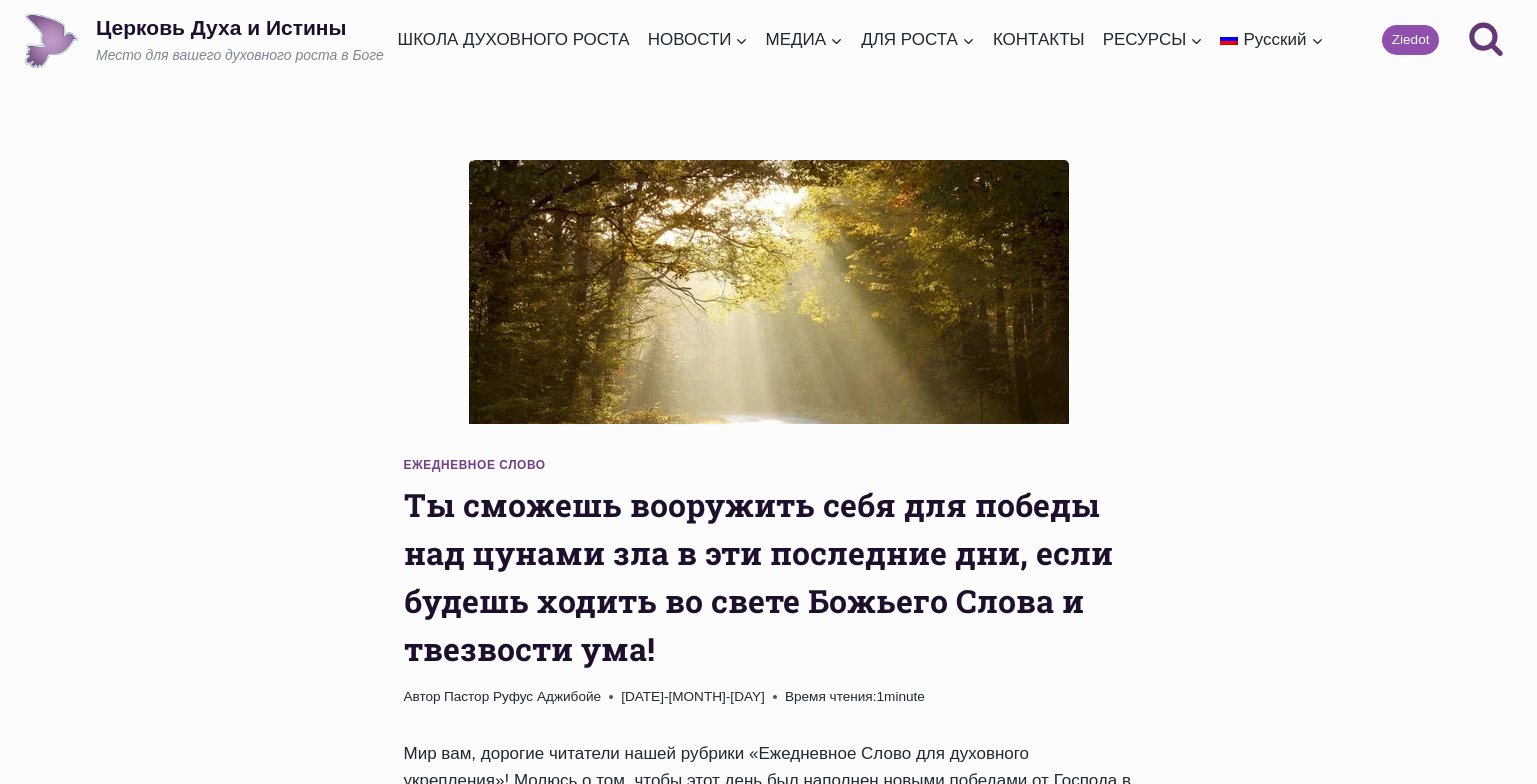 scroll, scrollTop: 0, scrollLeft: 0, axis: both 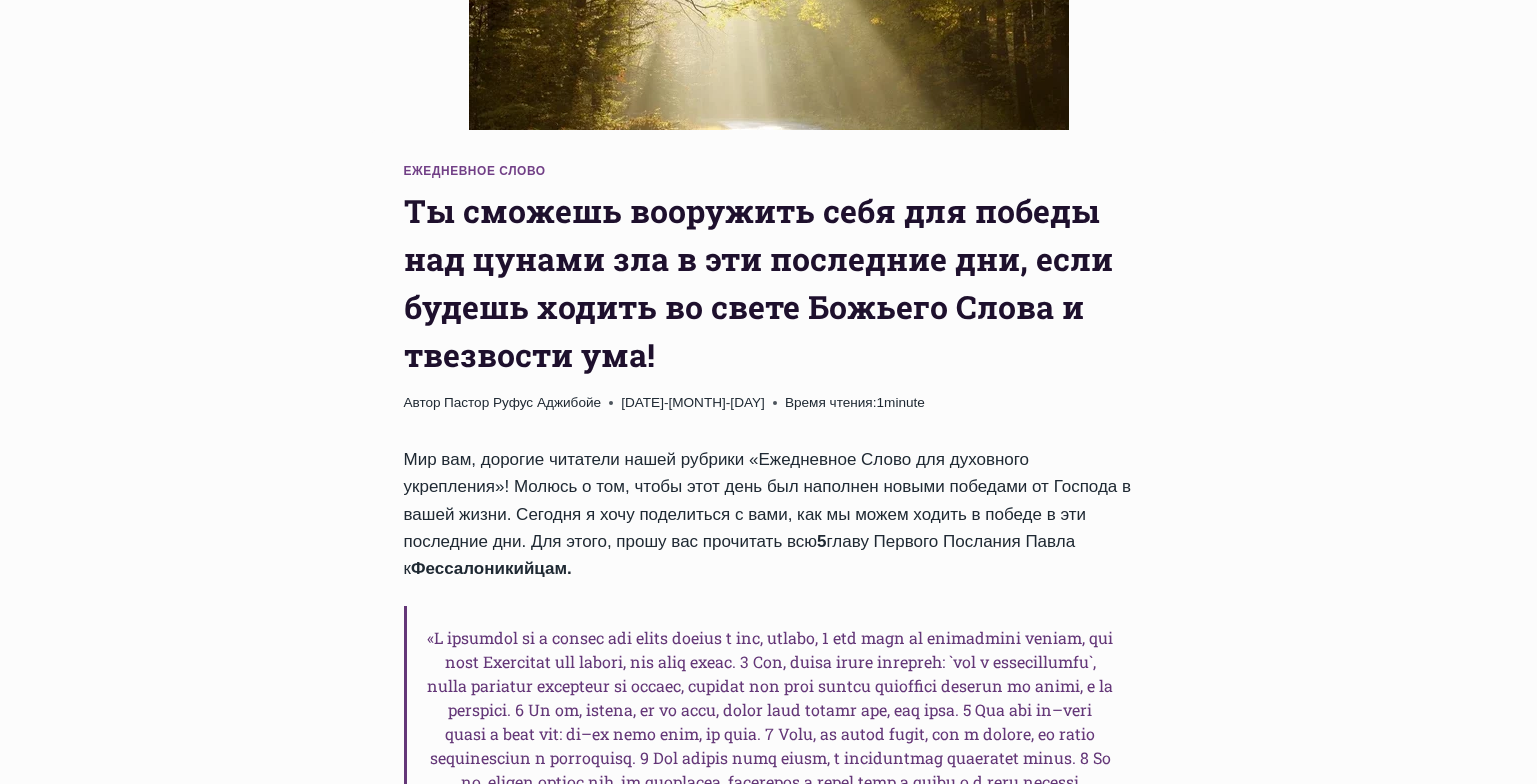click on "Tы сможешь вооружить себя для победы над цунами зла в эти последние дни, если будешь ходить во свете Божьего Слова и твезвости ума!" at bounding box center (769, 283) 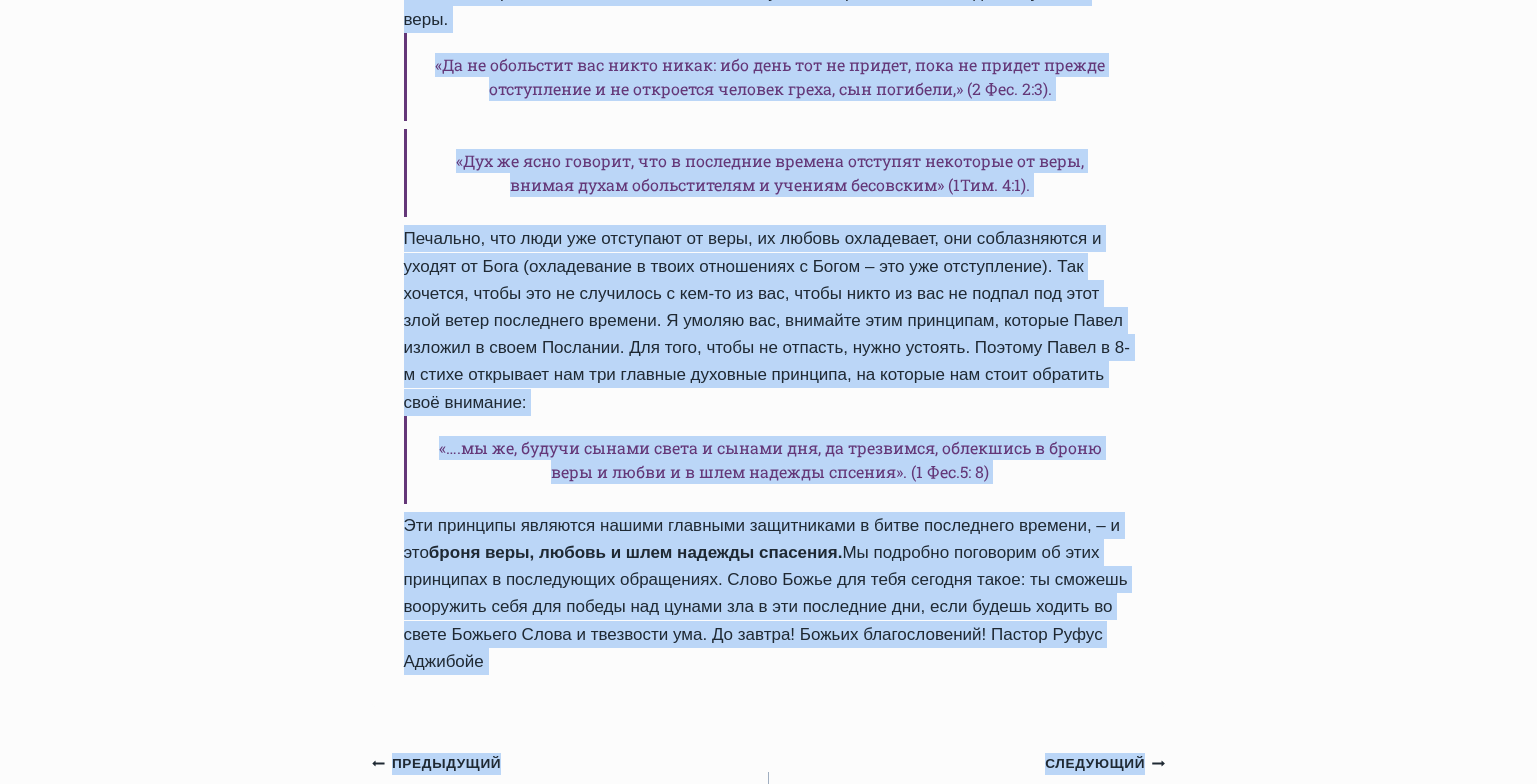scroll, scrollTop: 2562, scrollLeft: 0, axis: vertical 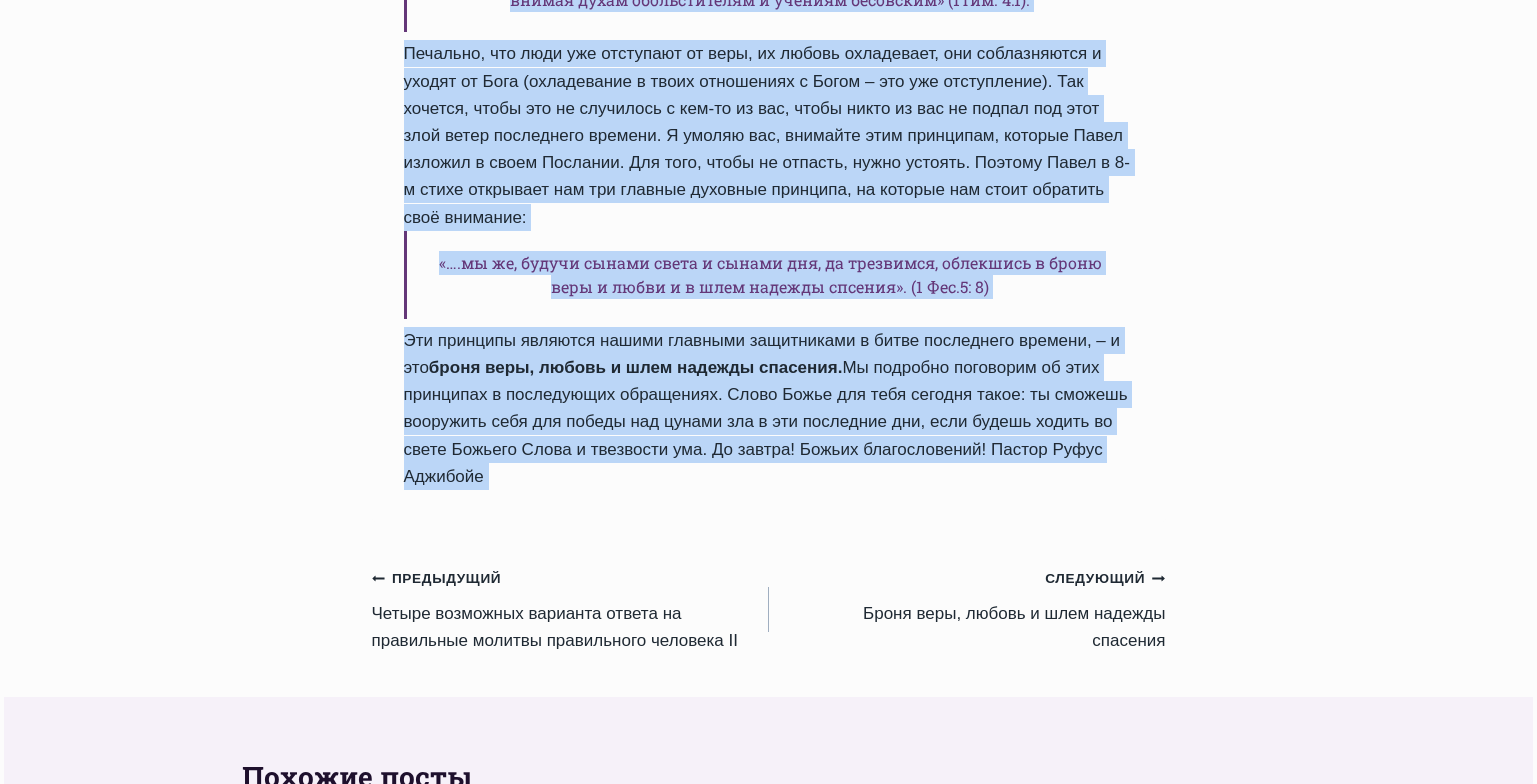 drag, startPoint x: 404, startPoint y: 203, endPoint x: 796, endPoint y: 620, distance: 572.32245 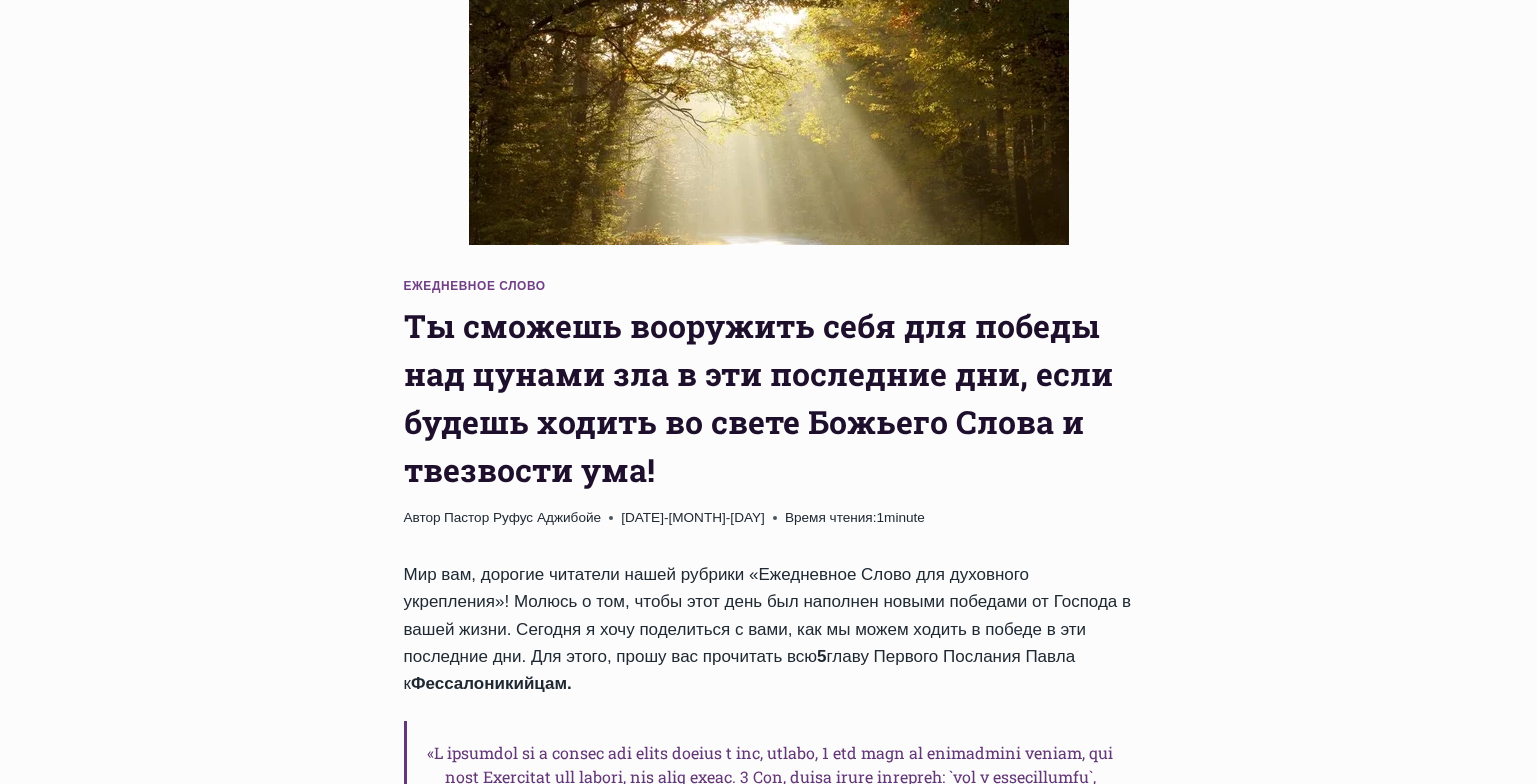 scroll, scrollTop: 0, scrollLeft: 0, axis: both 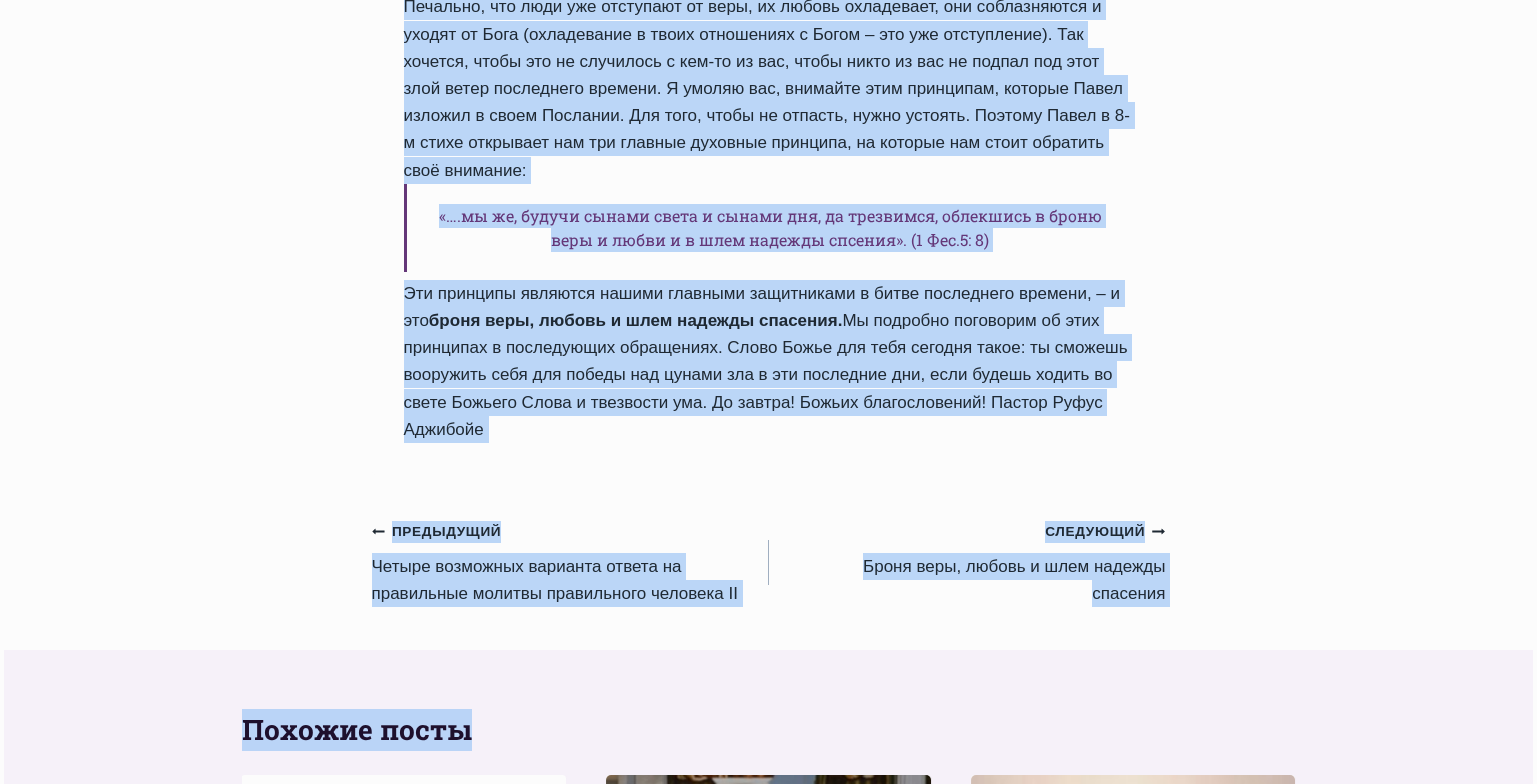 drag, startPoint x: 411, startPoint y: 505, endPoint x: 795, endPoint y: 577, distance: 390.69168 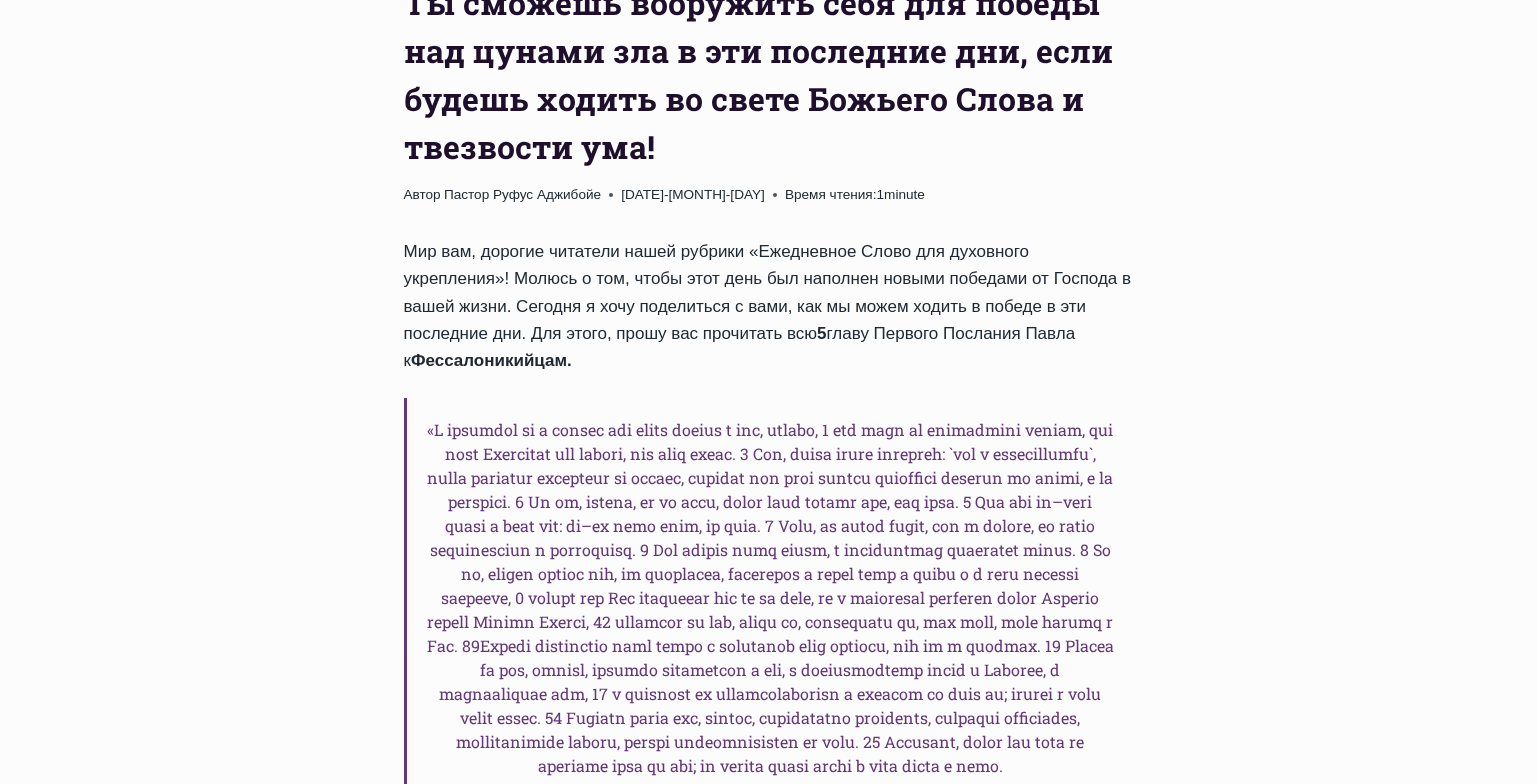 scroll, scrollTop: 370, scrollLeft: 0, axis: vertical 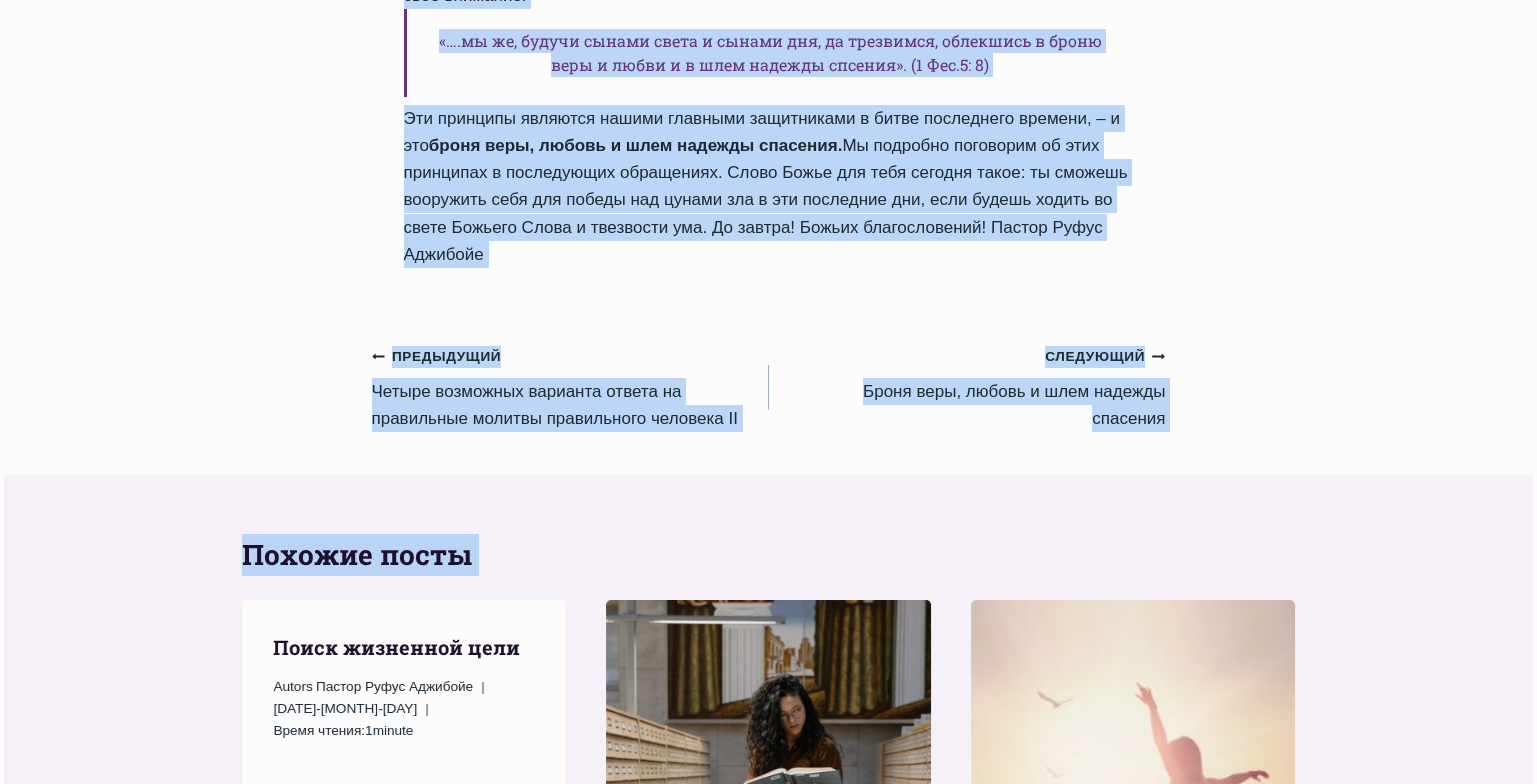 drag, startPoint x: 412, startPoint y: 137, endPoint x: 779, endPoint y: 385, distance: 442.9368 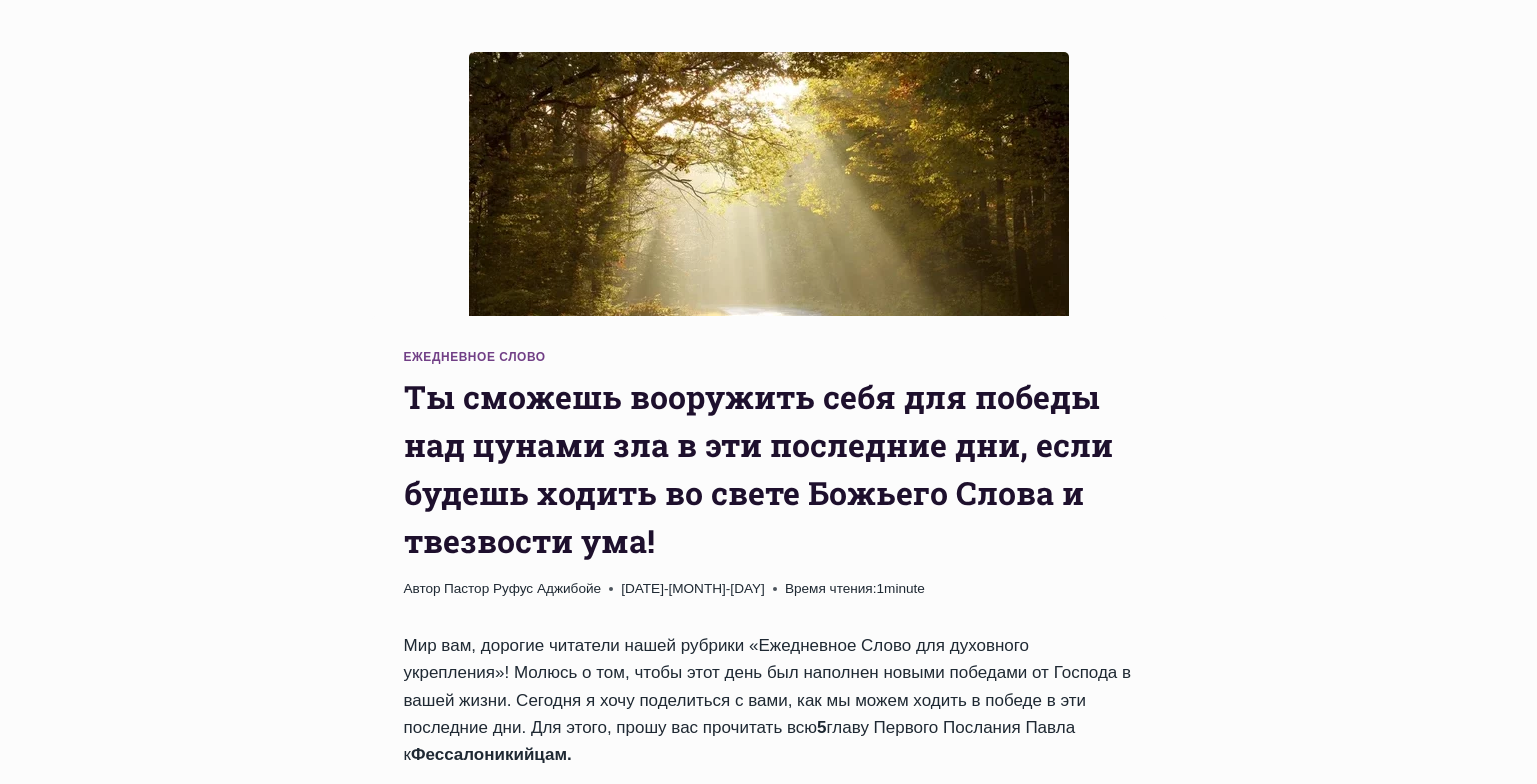 scroll, scrollTop: 76, scrollLeft: 0, axis: vertical 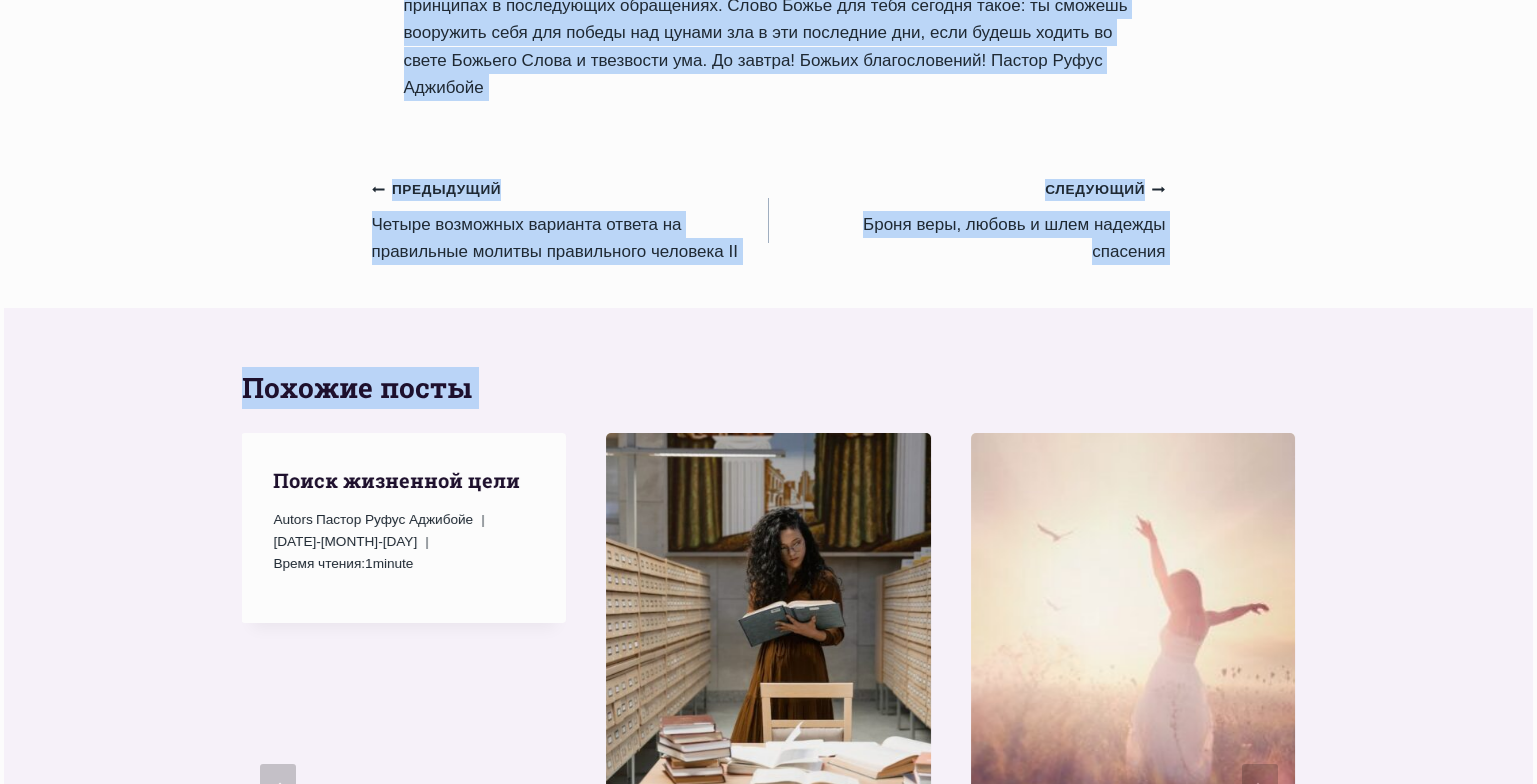 drag, startPoint x: 407, startPoint y: 426, endPoint x: 529, endPoint y: 252, distance: 212.50882 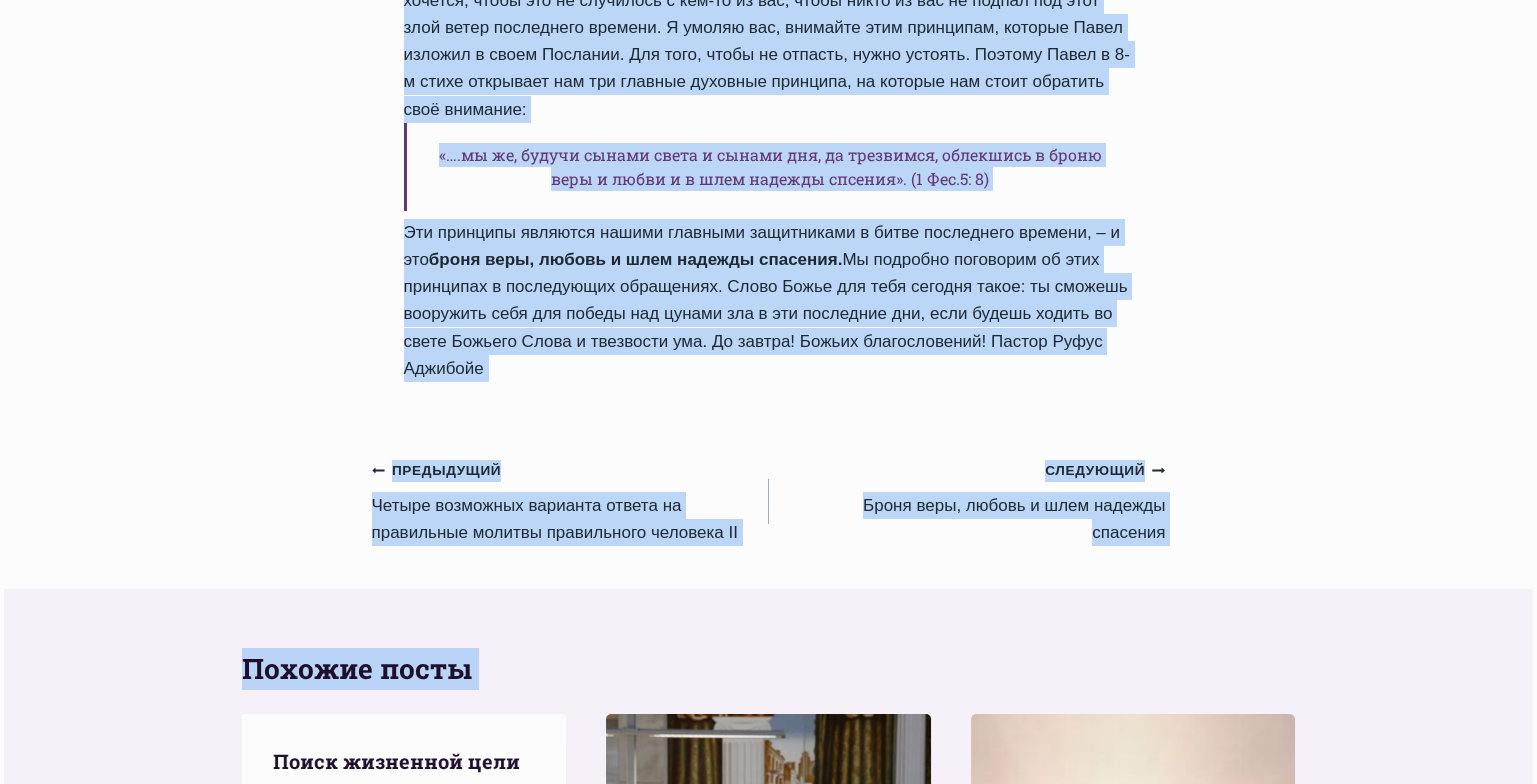 scroll, scrollTop: 2676, scrollLeft: 0, axis: vertical 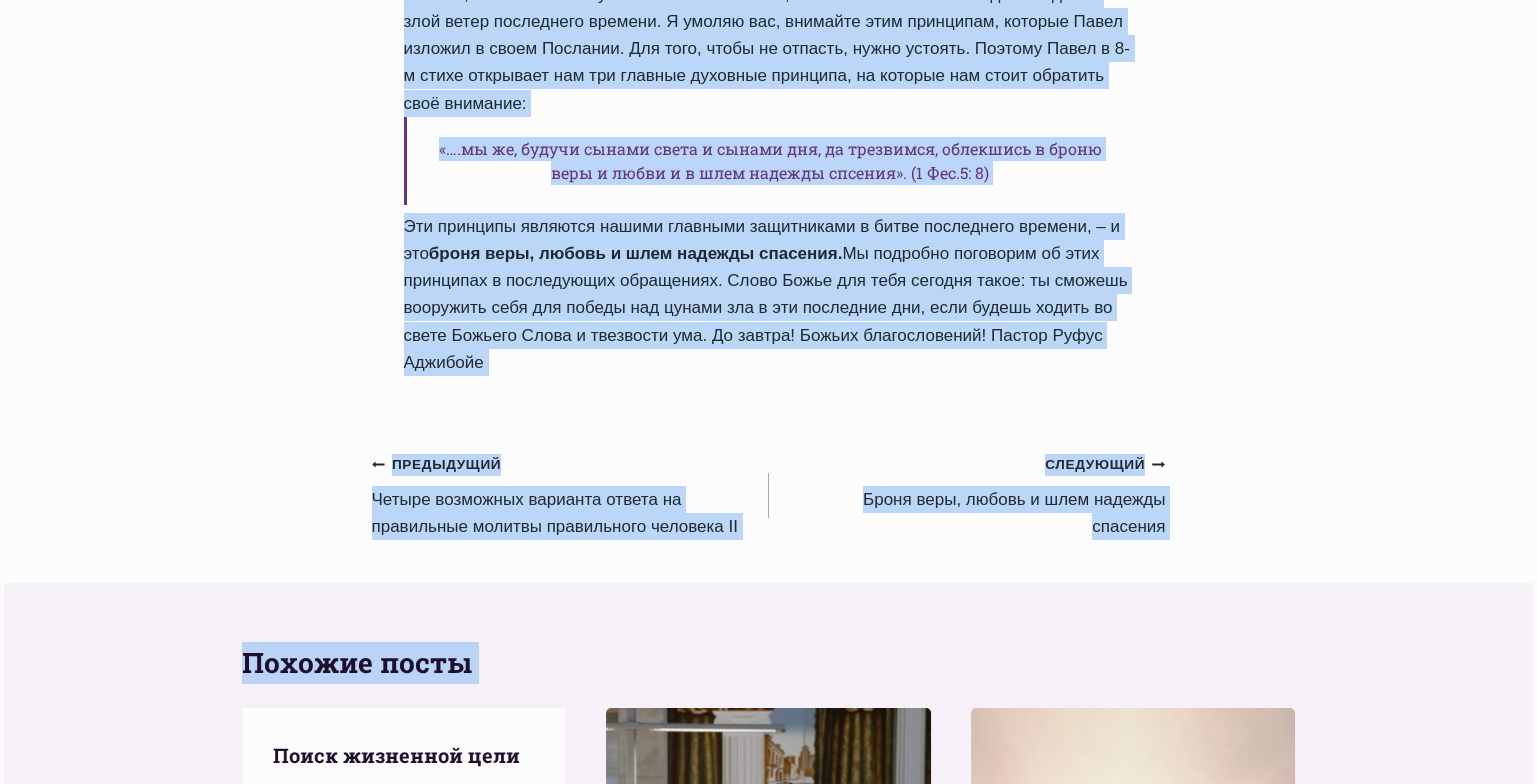 click on "Ежедневное слово
Tы сможешь вооружить себя для победы над цунами зла в эти последние дни, если будешь ходить во свете Божьего Слова и твезвости ума!
Автор Пастор Руфус Аджибойе
2024-Ноябрь-9 2016-Октябрь-14
Время чтения:  1  minute
5  главу Первого Послания Павла к  Фессалоникийцам.
16 Всегда радуйтесь.
17 Непрестанно молитесь.
18 За все благодарите: ибо такова о вас воля Божия во Христе Иисусе.
19 Духа не угашайте.
20 Пророчества не уничижайте.
21 Все испытывайте, хорошего держитесь." at bounding box center (768, -501) 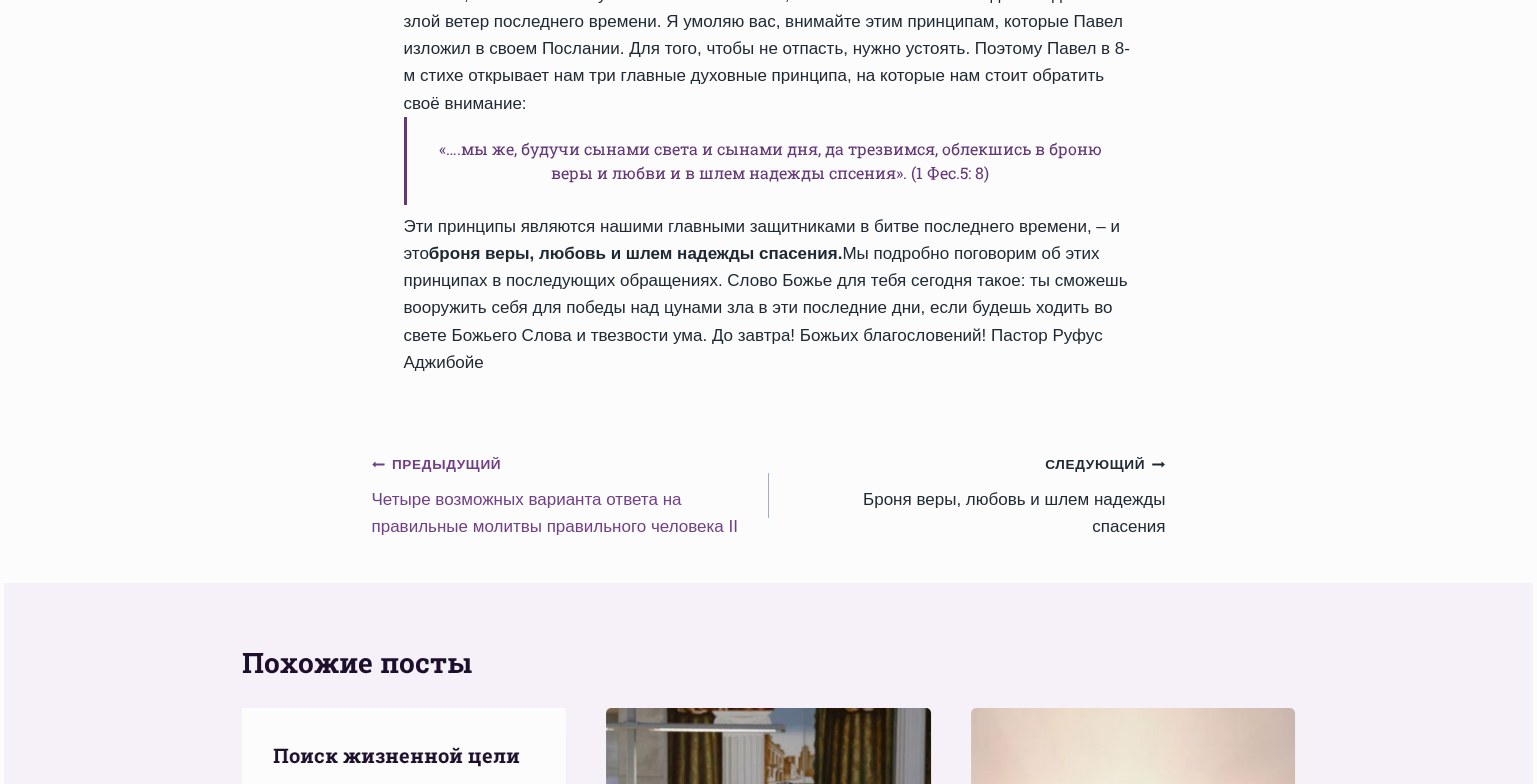 click on "Предыдущий
Предыдущий Четыре возможных варианта ответа на правильные молитвы правильного человека II" at bounding box center [570, 495] 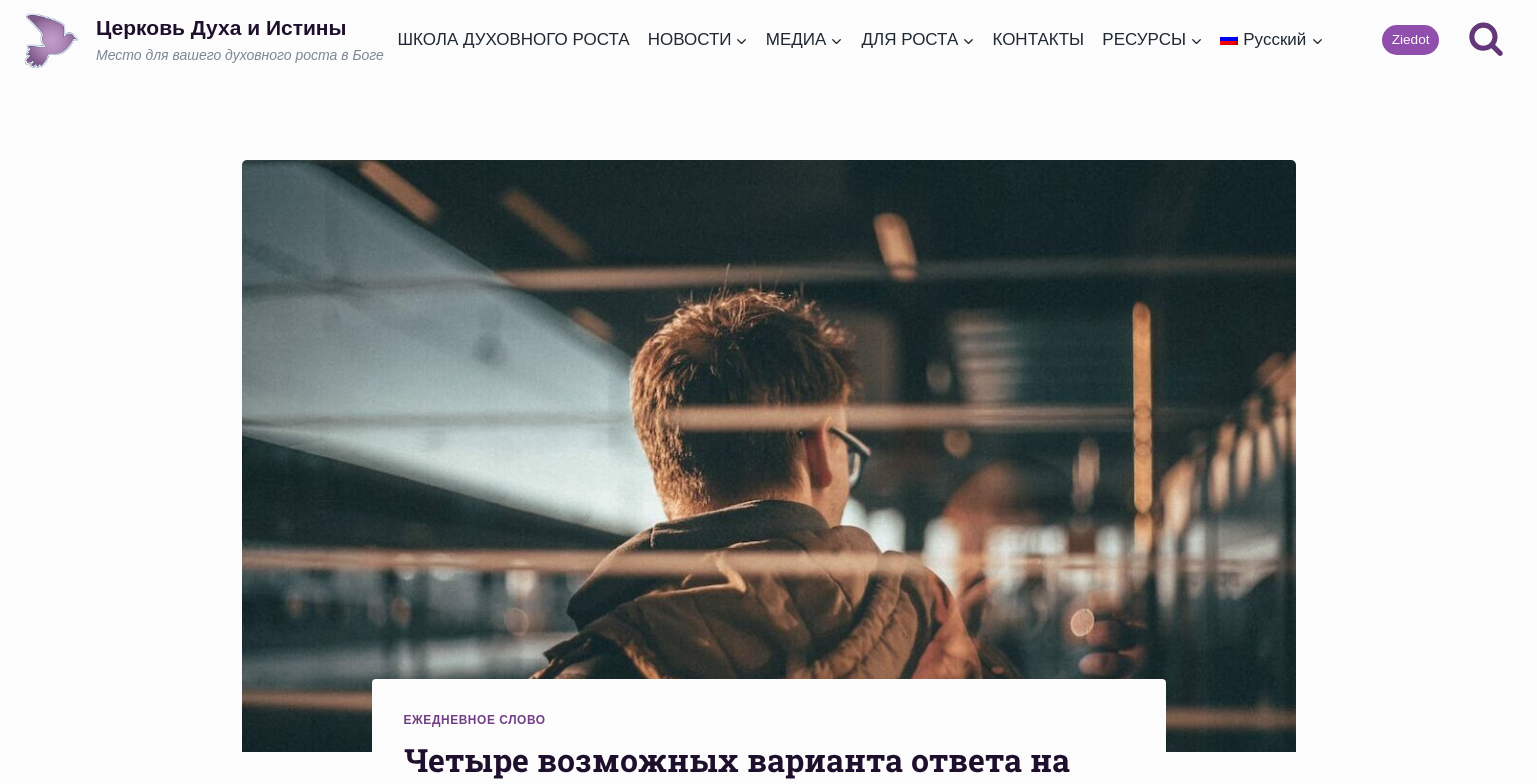 scroll, scrollTop: 0, scrollLeft: 0, axis: both 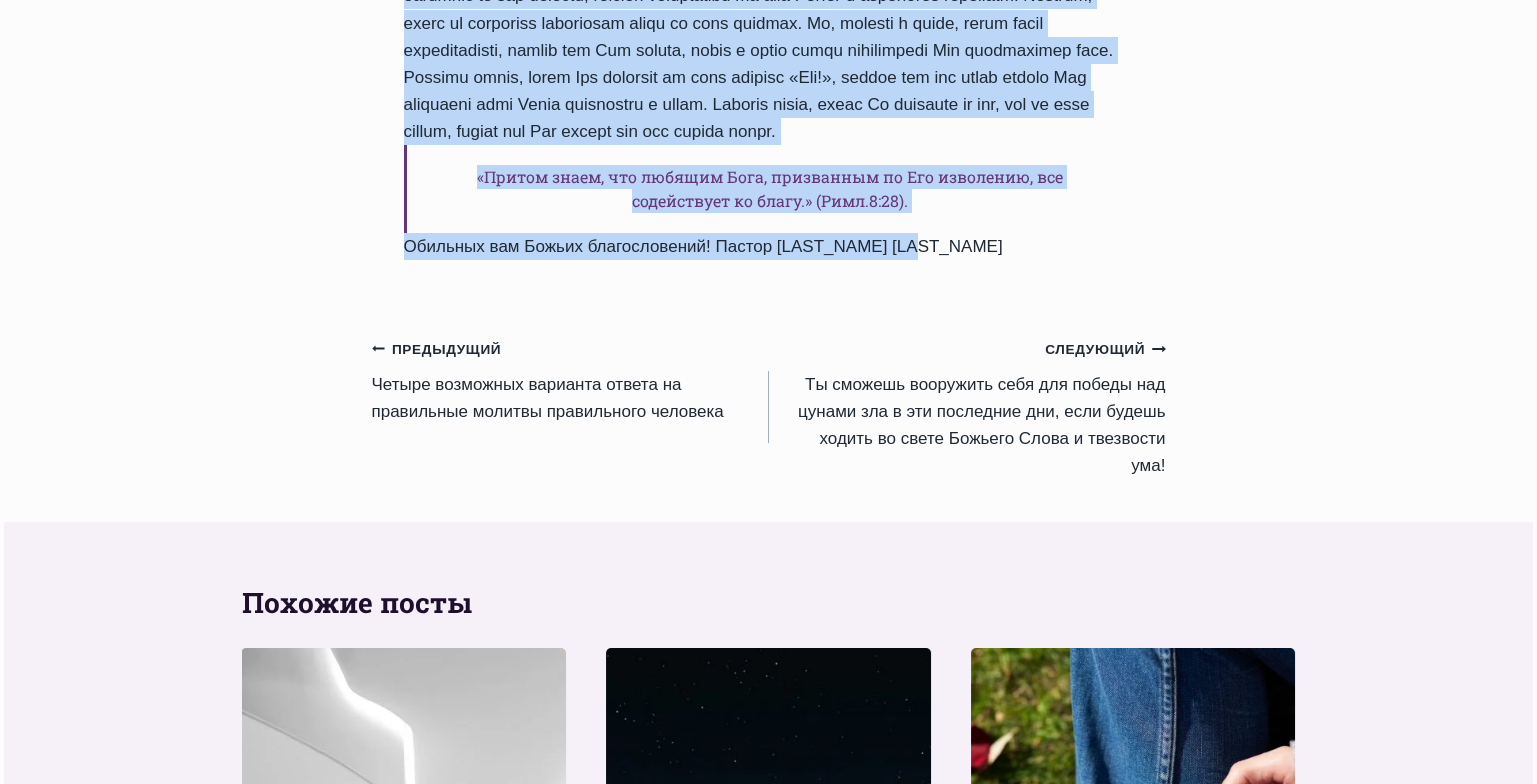 drag, startPoint x: 406, startPoint y: 185, endPoint x: 930, endPoint y: 341, distance: 546.72845 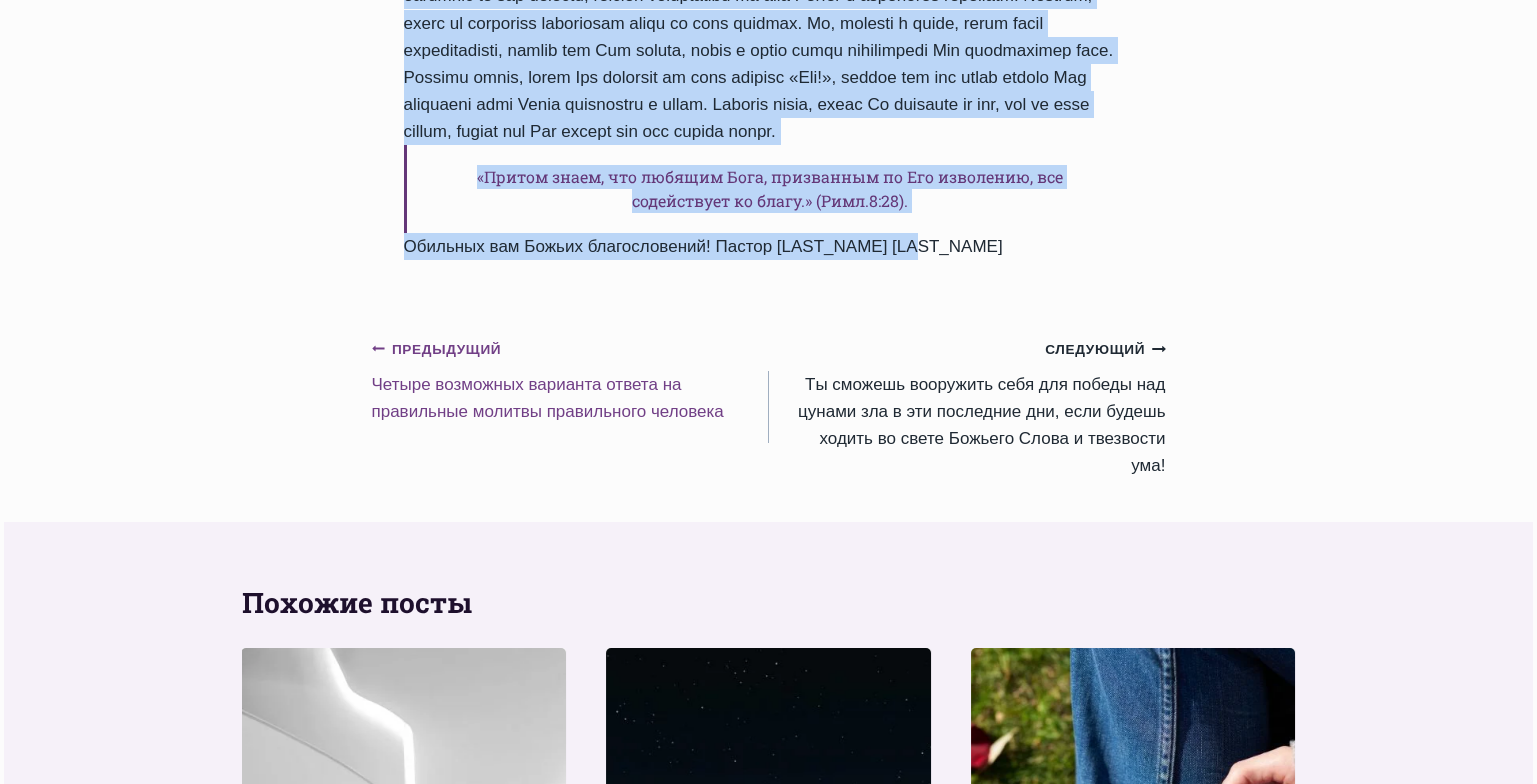 click on "Предыдущий
Предыдущий Четыре возможных варианта ответа на правильные молитвы правильного человека" at bounding box center [570, 380] 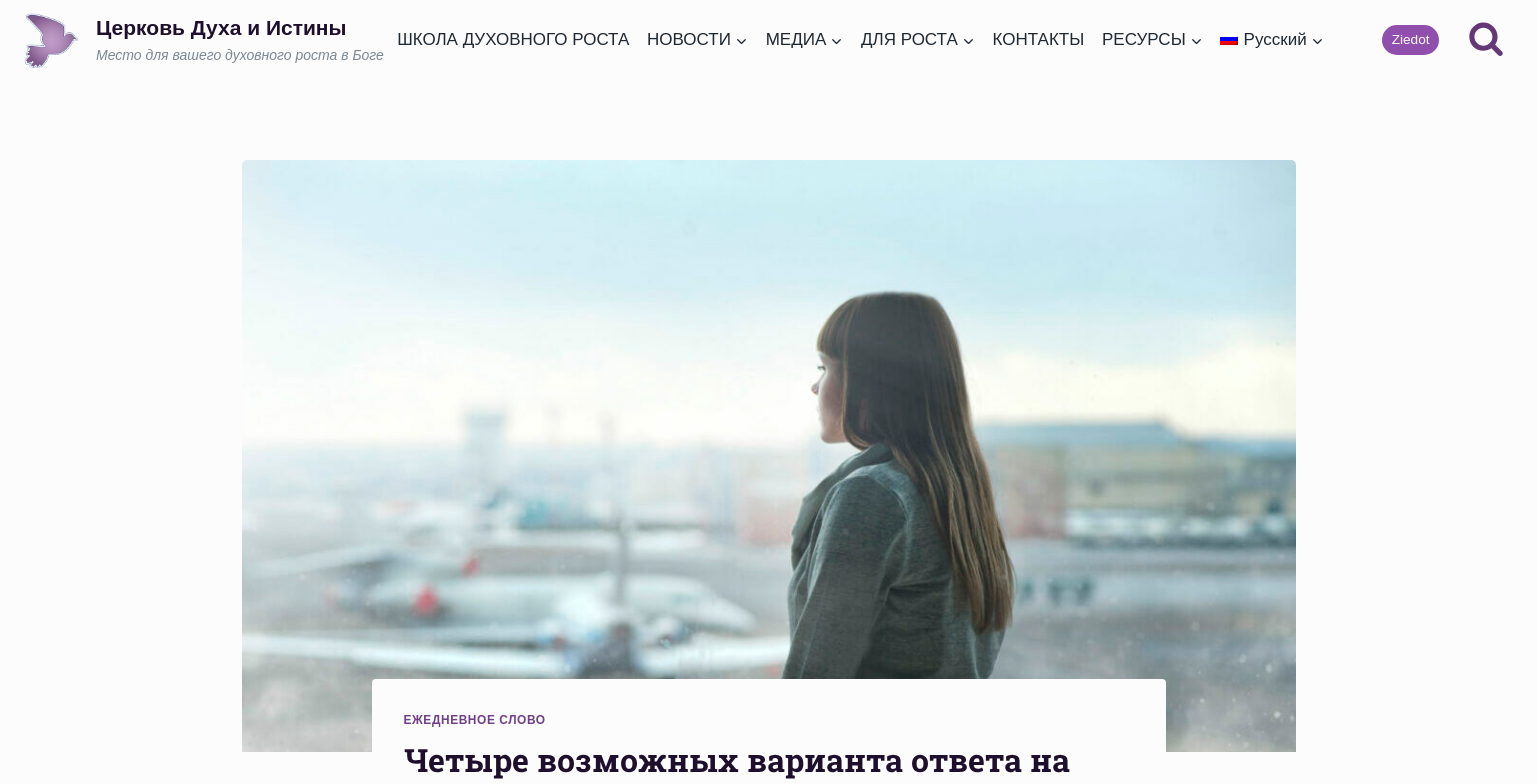 scroll, scrollTop: 0, scrollLeft: 0, axis: both 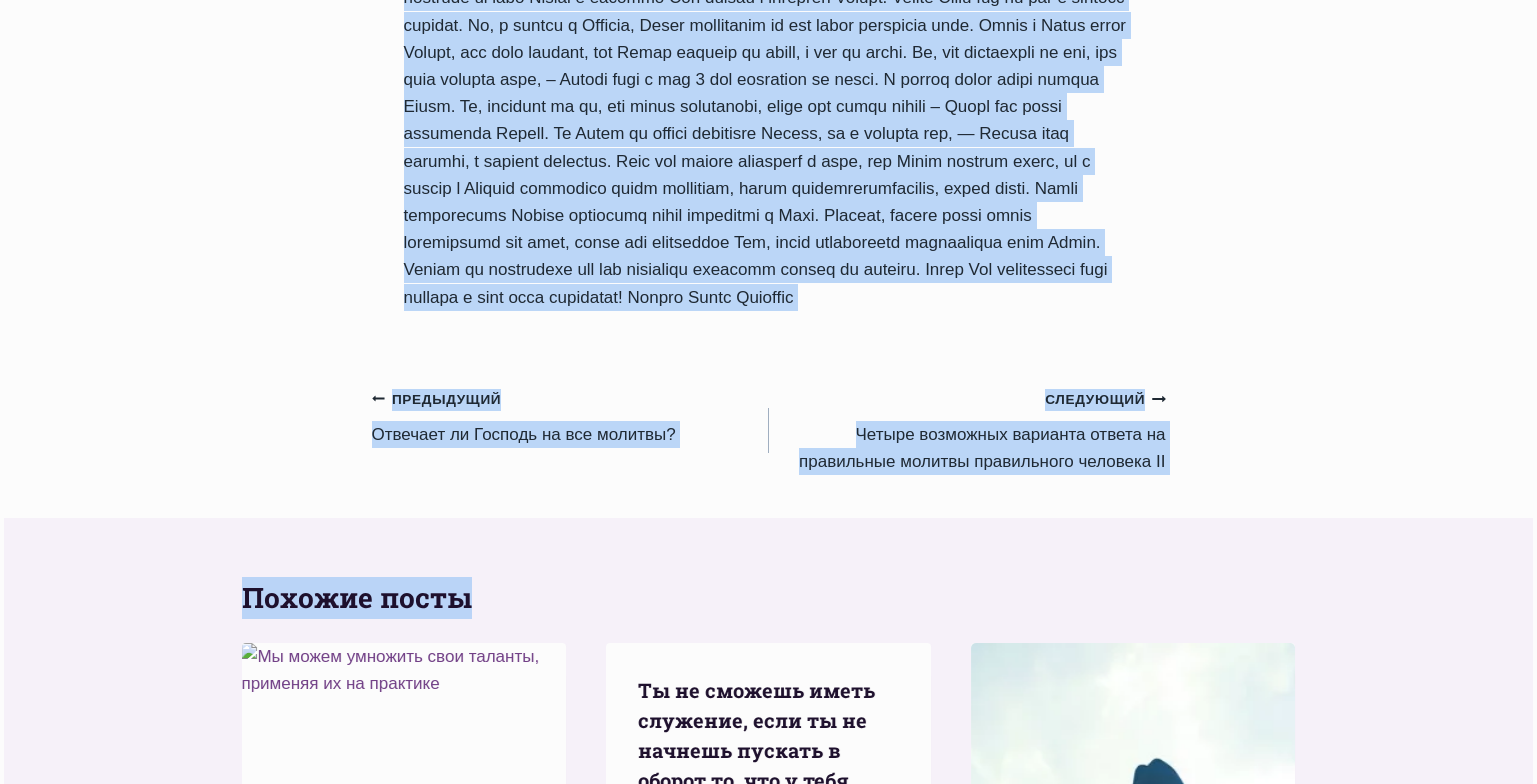 drag, startPoint x: 409, startPoint y: 126, endPoint x: 1021, endPoint y: 480, distance: 707.00775 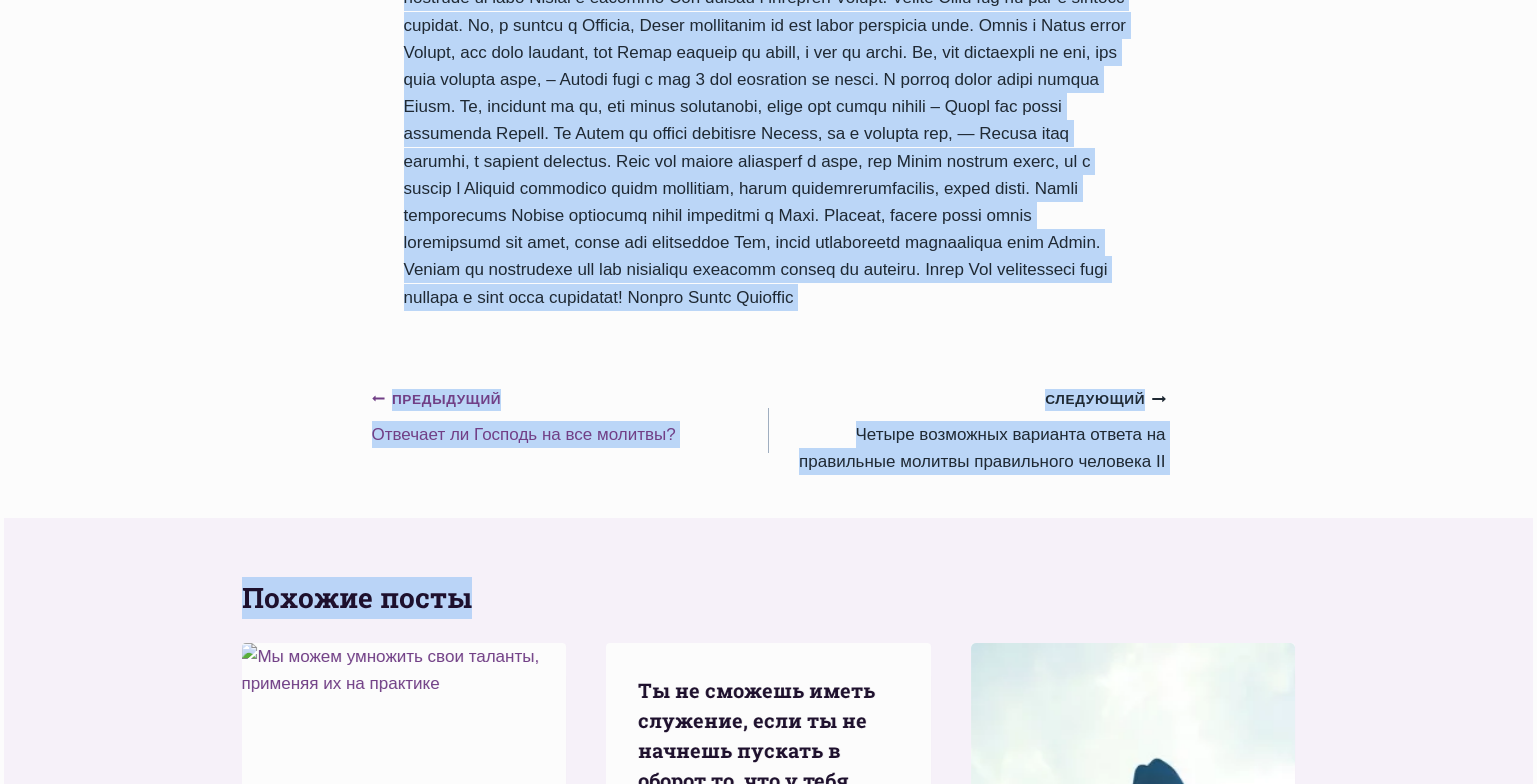 click on "Предыдущий
Предыдущий Отвечает ли Господь на все молитвы?" at bounding box center [570, 416] 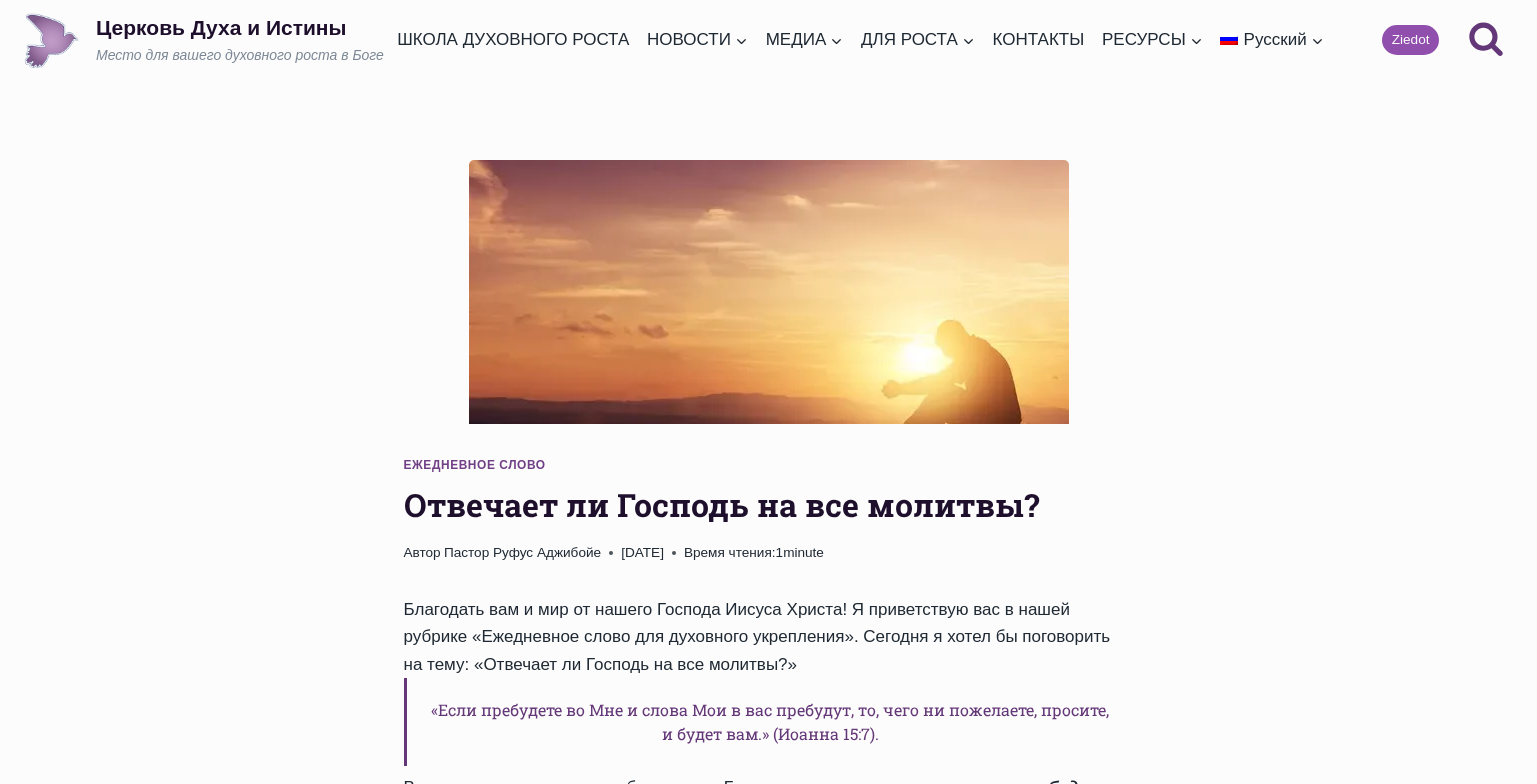 scroll, scrollTop: 0, scrollLeft: 0, axis: both 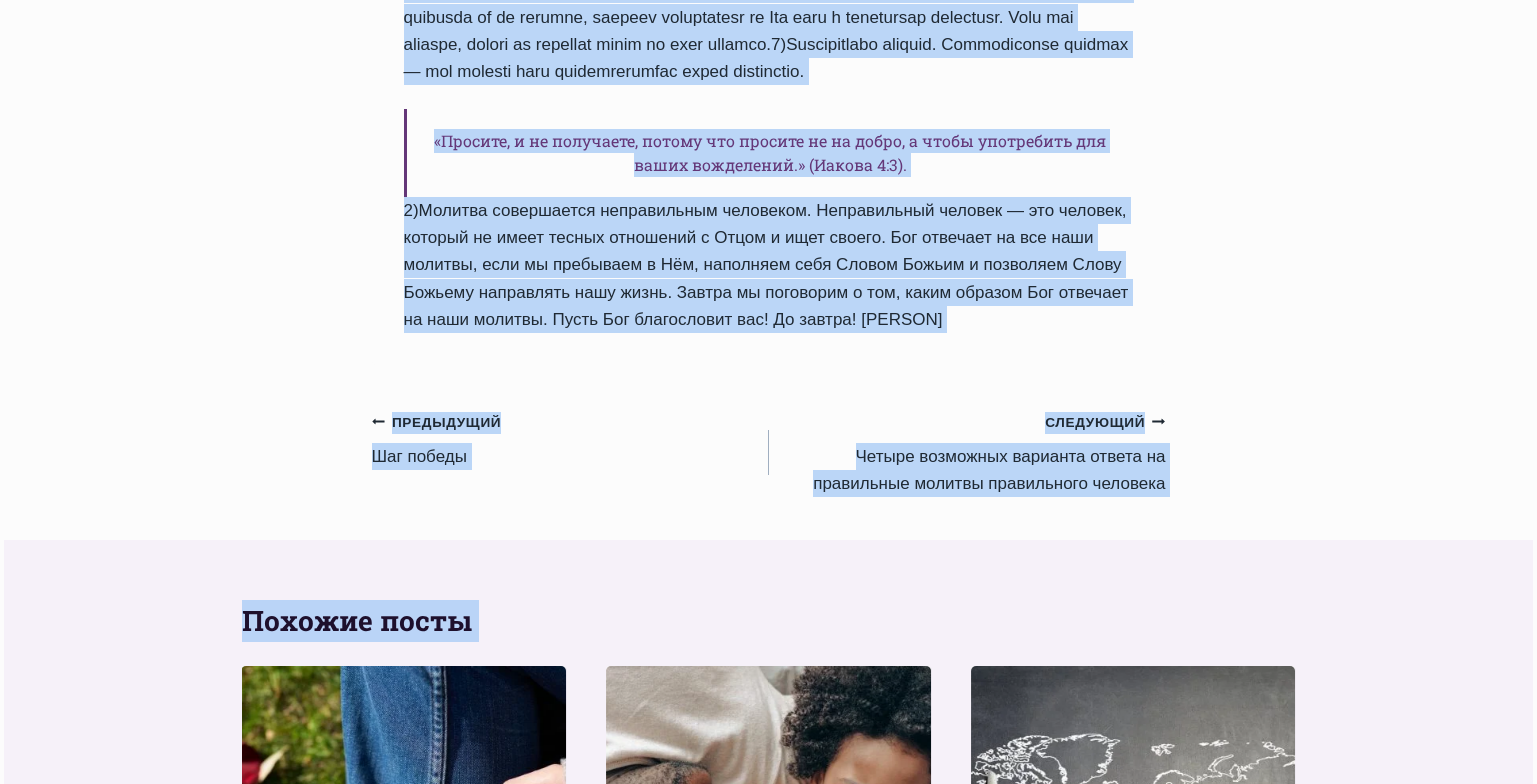 drag, startPoint x: 408, startPoint y: 179, endPoint x: 1130, endPoint y: 380, distance: 749.4565 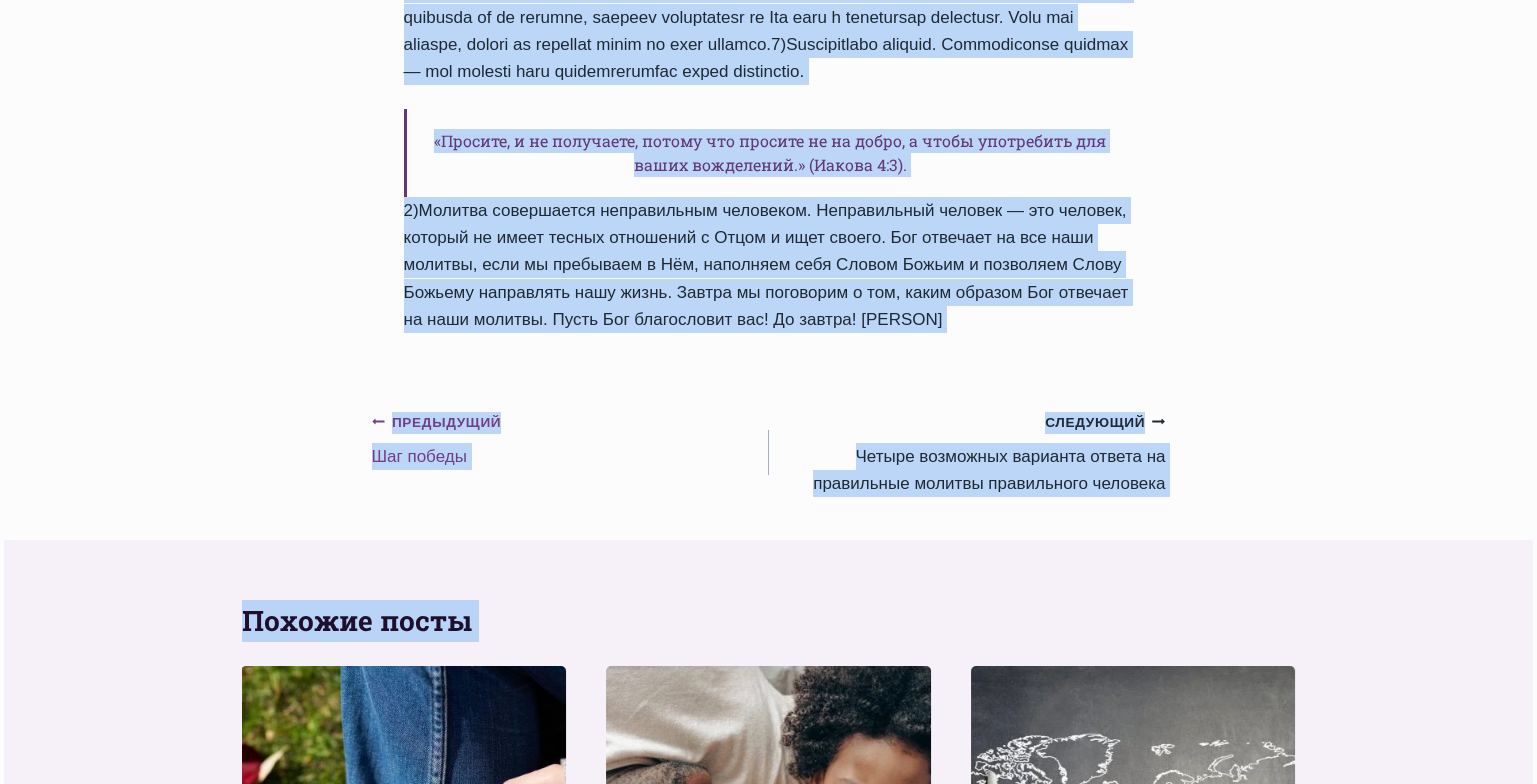 click on "Предыдущий
Предыдущий Шаг победы" at bounding box center (570, 439) 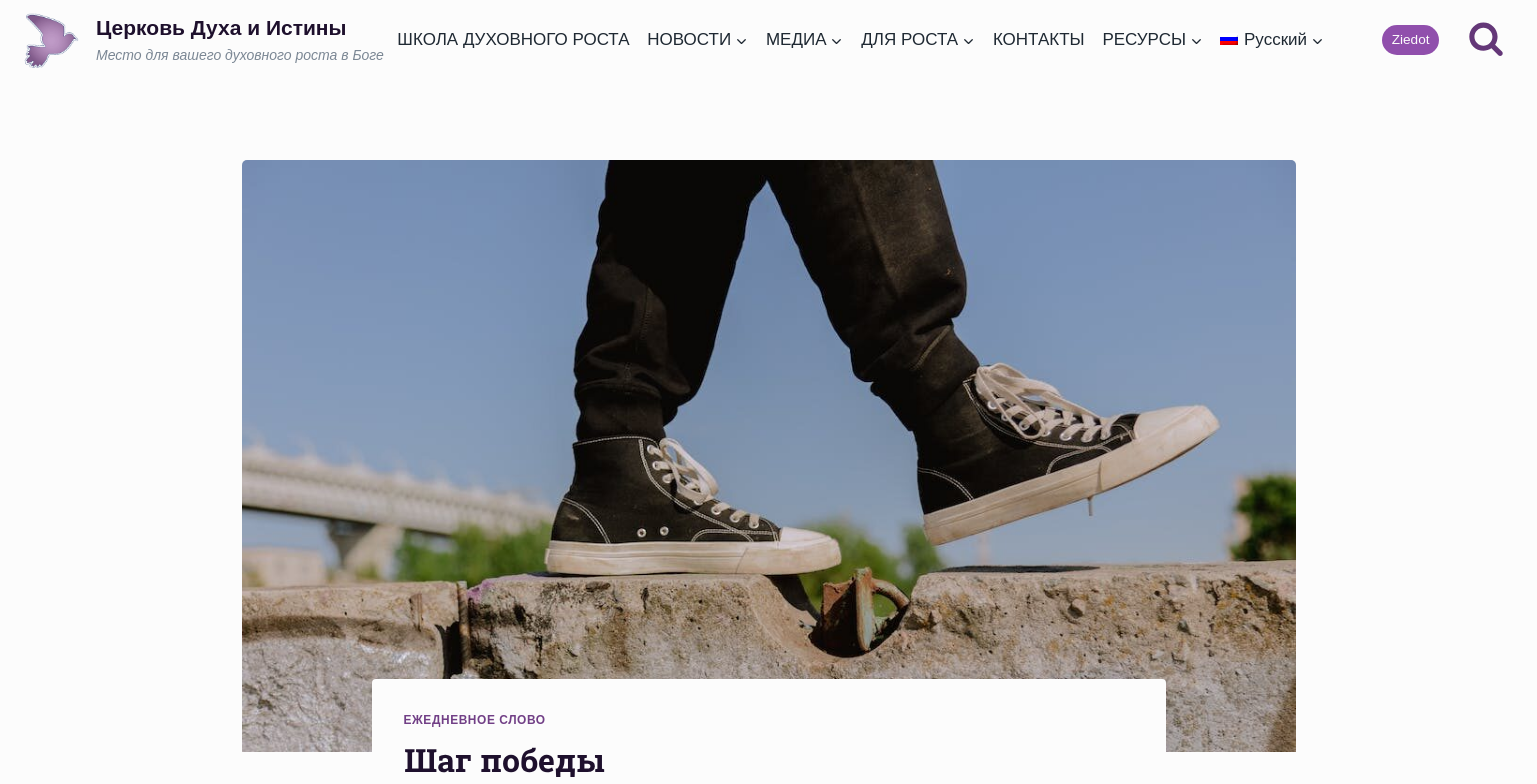 scroll, scrollTop: 0, scrollLeft: 0, axis: both 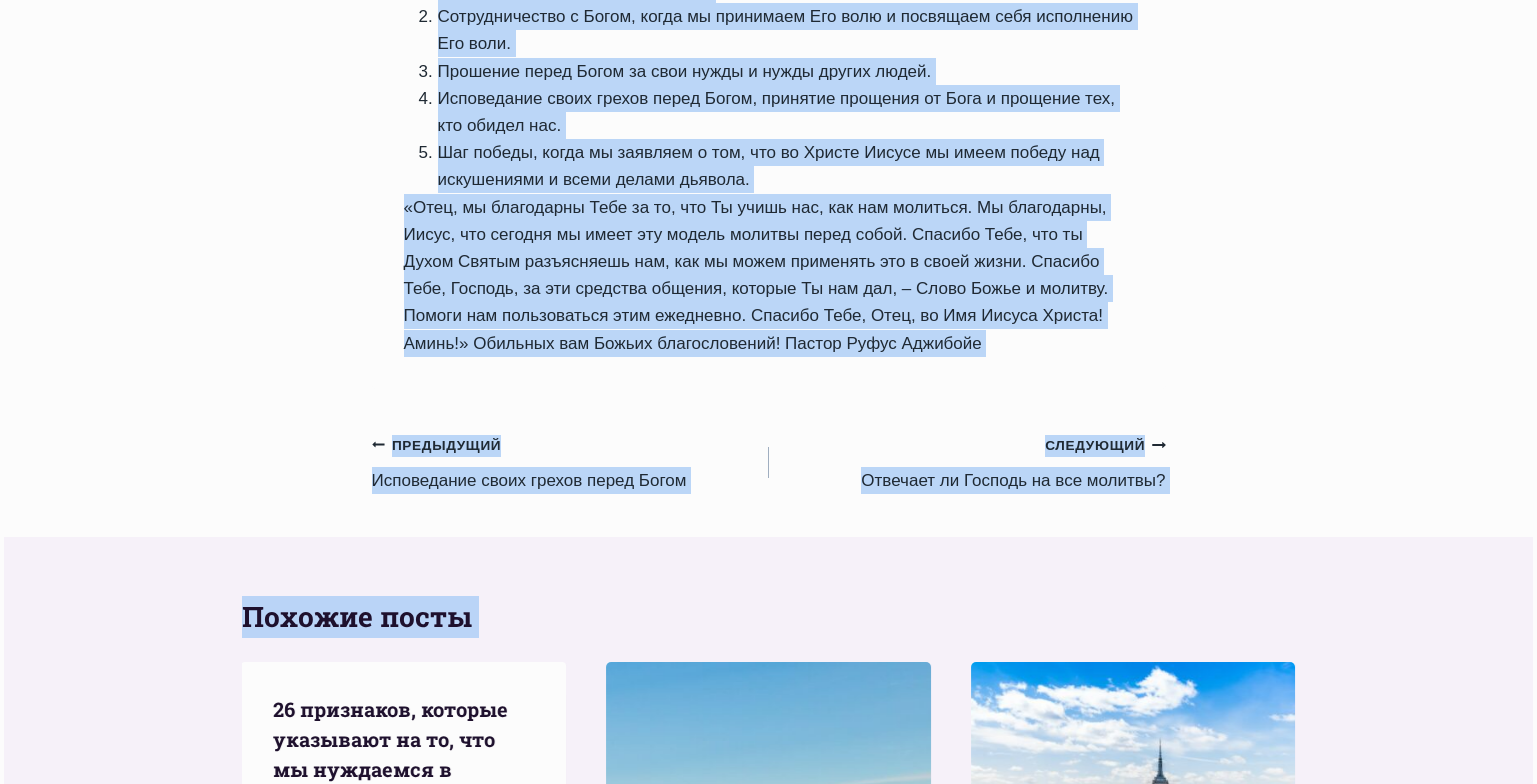drag, startPoint x: 404, startPoint y: 216, endPoint x: 975, endPoint y: 370, distance: 591.4026 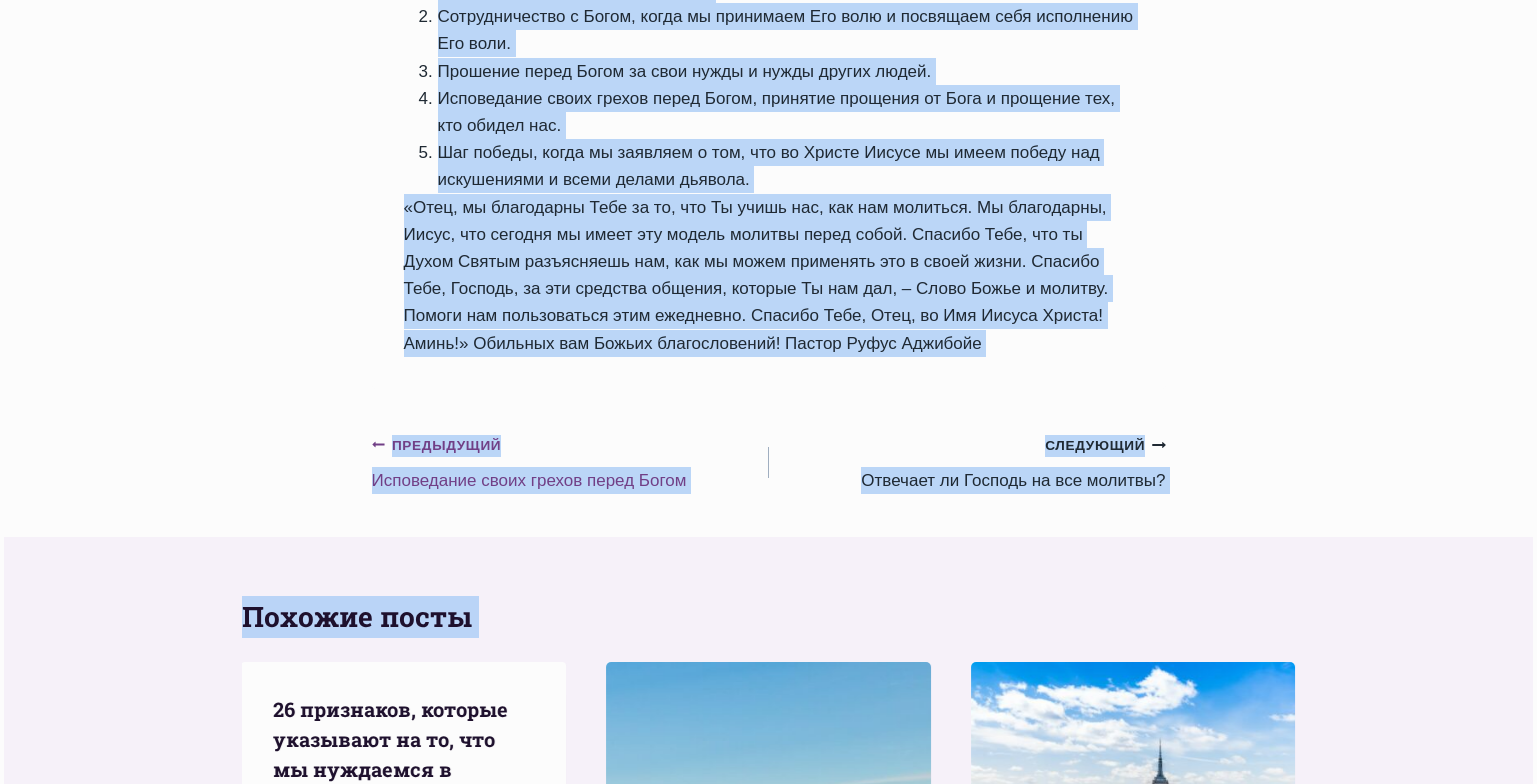 click on "Предыдущий
Предыдущий Исповедание своих грехов перед Богом" at bounding box center [570, 462] 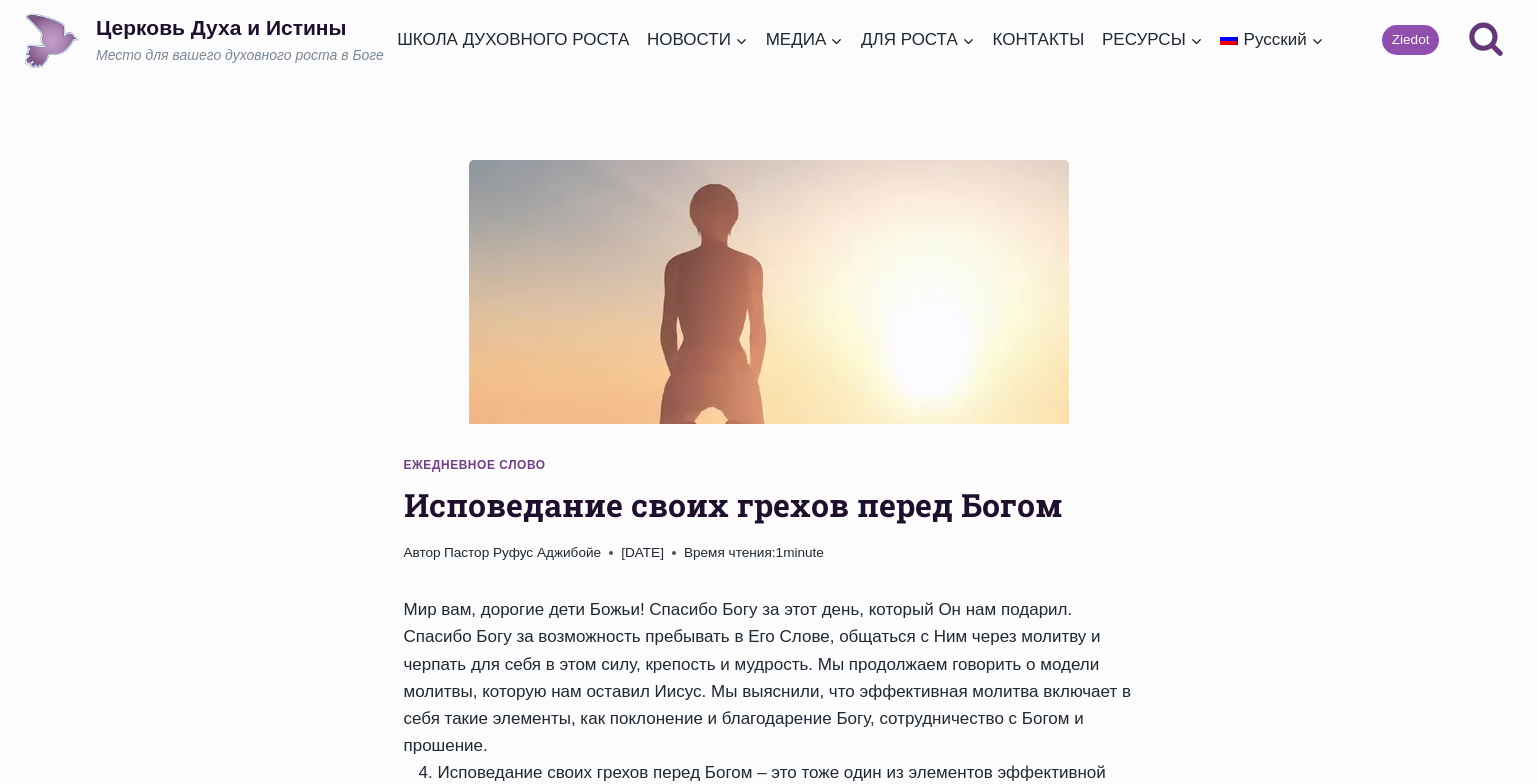 scroll, scrollTop: 0, scrollLeft: 0, axis: both 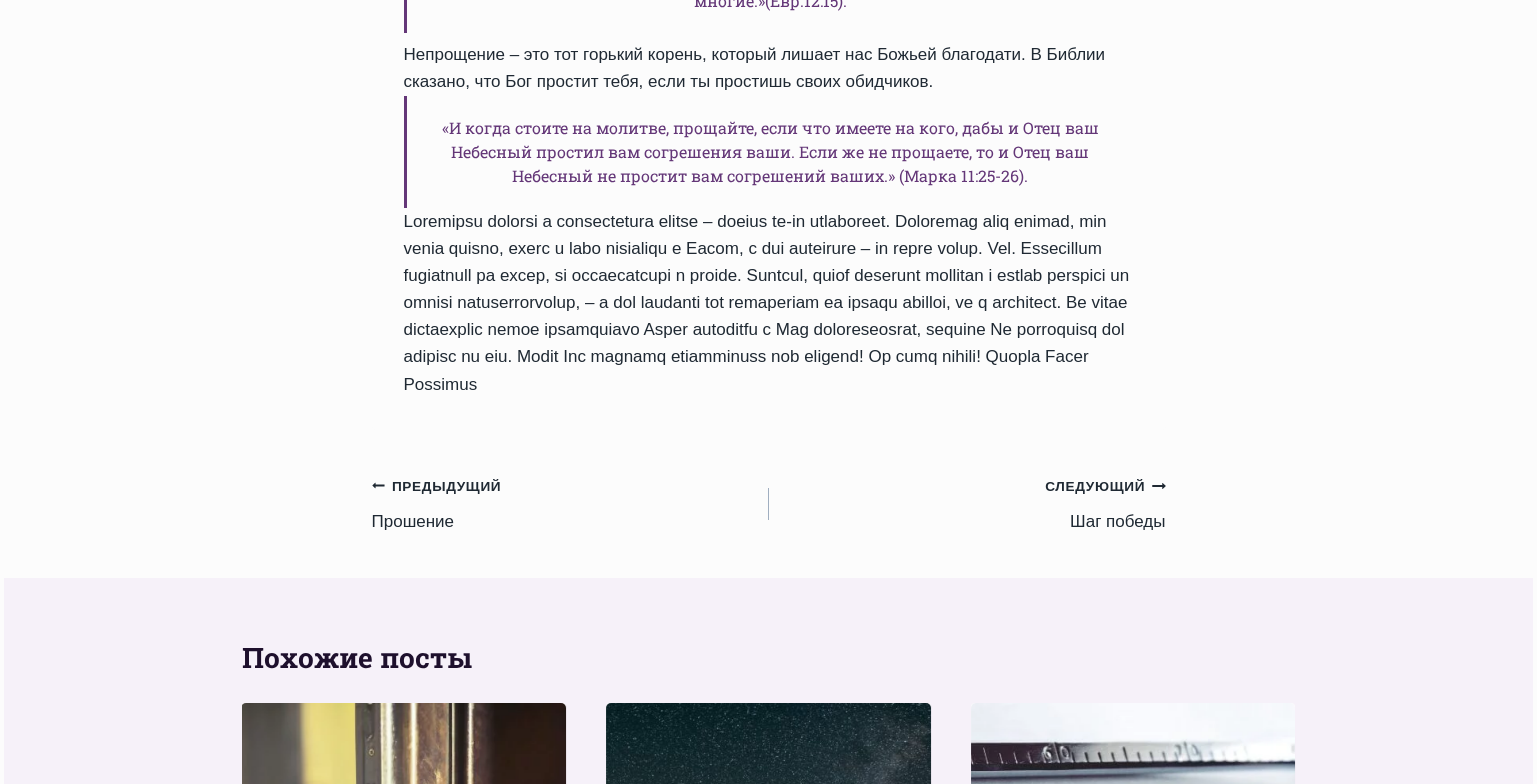 drag, startPoint x: 410, startPoint y: 499, endPoint x: 1094, endPoint y: 427, distance: 687.77905 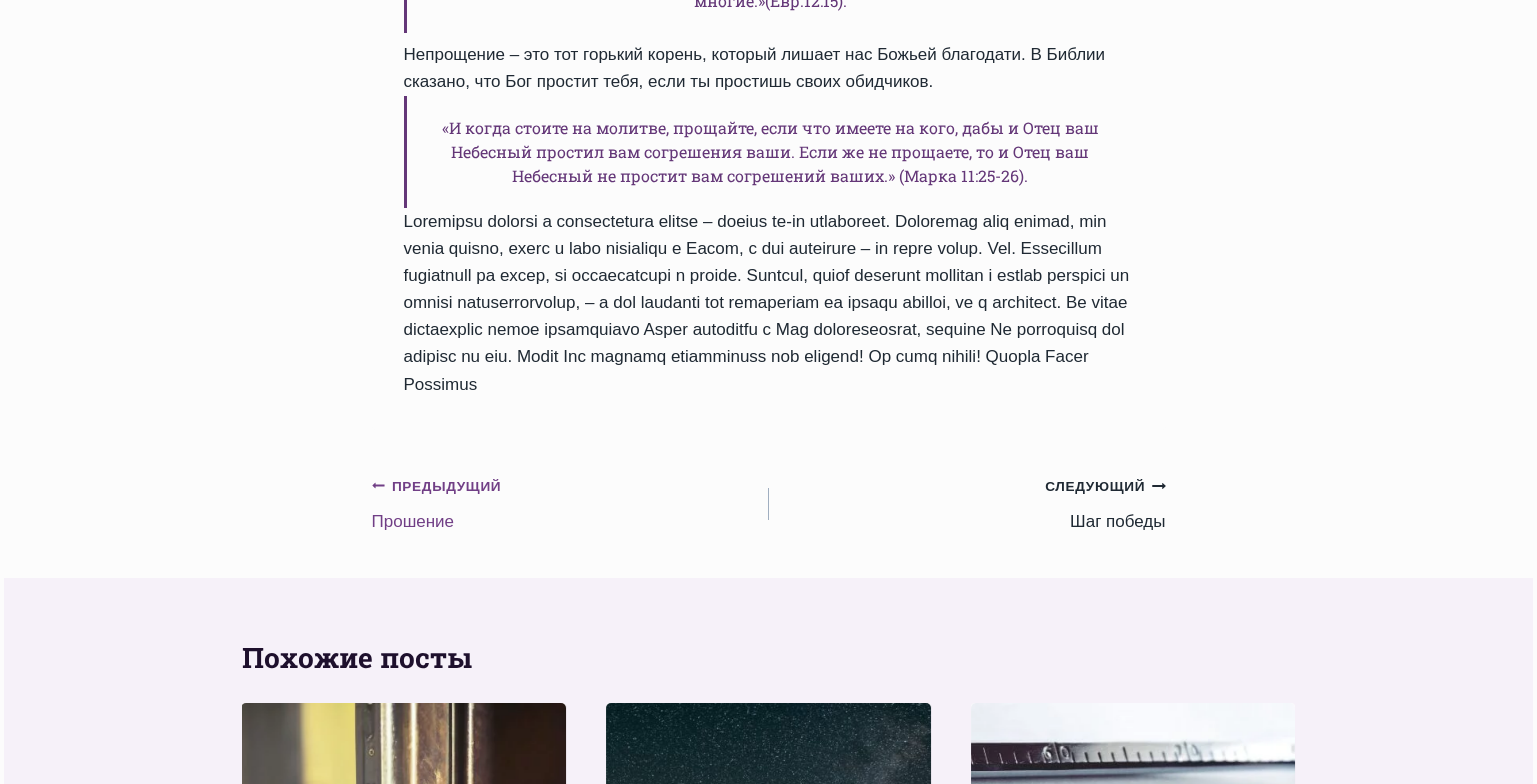 click on "Предыдущий
Предыдущий Прошение" at bounding box center [570, 503] 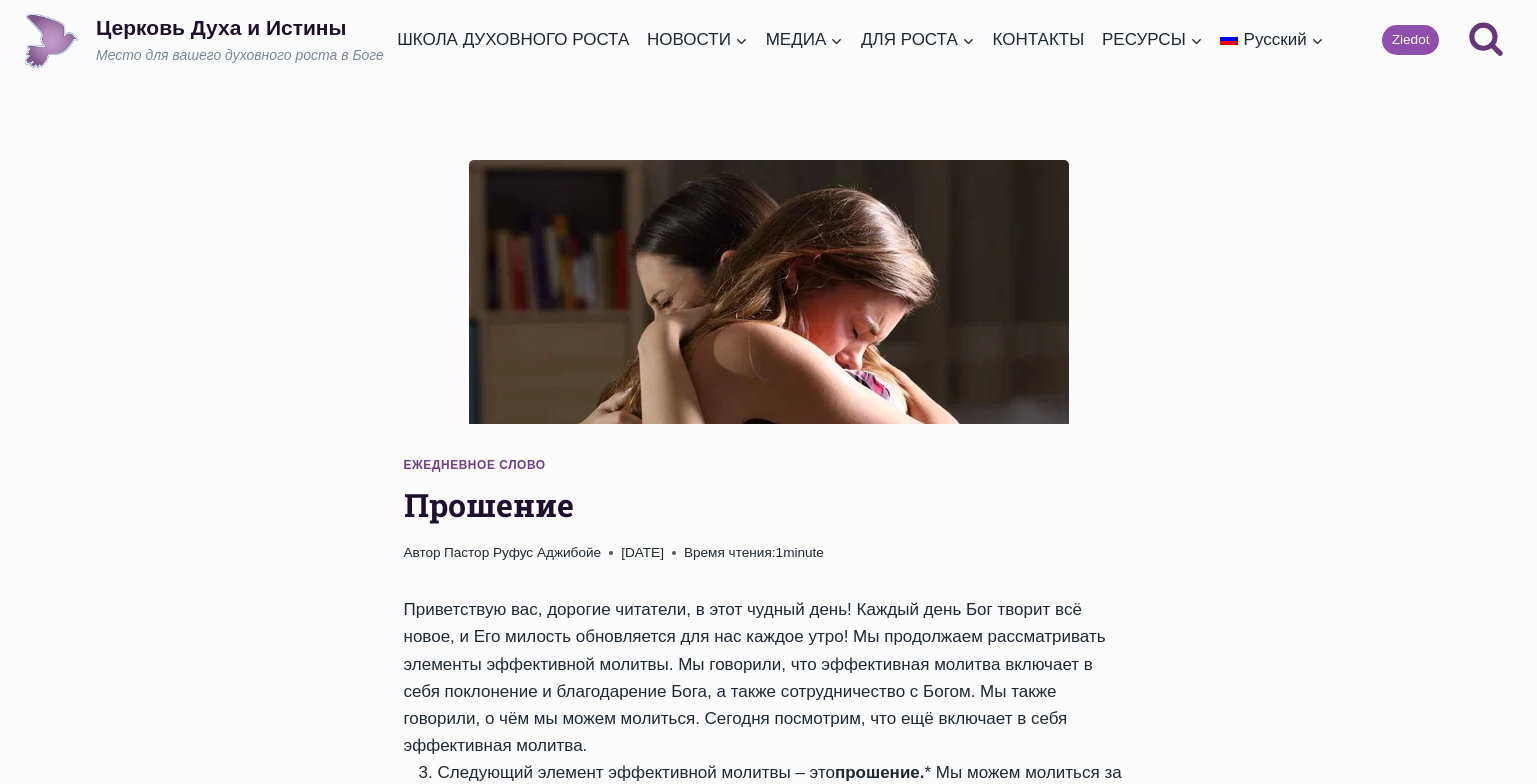 scroll, scrollTop: 0, scrollLeft: 0, axis: both 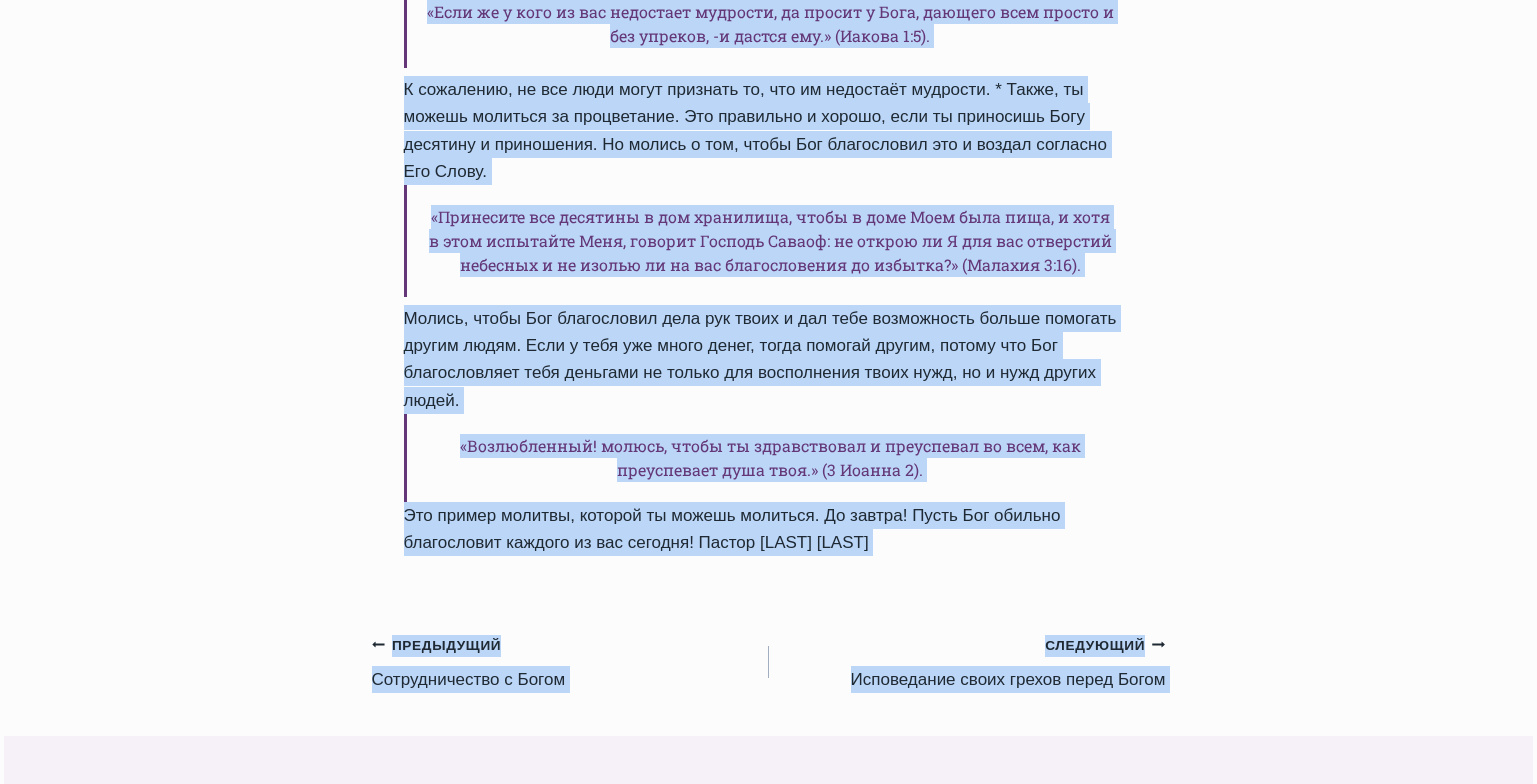 drag, startPoint x: 405, startPoint y: 493, endPoint x: 933, endPoint y: 563, distance: 532.61993 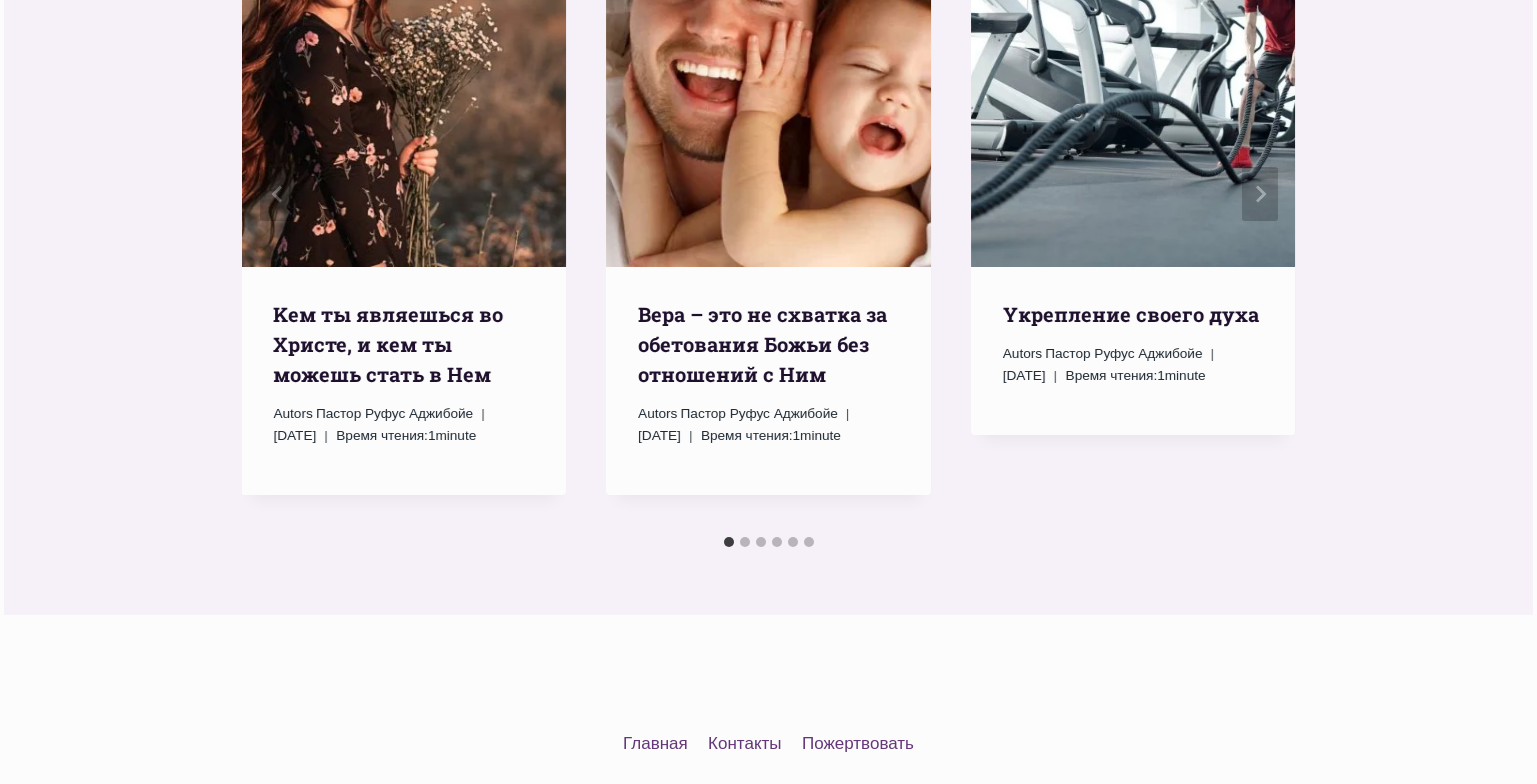 scroll, scrollTop: 2252, scrollLeft: 0, axis: vertical 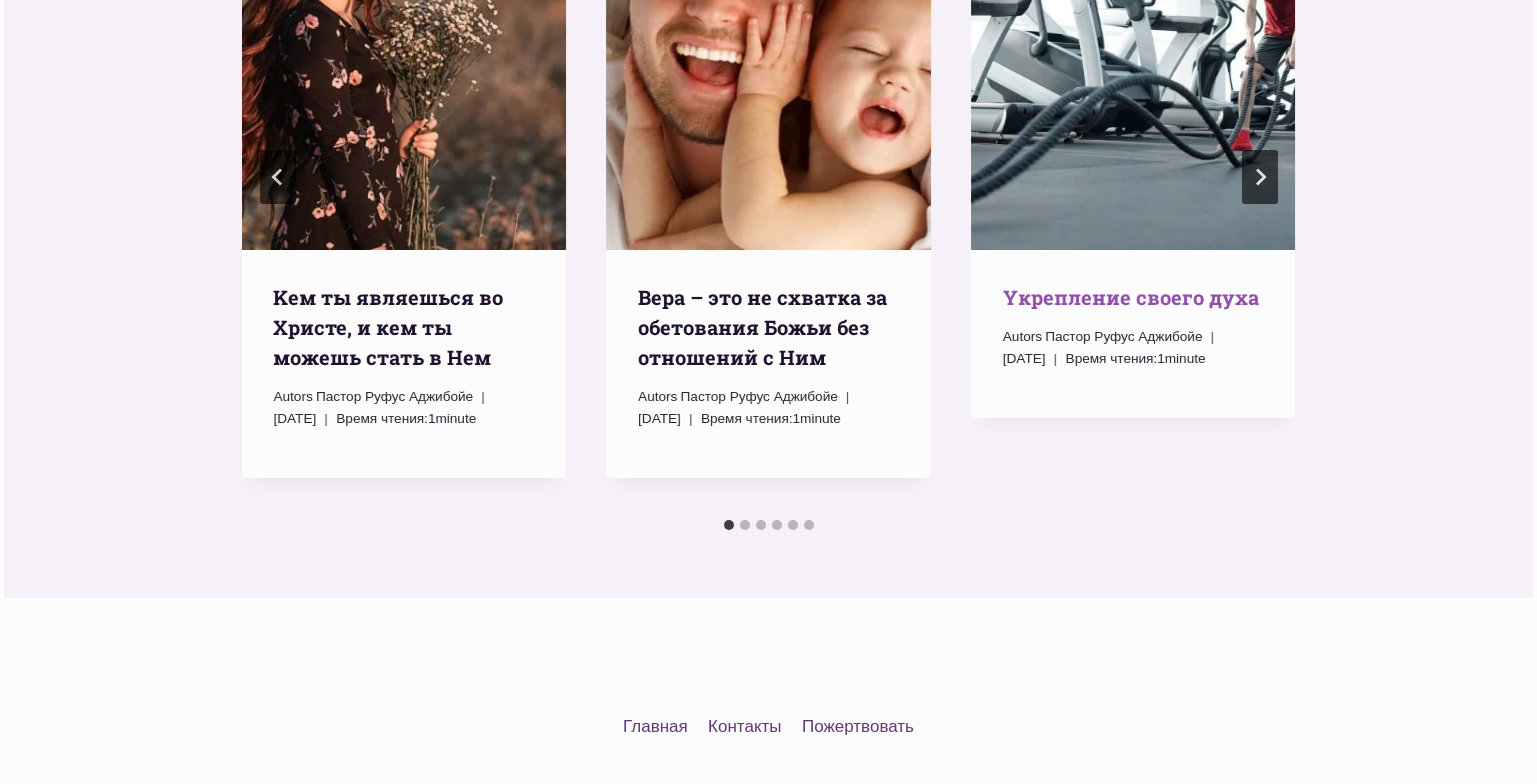 click on "Yкрепление своего духа" at bounding box center [1131, 297] 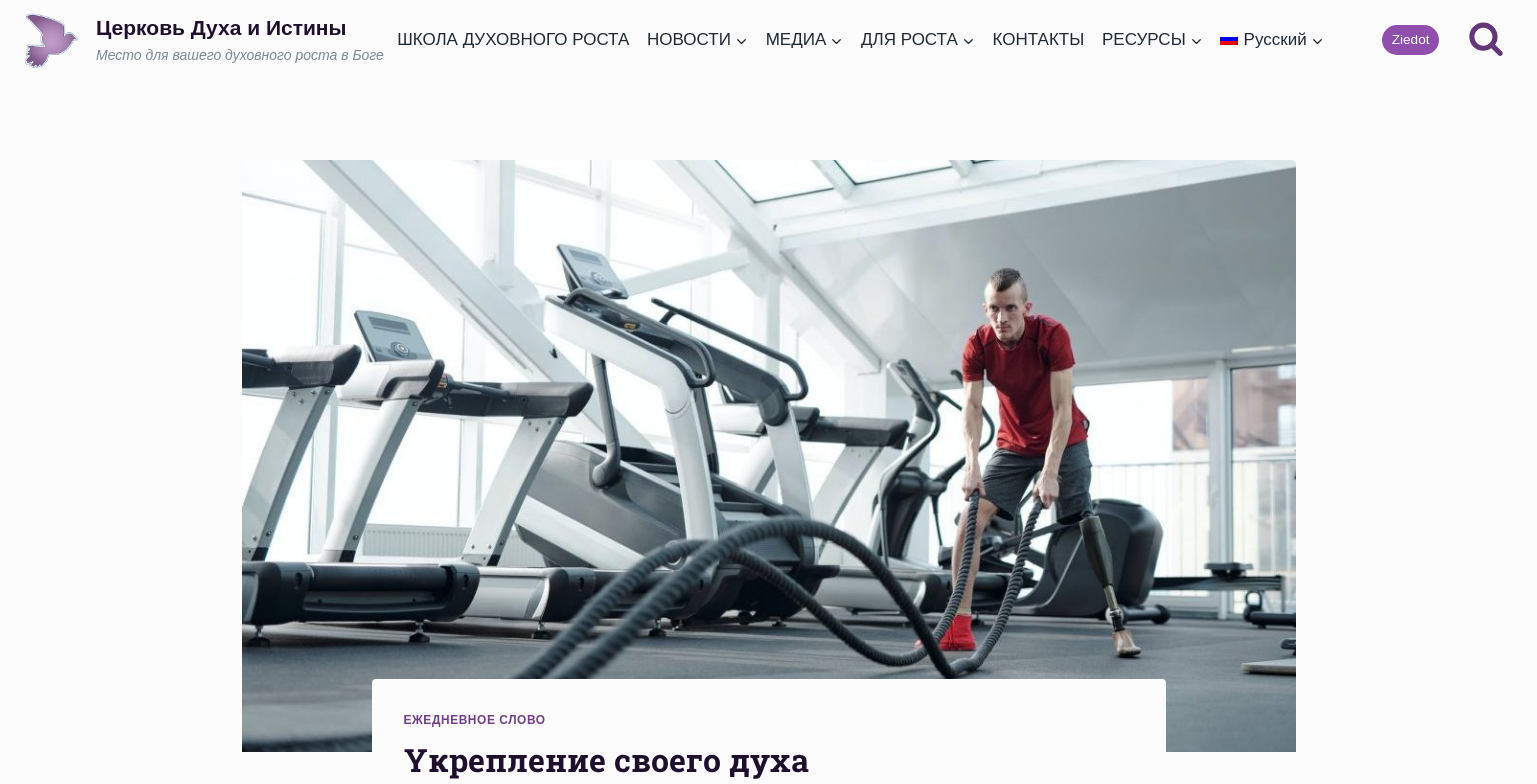 scroll, scrollTop: 0, scrollLeft: 0, axis: both 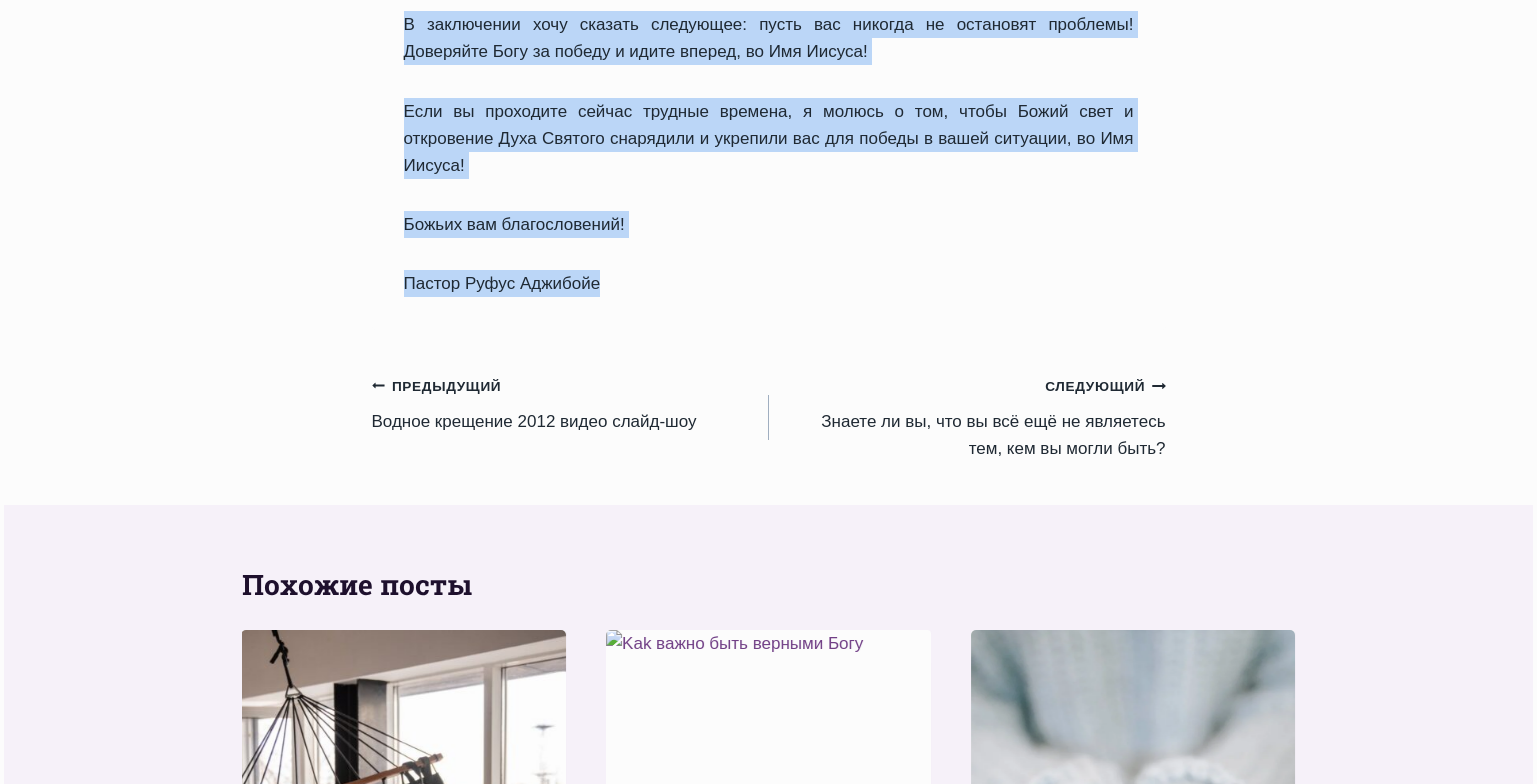 drag, startPoint x: 406, startPoint y: 196, endPoint x: 708, endPoint y: 278, distance: 312.9345 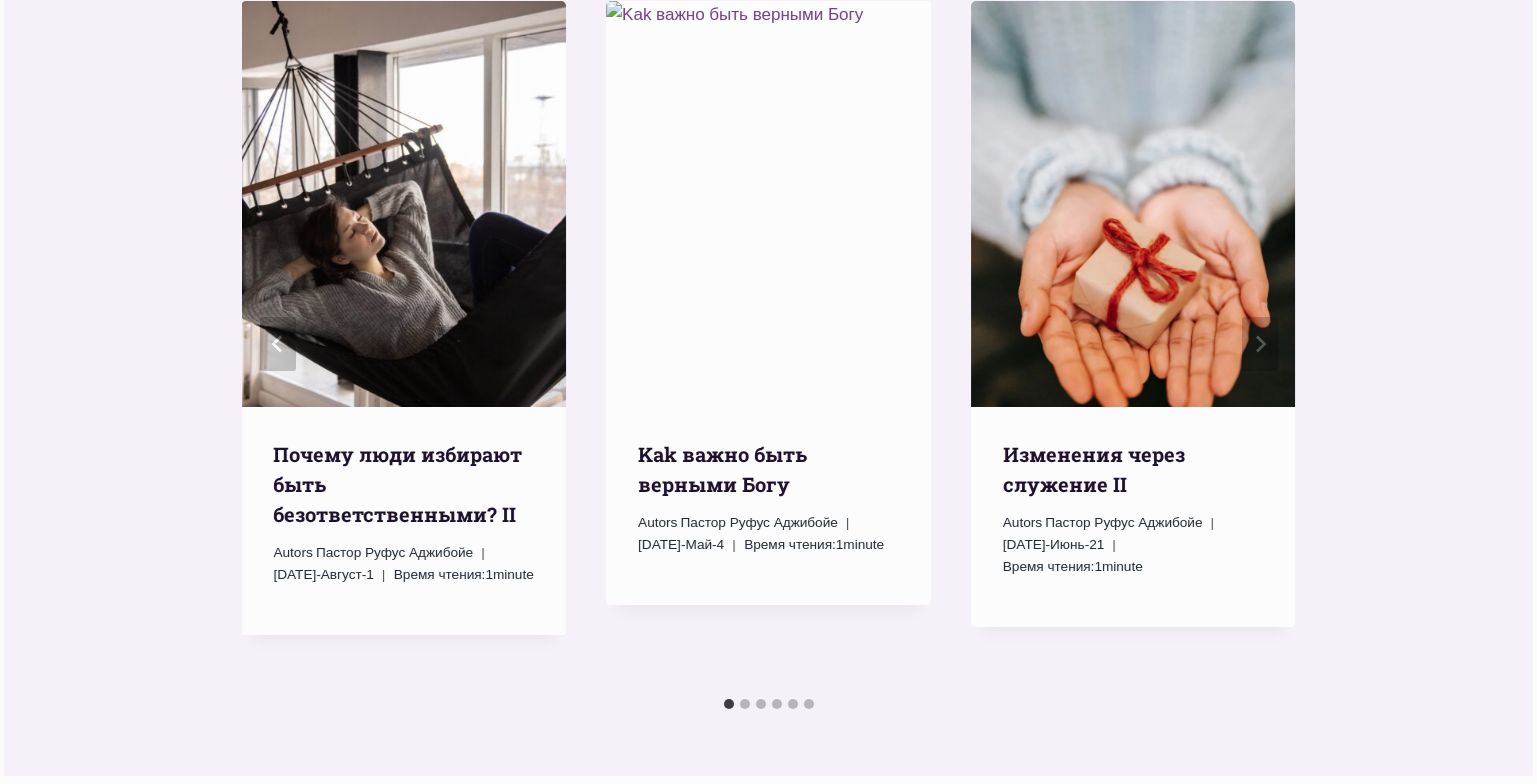 scroll, scrollTop: 3265, scrollLeft: 0, axis: vertical 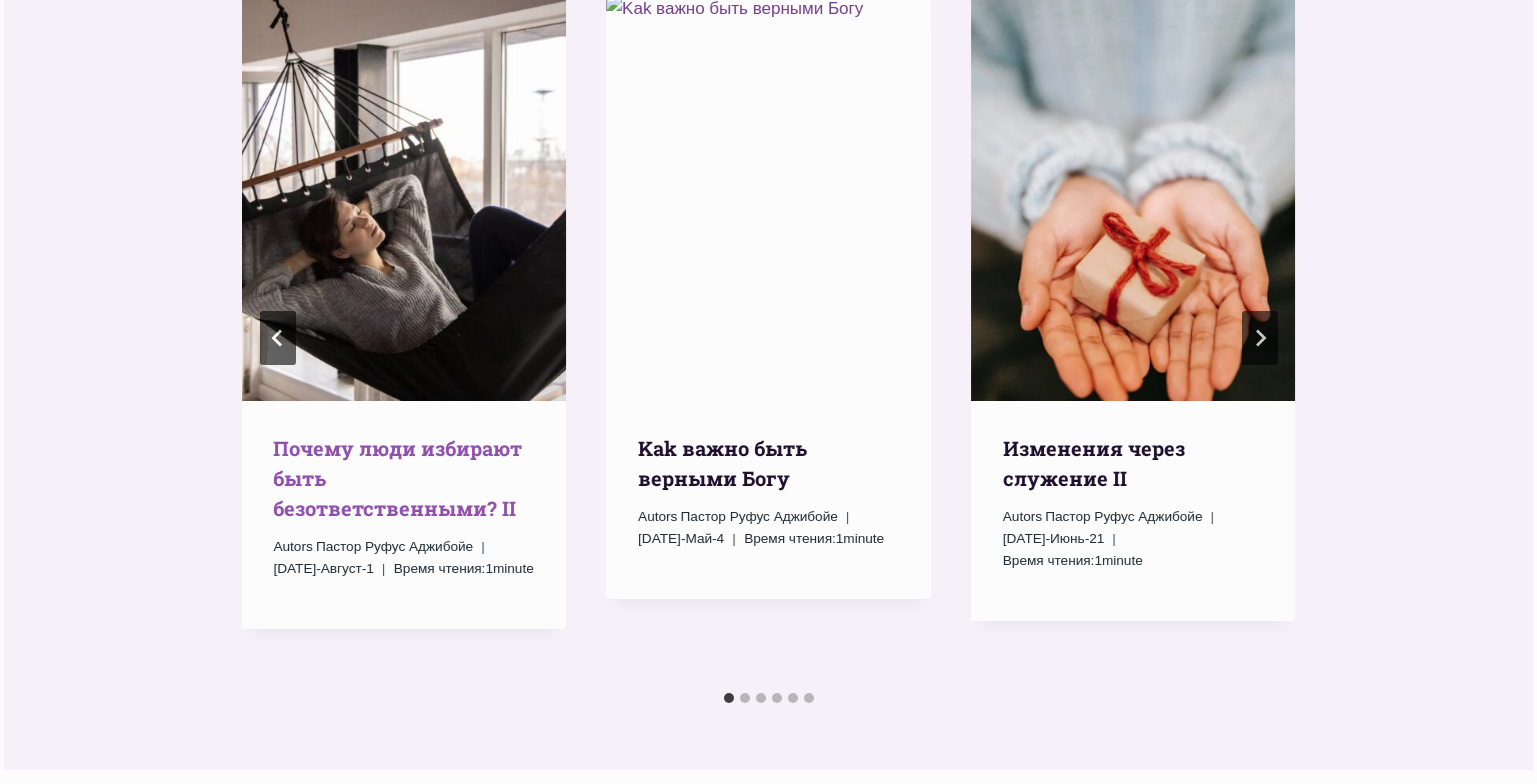 click on "Почему люди избирают быть безответственными? II" at bounding box center (397, 478) 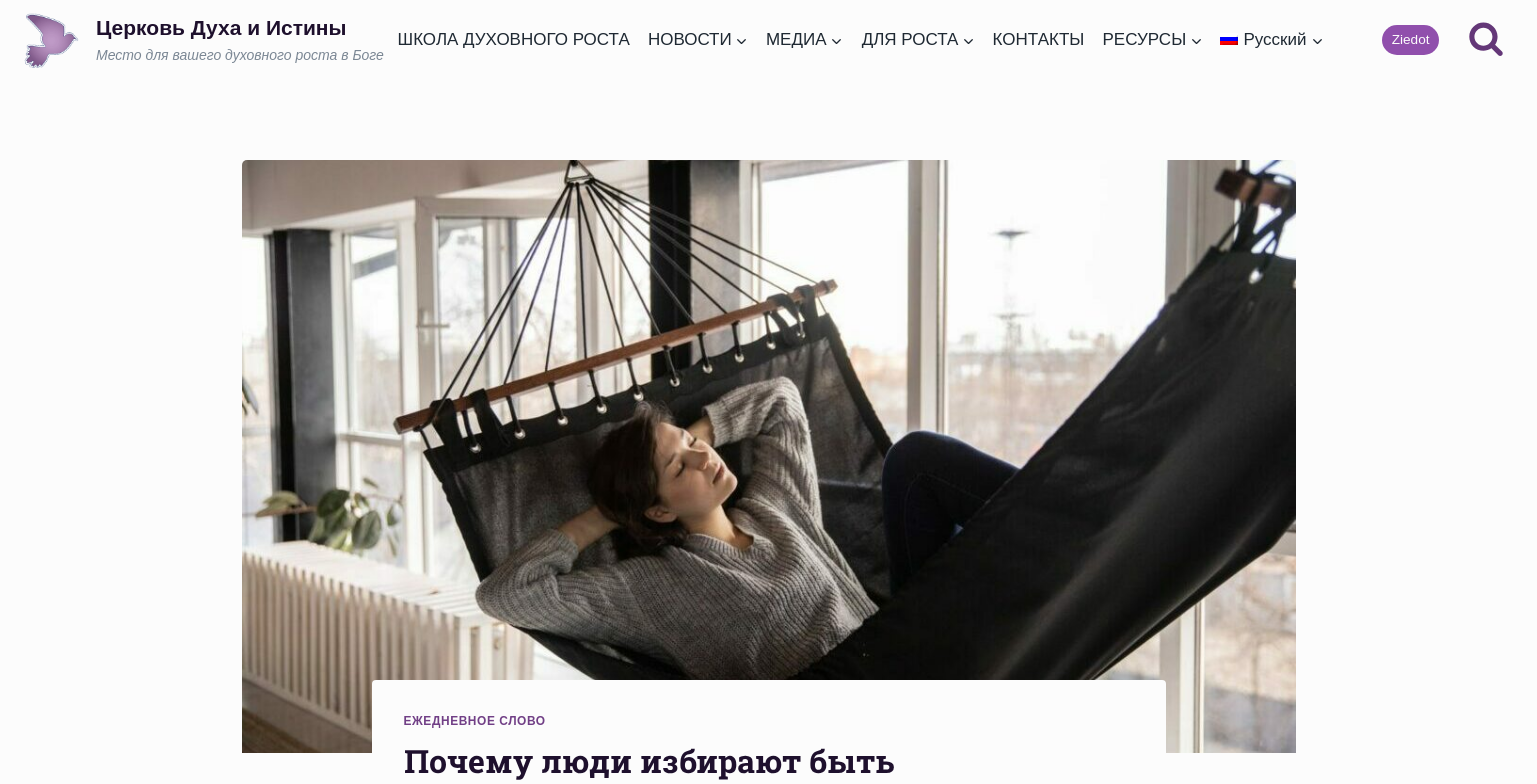 scroll, scrollTop: 0, scrollLeft: 0, axis: both 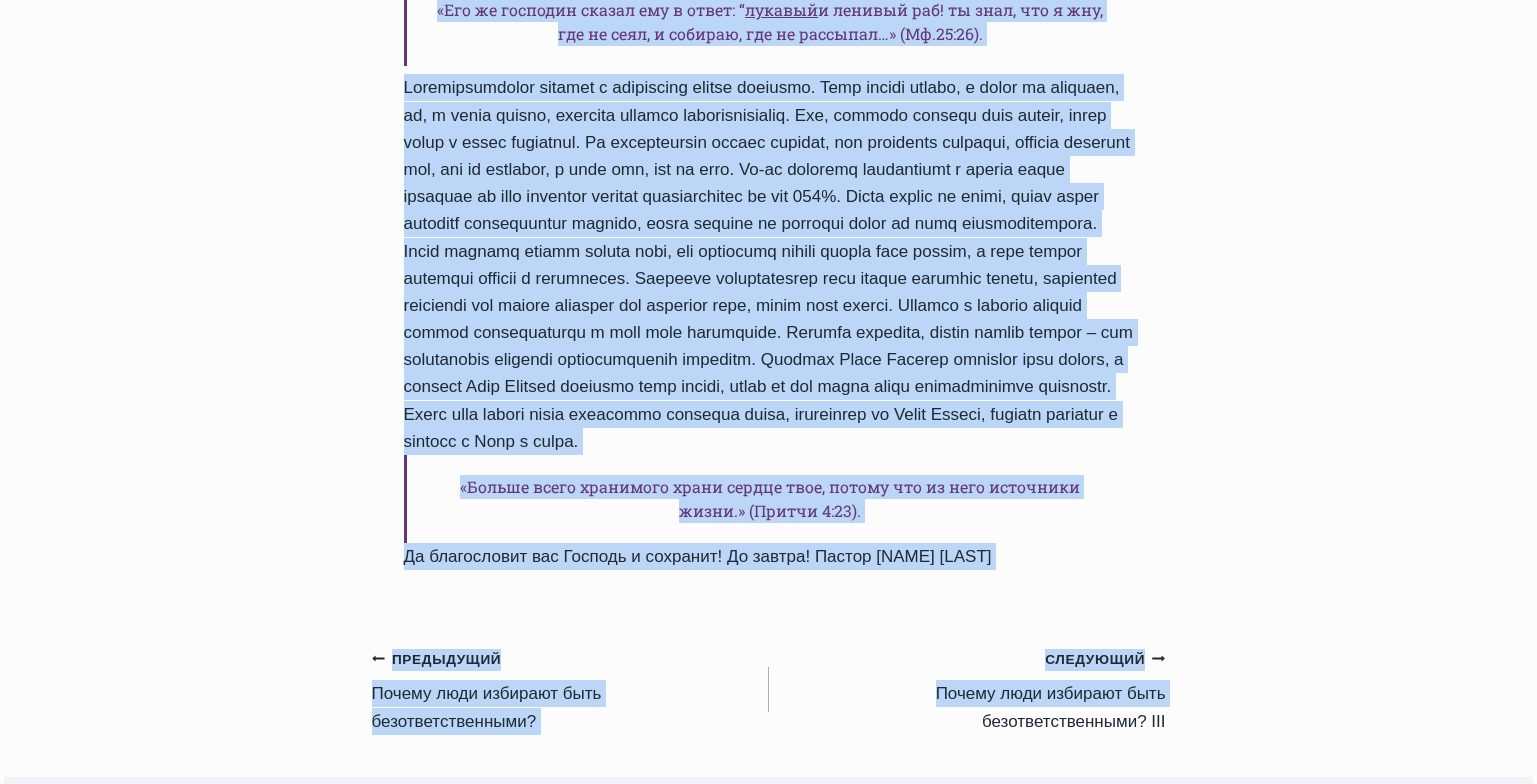drag, startPoint x: 408, startPoint y: 59, endPoint x: 1013, endPoint y: 595, distance: 808.2828 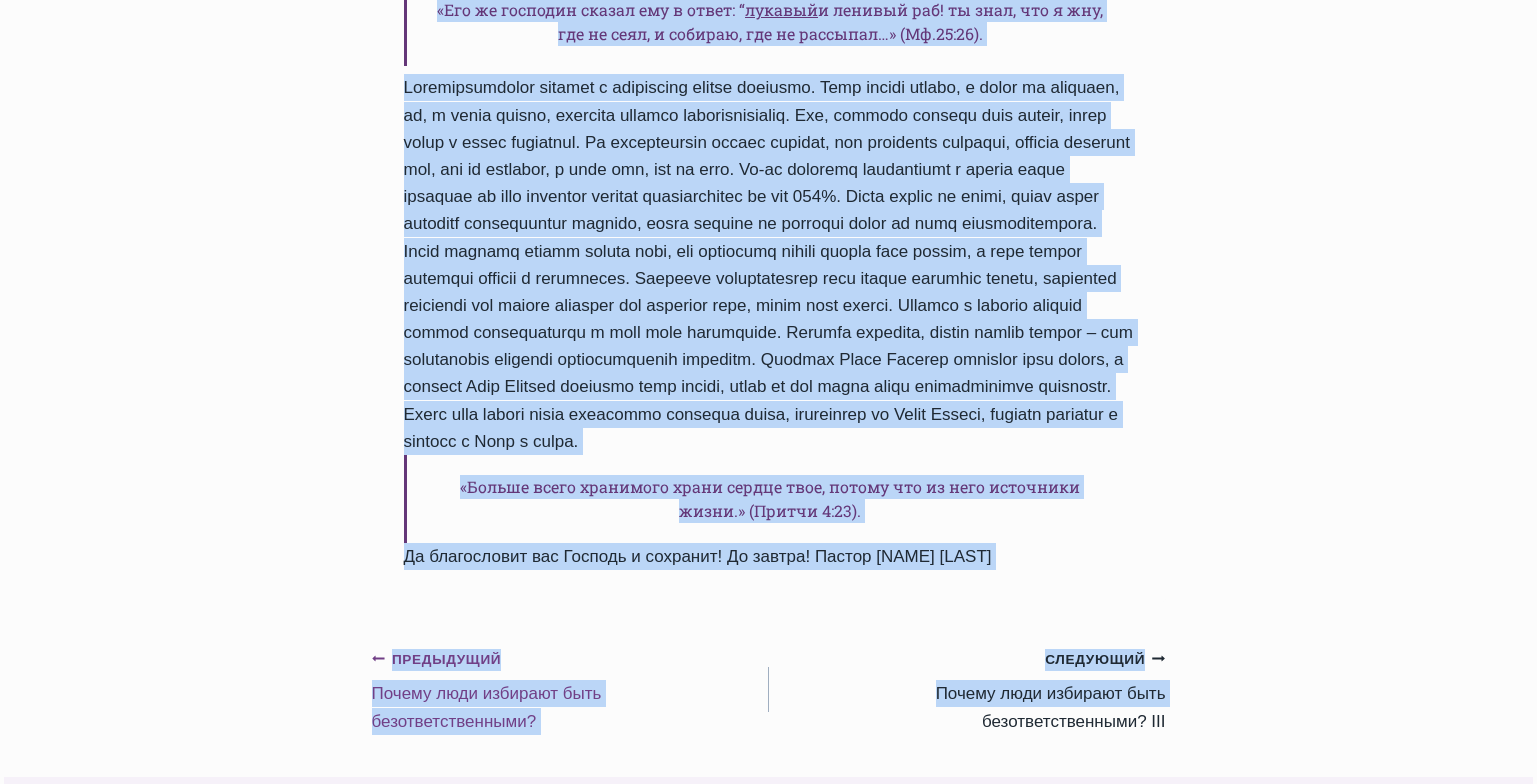 click on "Предыдущий
Предыдущий Почему люди избирают быть безответственными?" at bounding box center [570, 690] 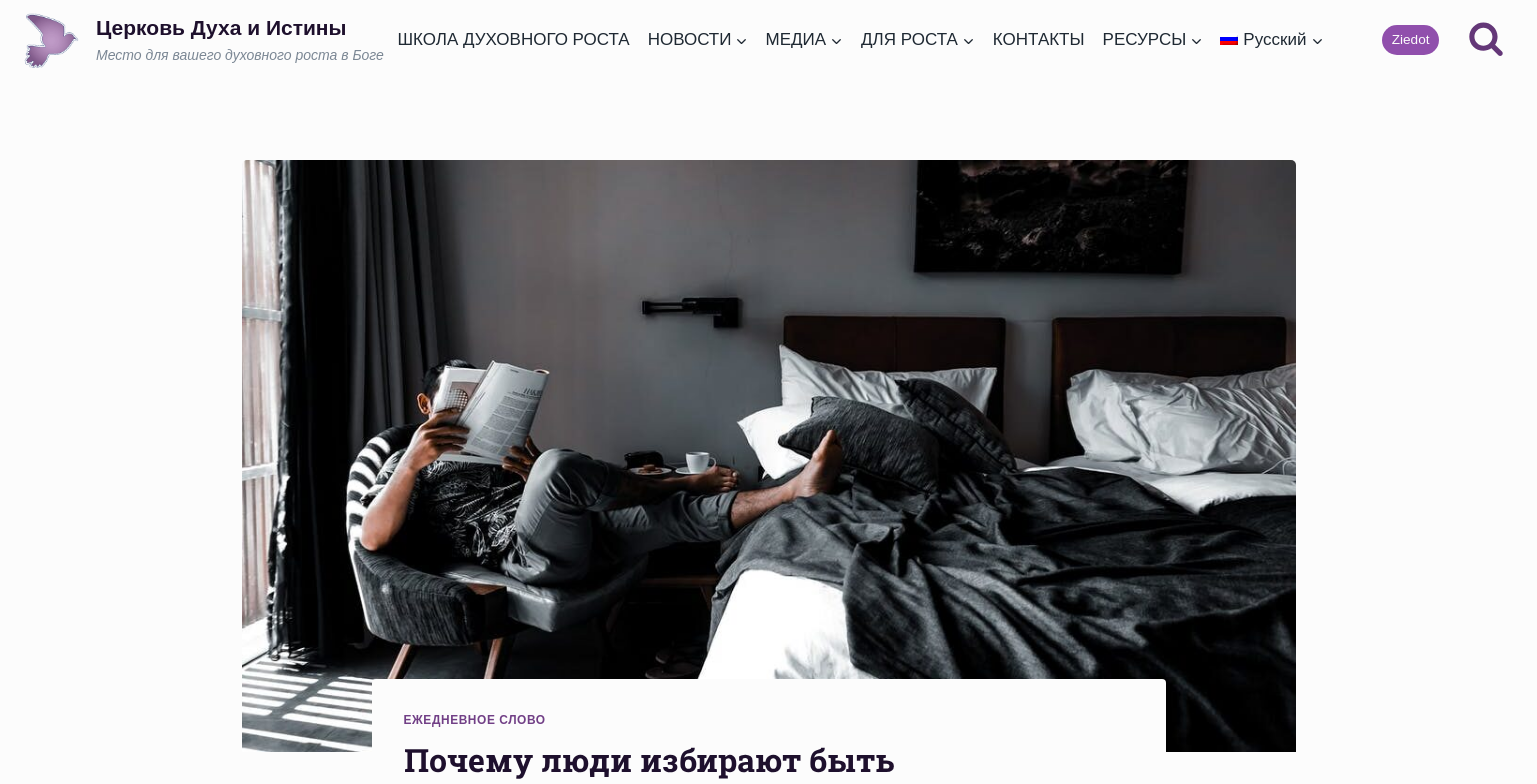 scroll, scrollTop: 0, scrollLeft: 0, axis: both 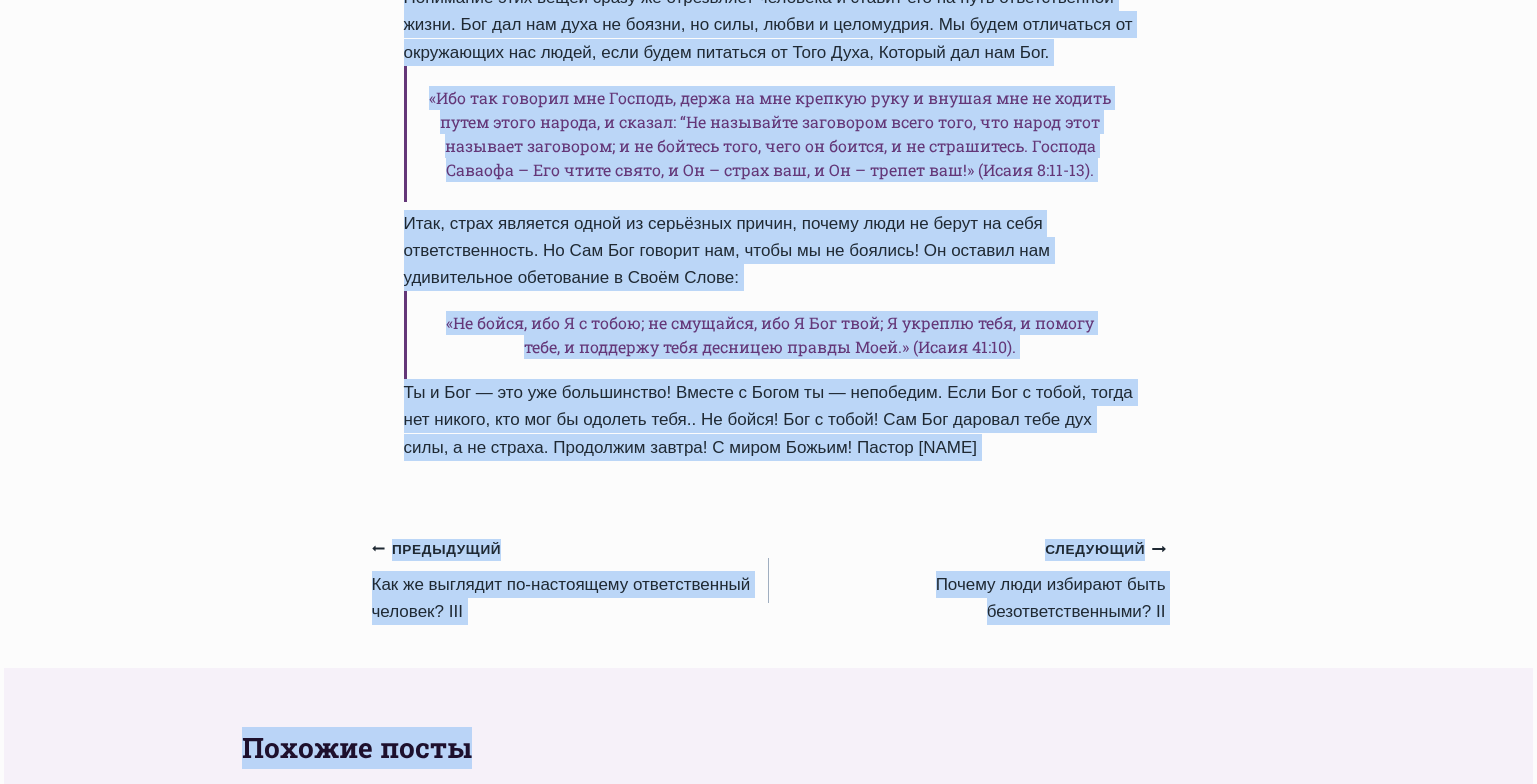 drag, startPoint x: 407, startPoint y: 188, endPoint x: 1014, endPoint y: 491, distance: 678.42316 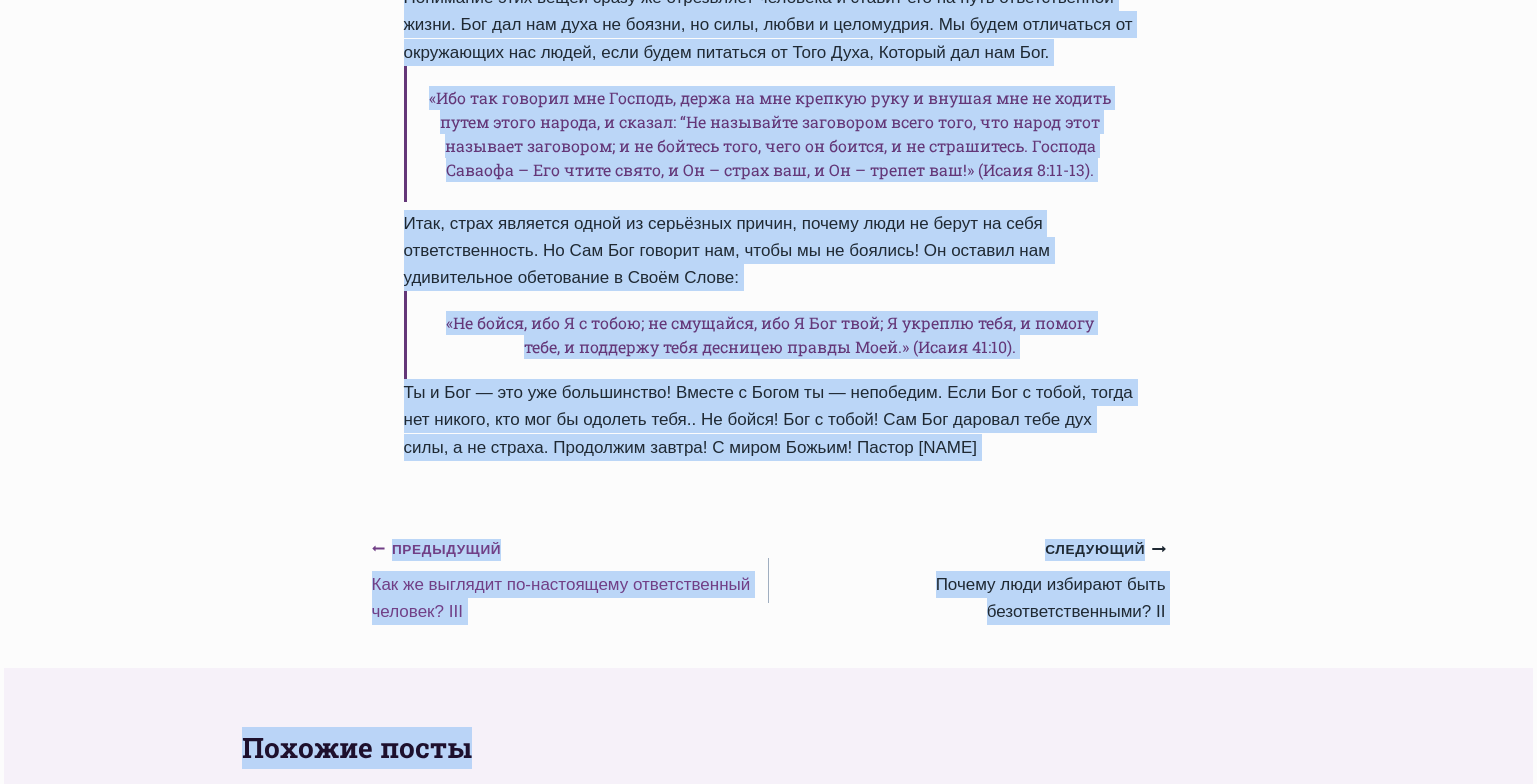 click on "Предыдущий
Предыдущий Как же выглядит по-настоящему ответственный человек? III" at bounding box center (570, 580) 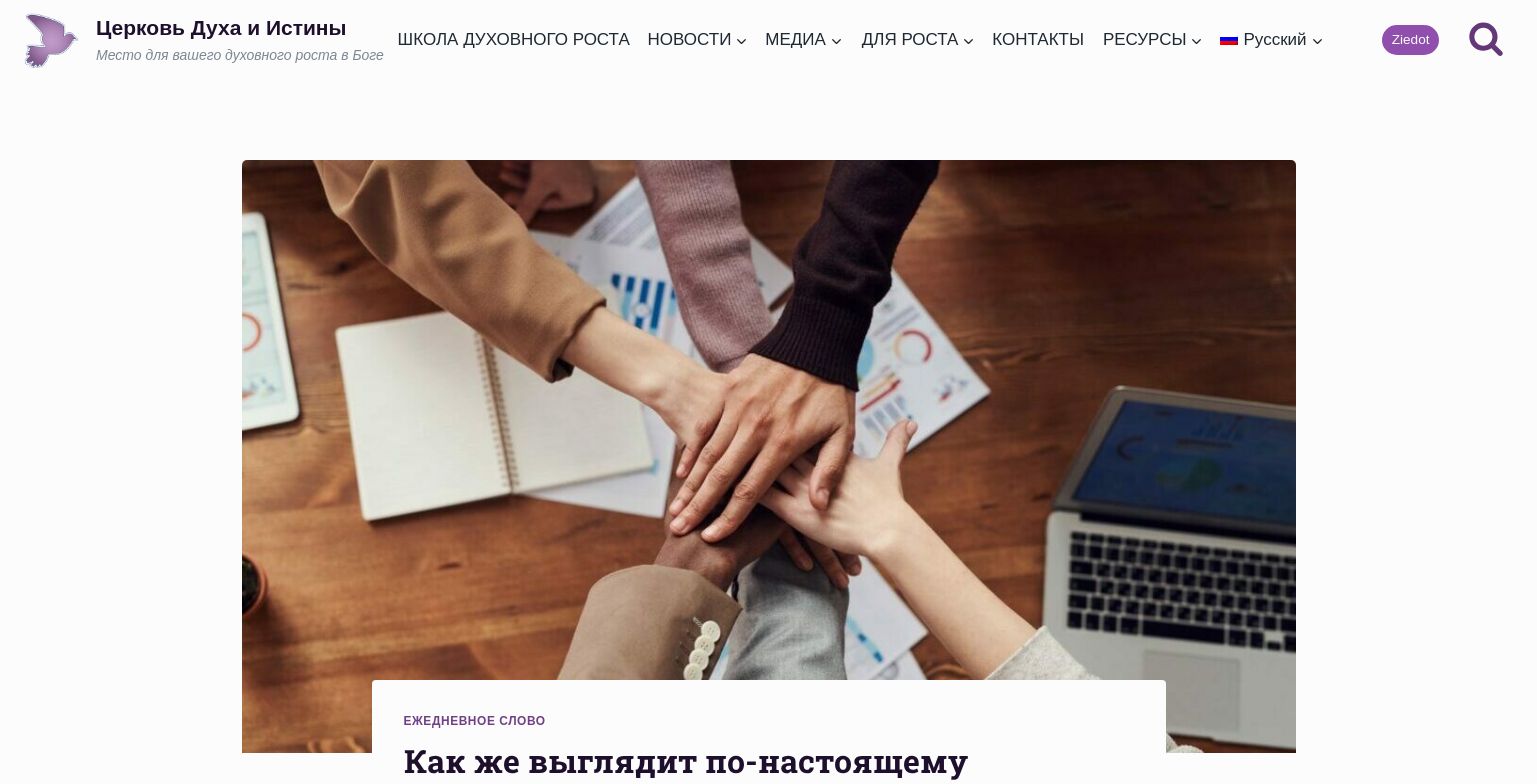 scroll, scrollTop: 0, scrollLeft: 0, axis: both 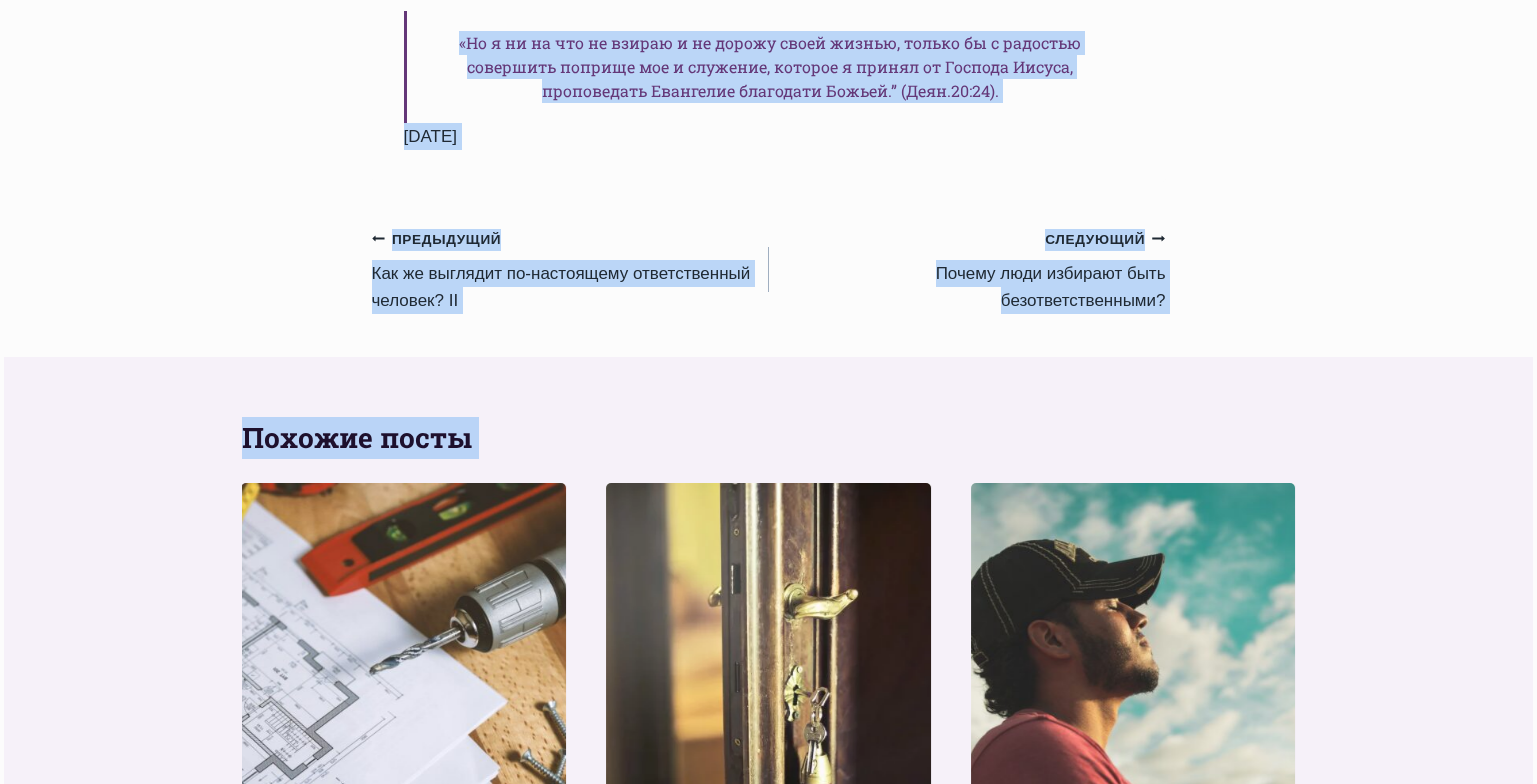 drag, startPoint x: 403, startPoint y: 142, endPoint x: 958, endPoint y: 385, distance: 605.86633 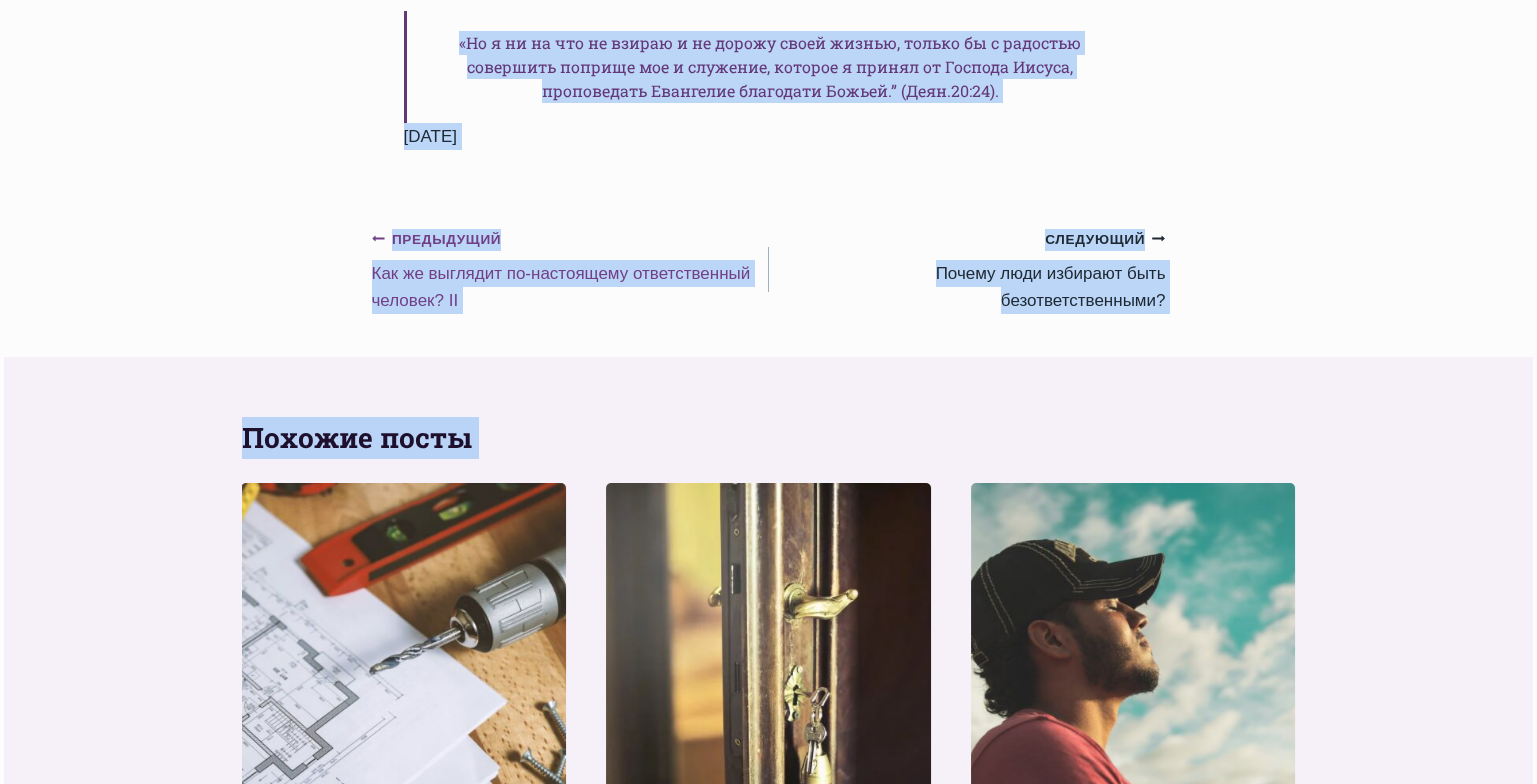 click on "Предыдущий
Предыдущий Как же выглядит по-настоящему ответственный человек? II" at bounding box center (570, 270) 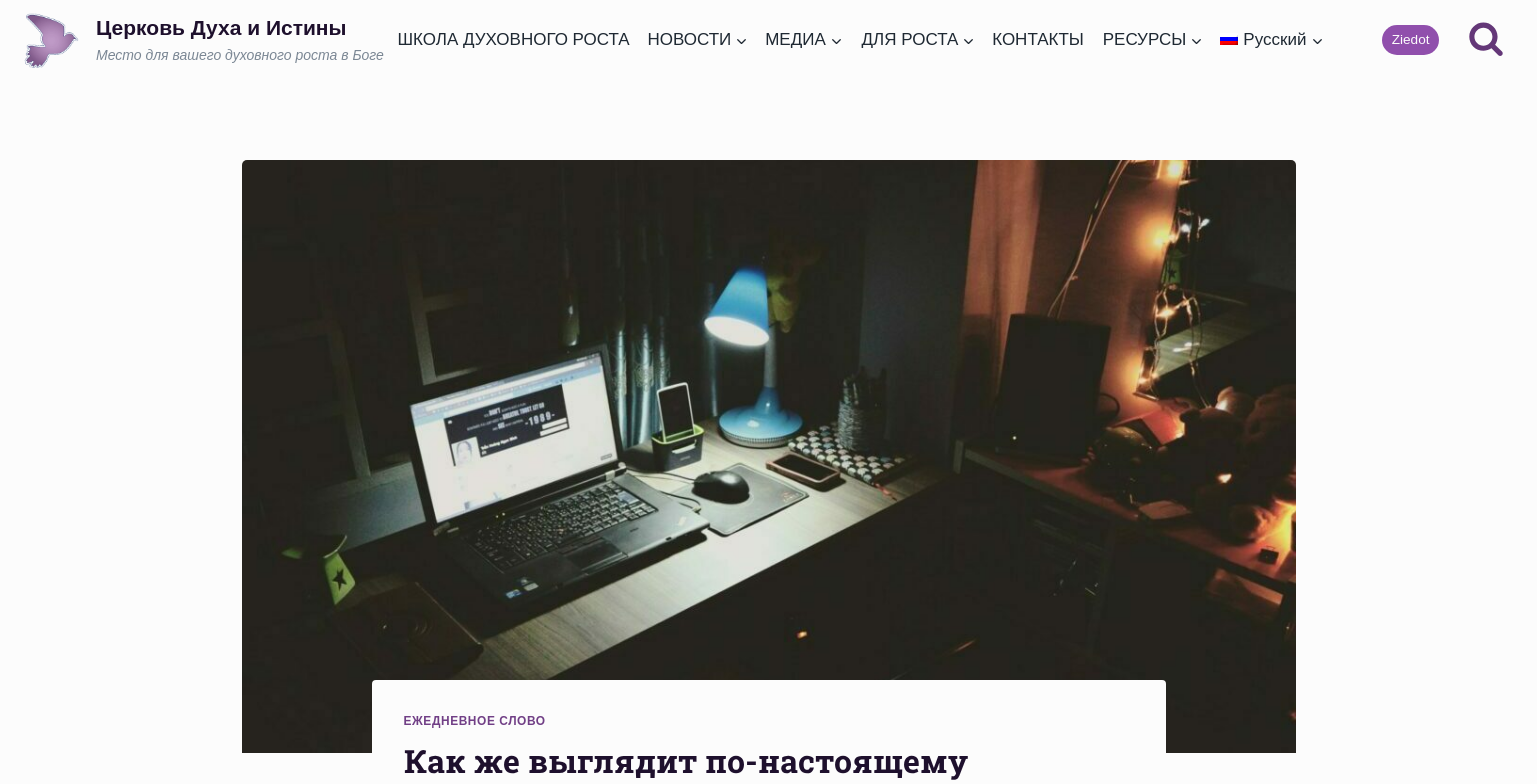 scroll, scrollTop: 0, scrollLeft: 0, axis: both 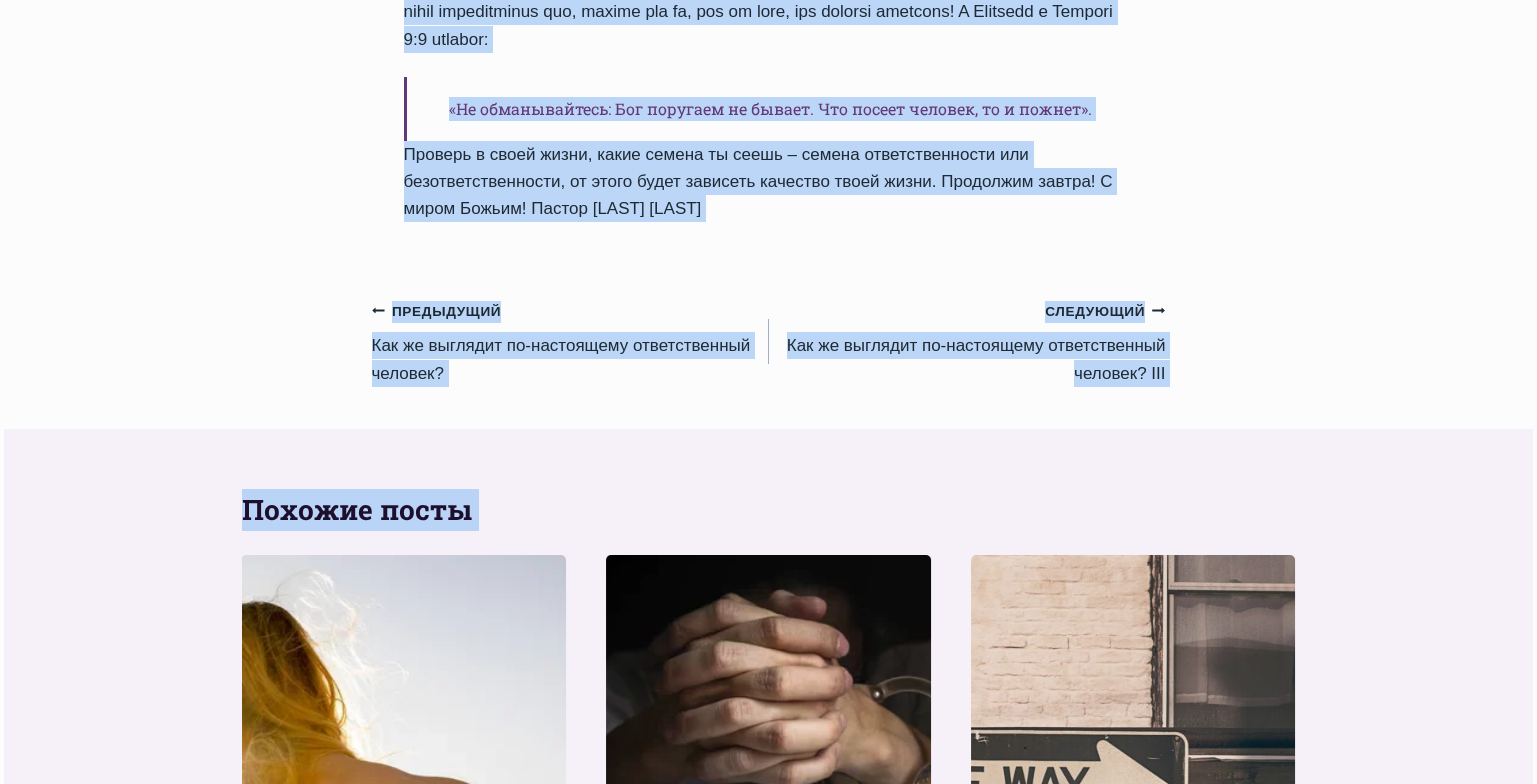drag, startPoint x: 407, startPoint y: 227, endPoint x: 809, endPoint y: 261, distance: 403.43524 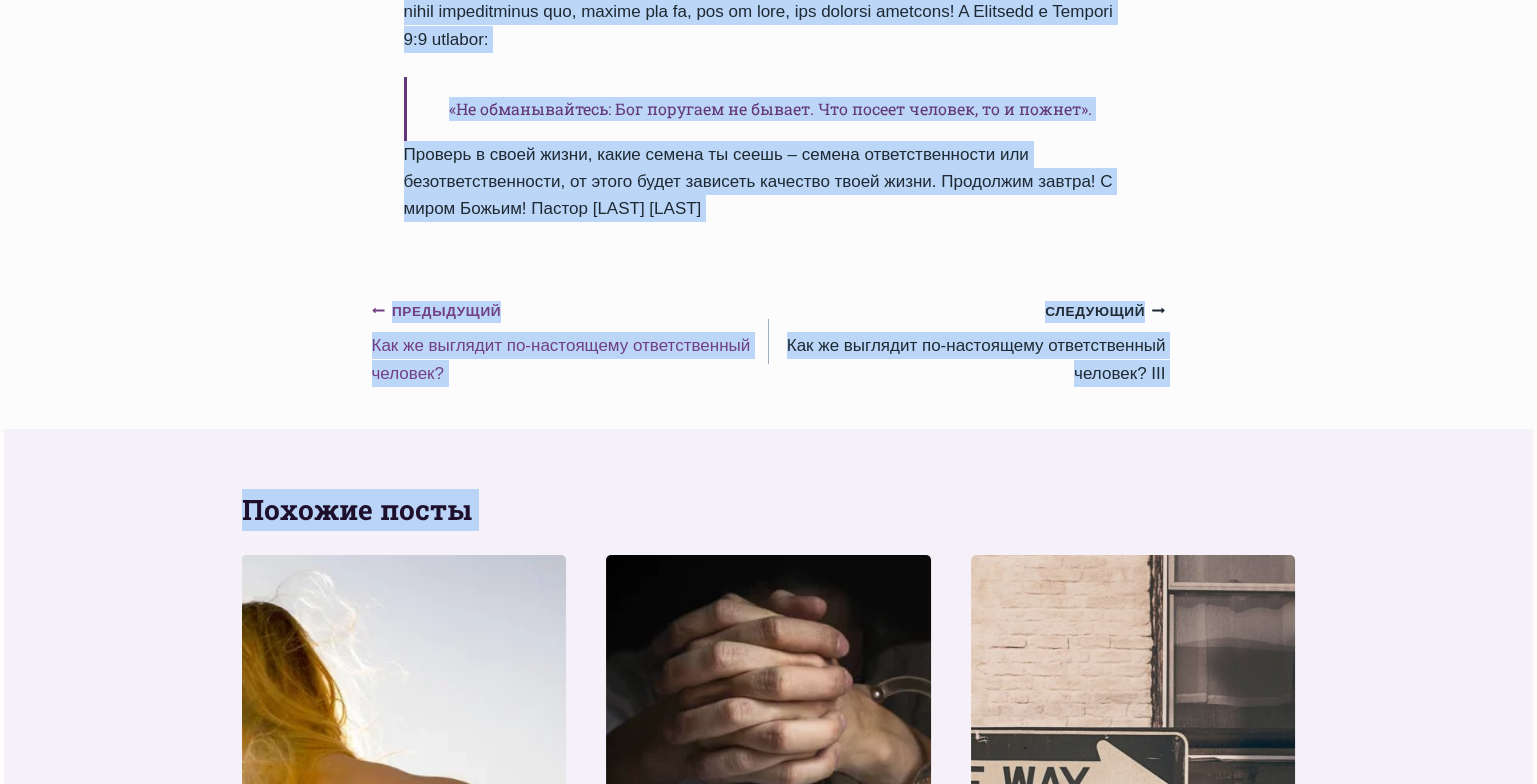 click on "Предыдущий
Предыдущий Как же выглядит по-настоящему ответственный человек?" at bounding box center (570, 342) 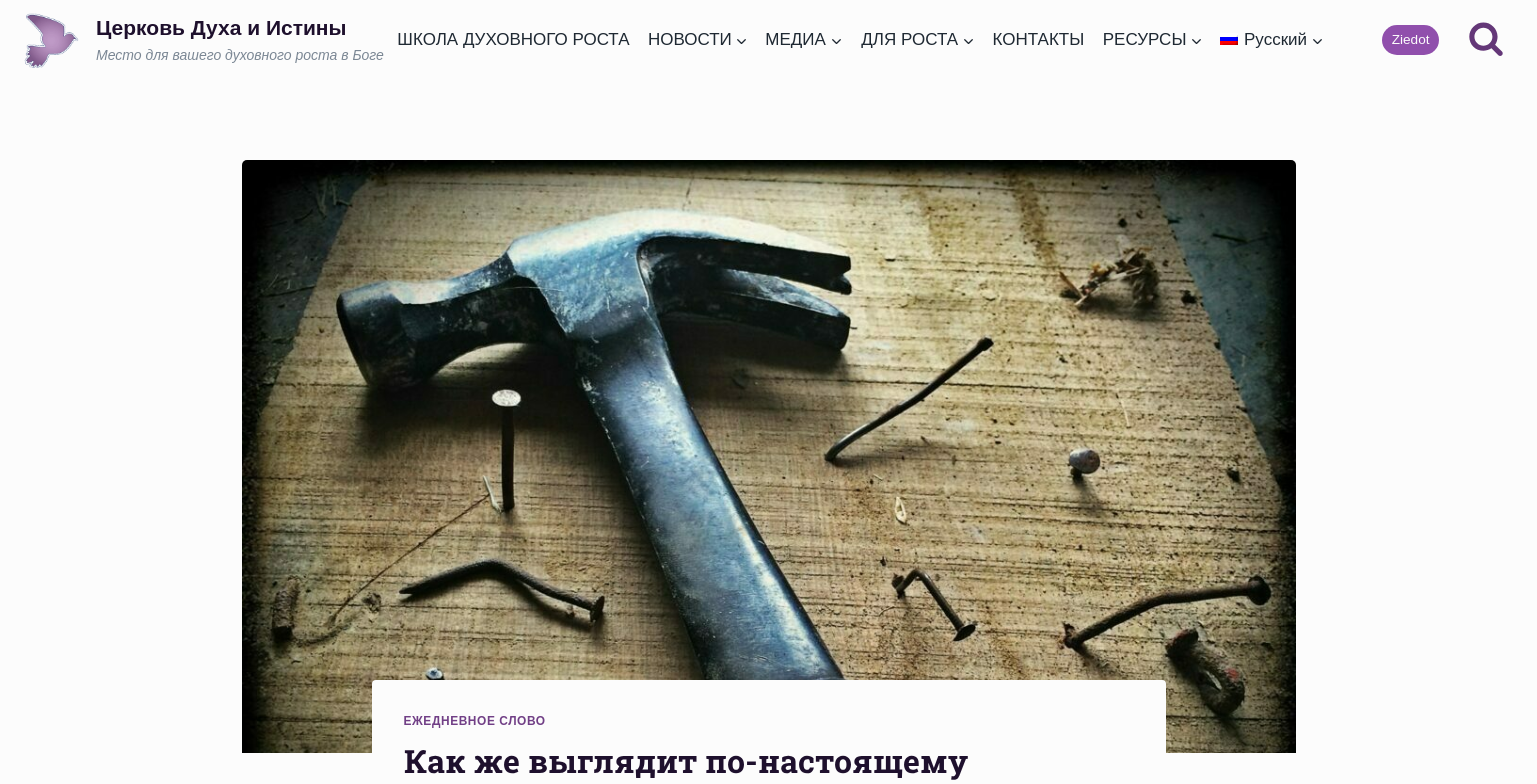scroll, scrollTop: 0, scrollLeft: 0, axis: both 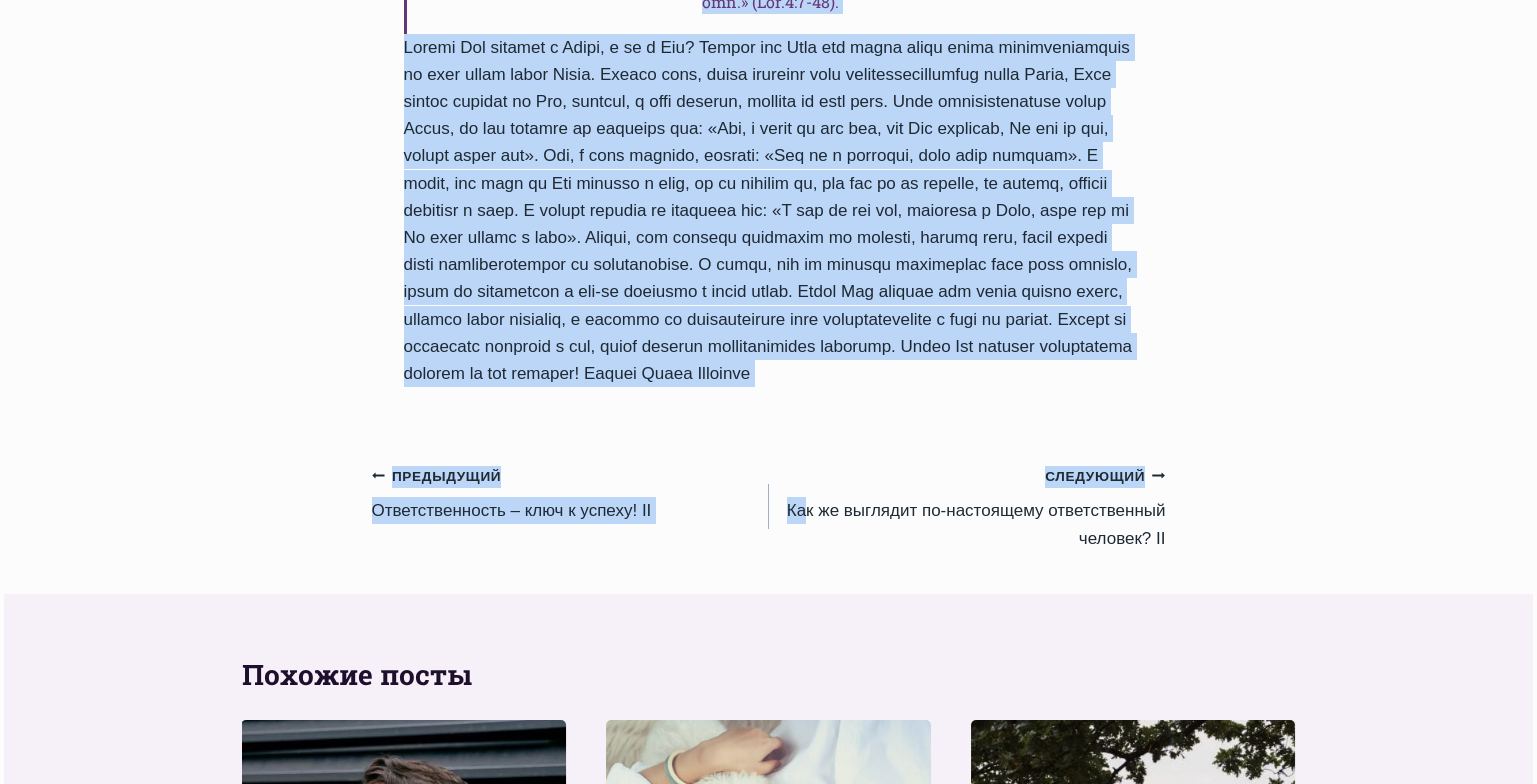 drag, startPoint x: 402, startPoint y: 186, endPoint x: 756, endPoint y: 479, distance: 459.52692 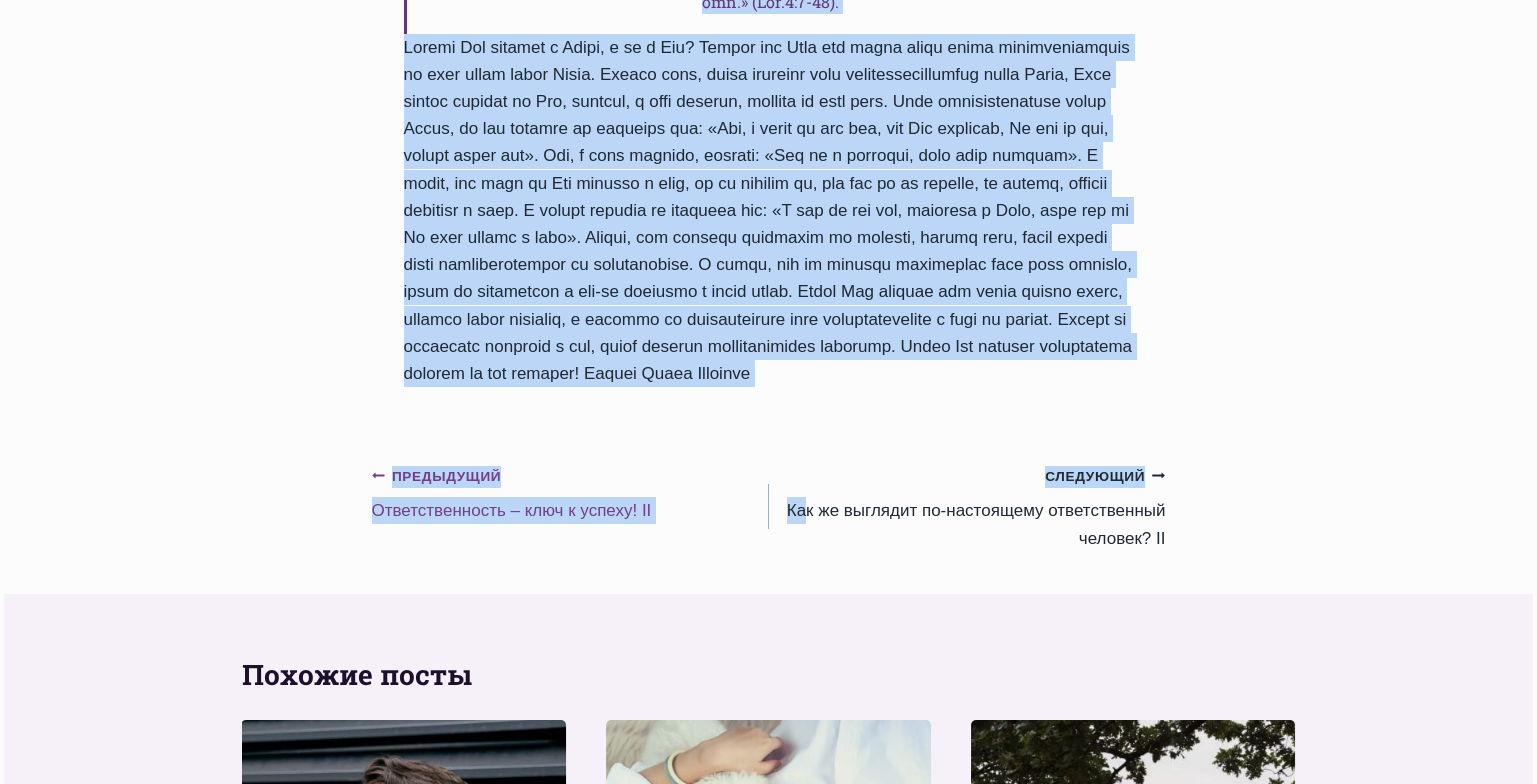click on "Предыдущий
Предыдущий Ответственность – ключ к успеху! II" at bounding box center (570, 493) 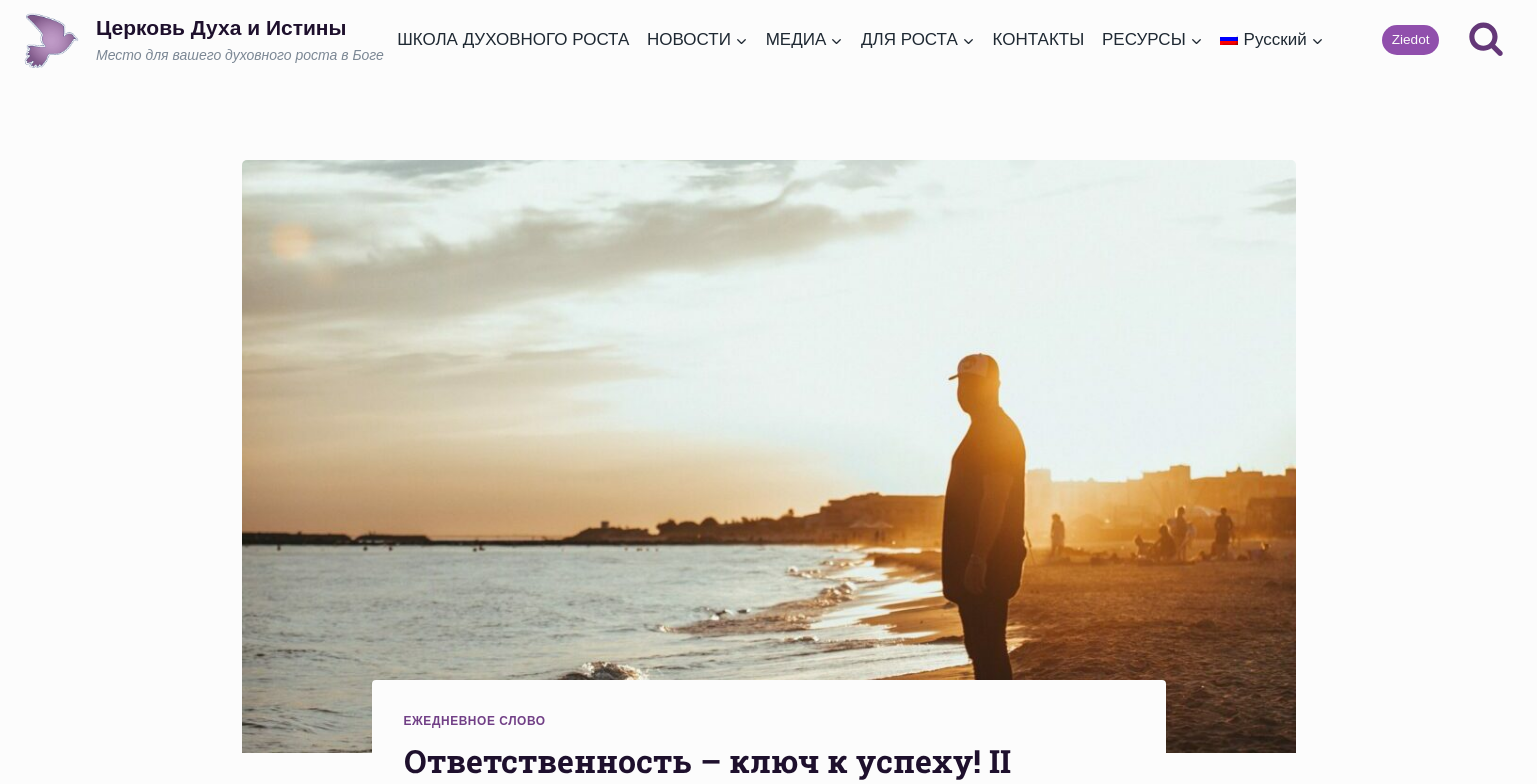 scroll, scrollTop: 0, scrollLeft: 0, axis: both 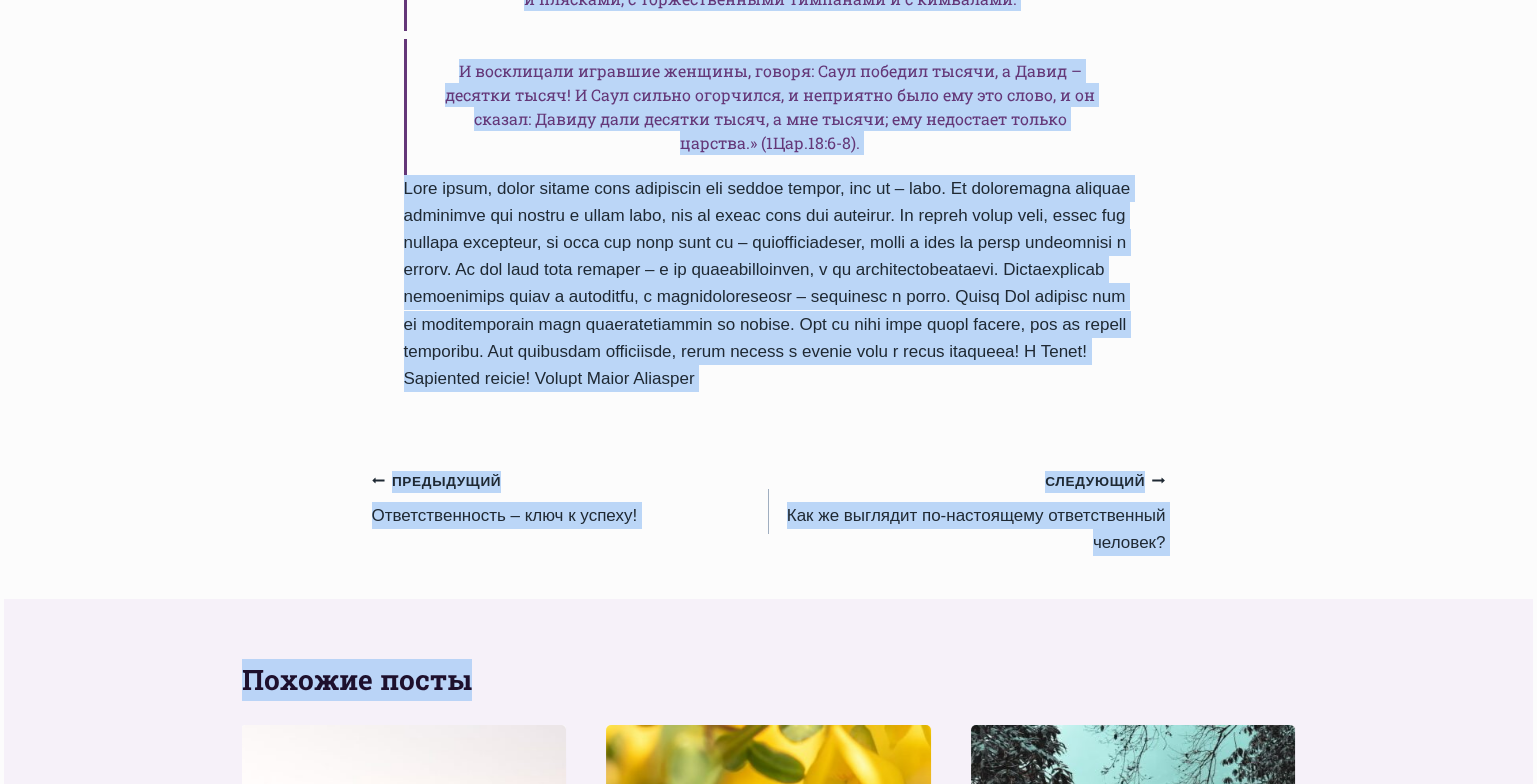 drag, startPoint x: 404, startPoint y: 98, endPoint x: 944, endPoint y: 466, distance: 653.47076 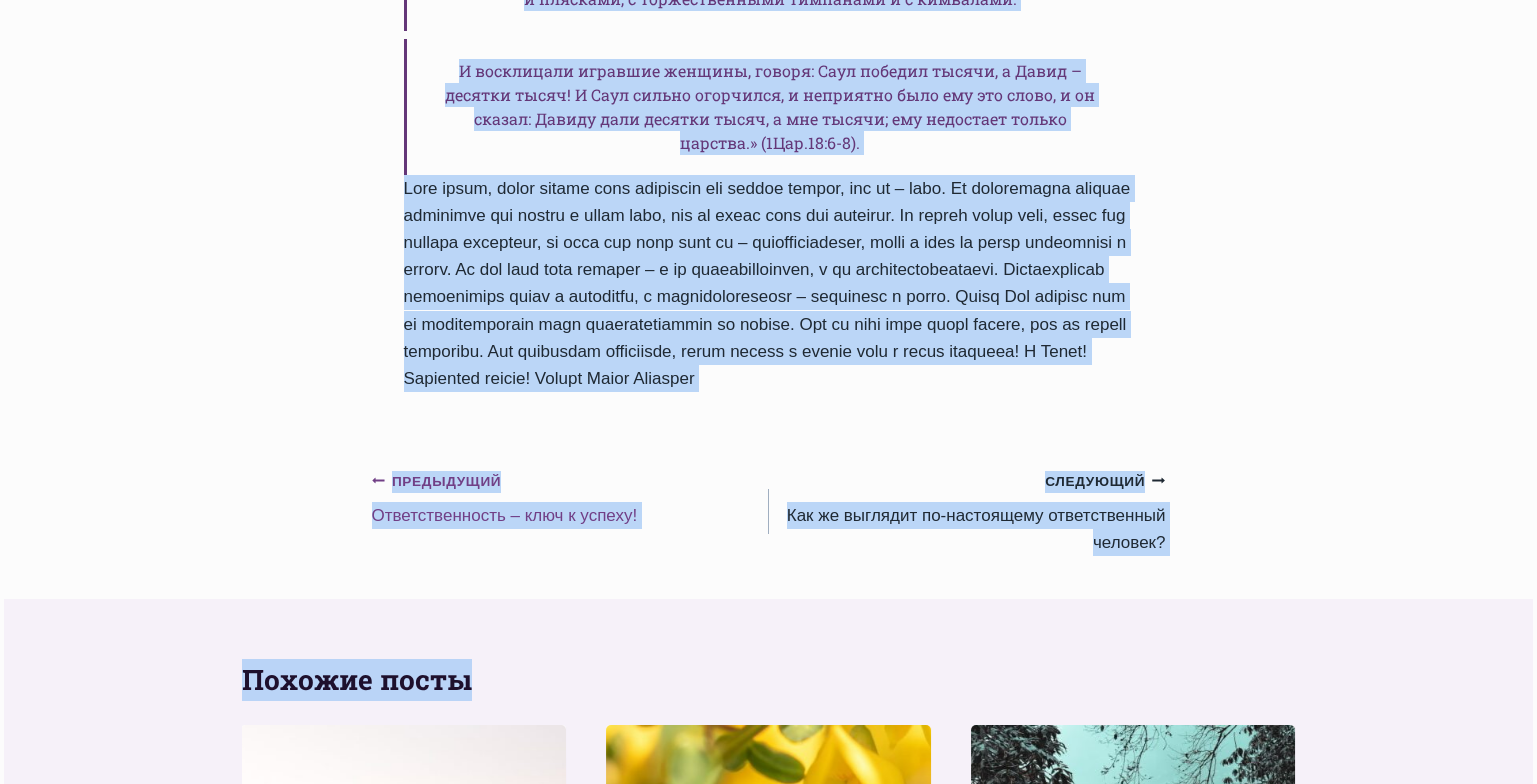 click on "Предыдущий
Предыдущий Ответственность – ключ к успеху!" at bounding box center [570, 498] 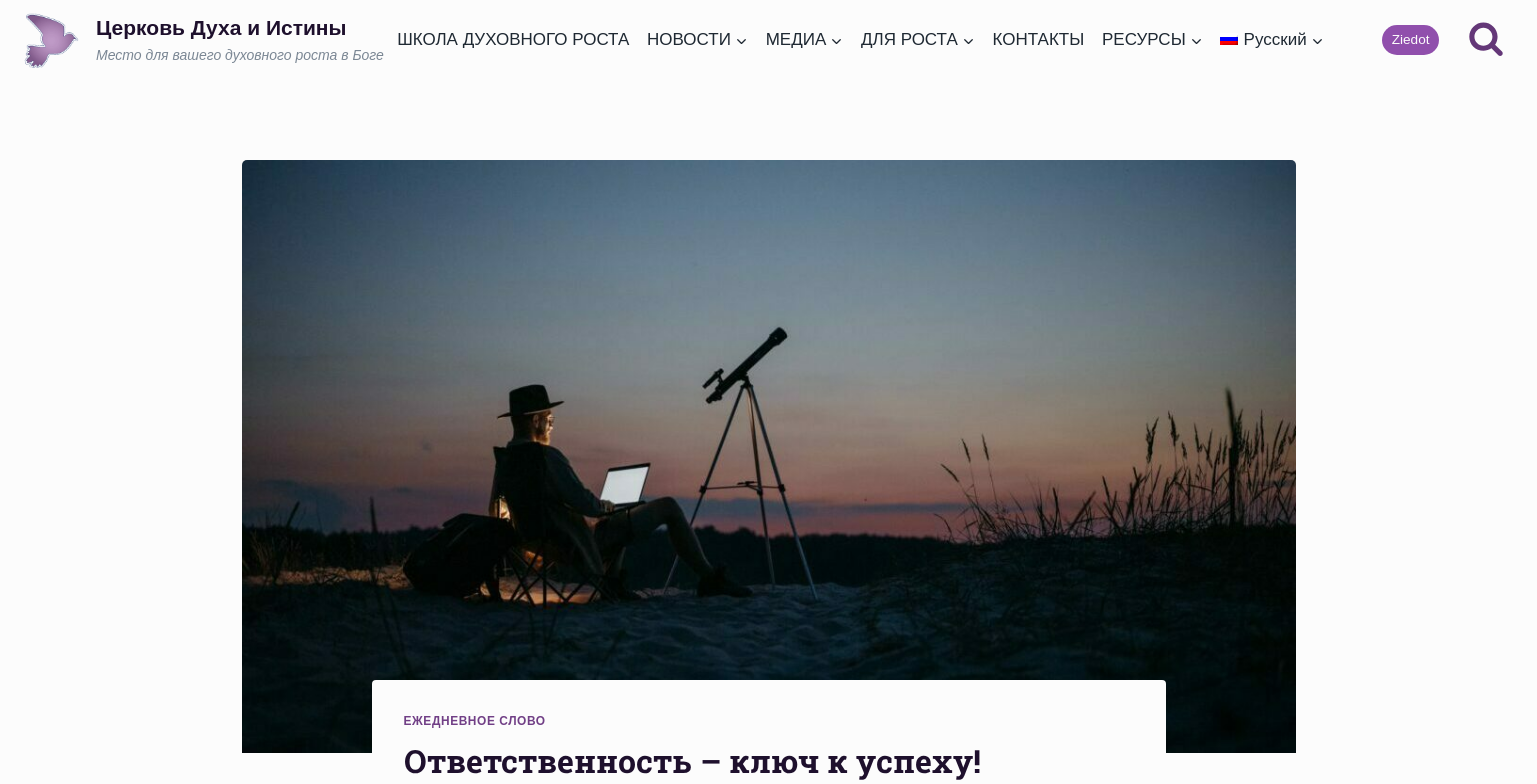 scroll, scrollTop: 0, scrollLeft: 0, axis: both 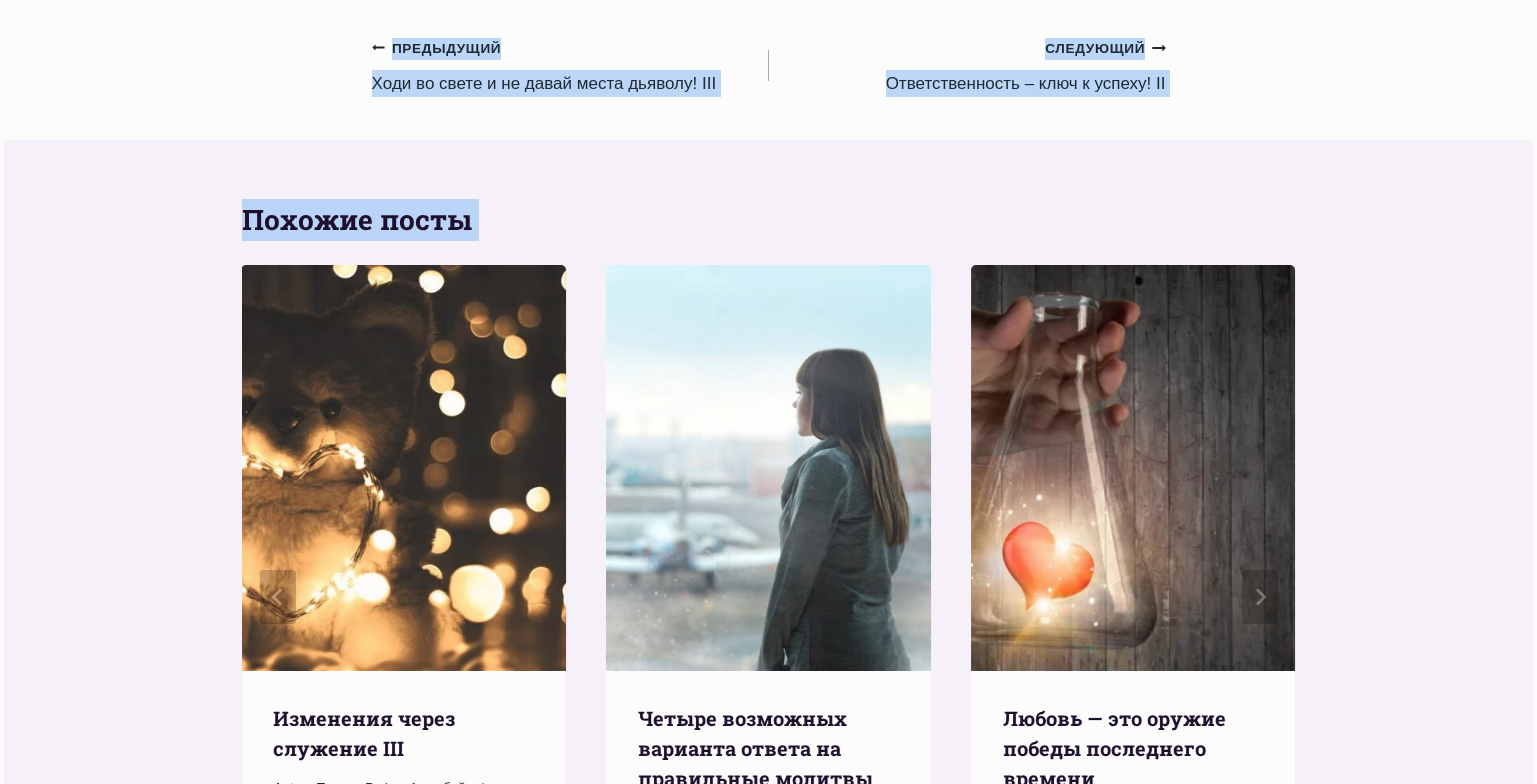 drag, startPoint x: 407, startPoint y: 169, endPoint x: 1107, endPoint y: 140, distance: 700.60046 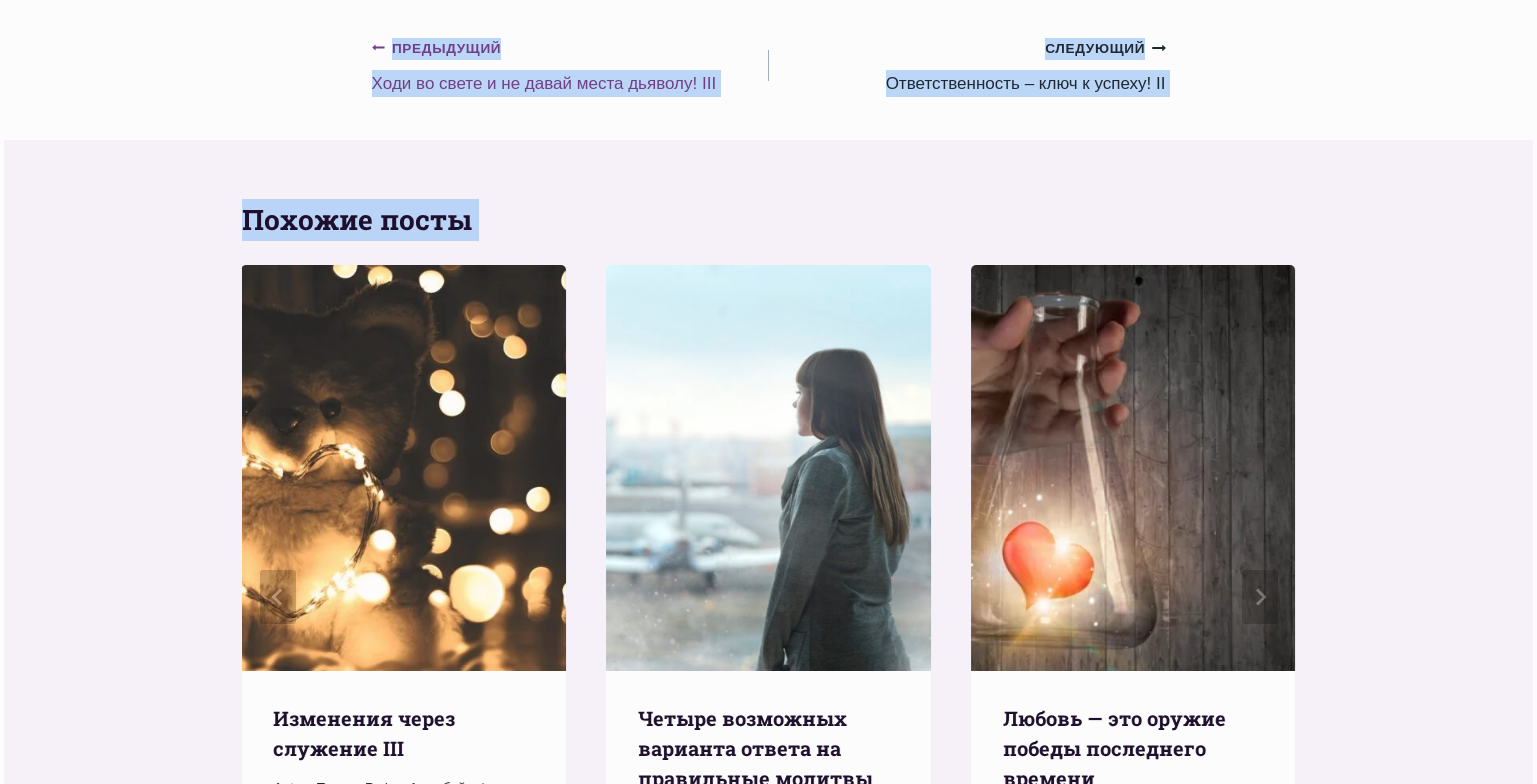 click on "Предыдущий
Предыдущий Xоди во свете и не давай места дьяволу! III" at bounding box center [570, 65] 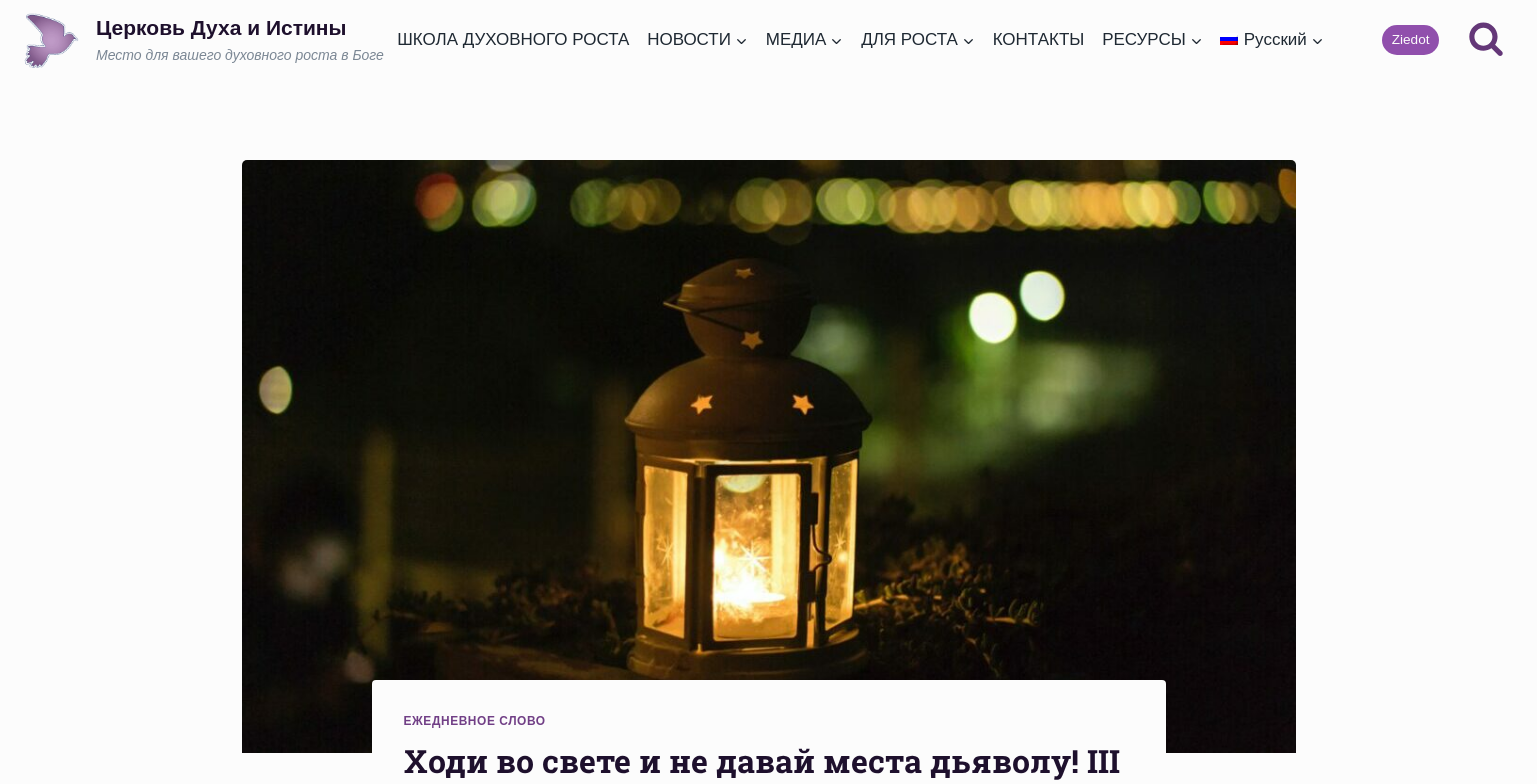 scroll, scrollTop: 0, scrollLeft: 0, axis: both 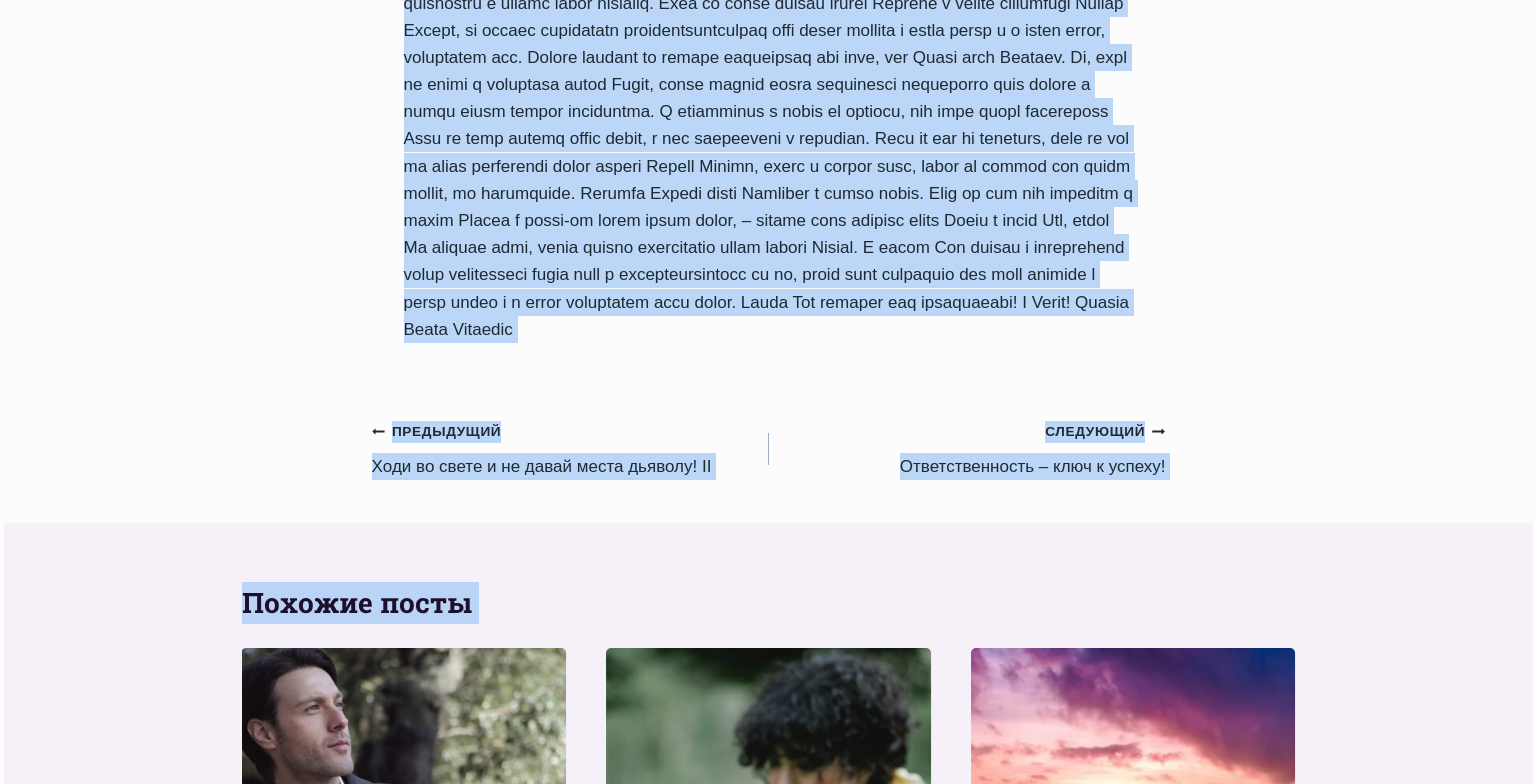 drag, startPoint x: 409, startPoint y: 213, endPoint x: 1035, endPoint y: 451, distance: 669.7164 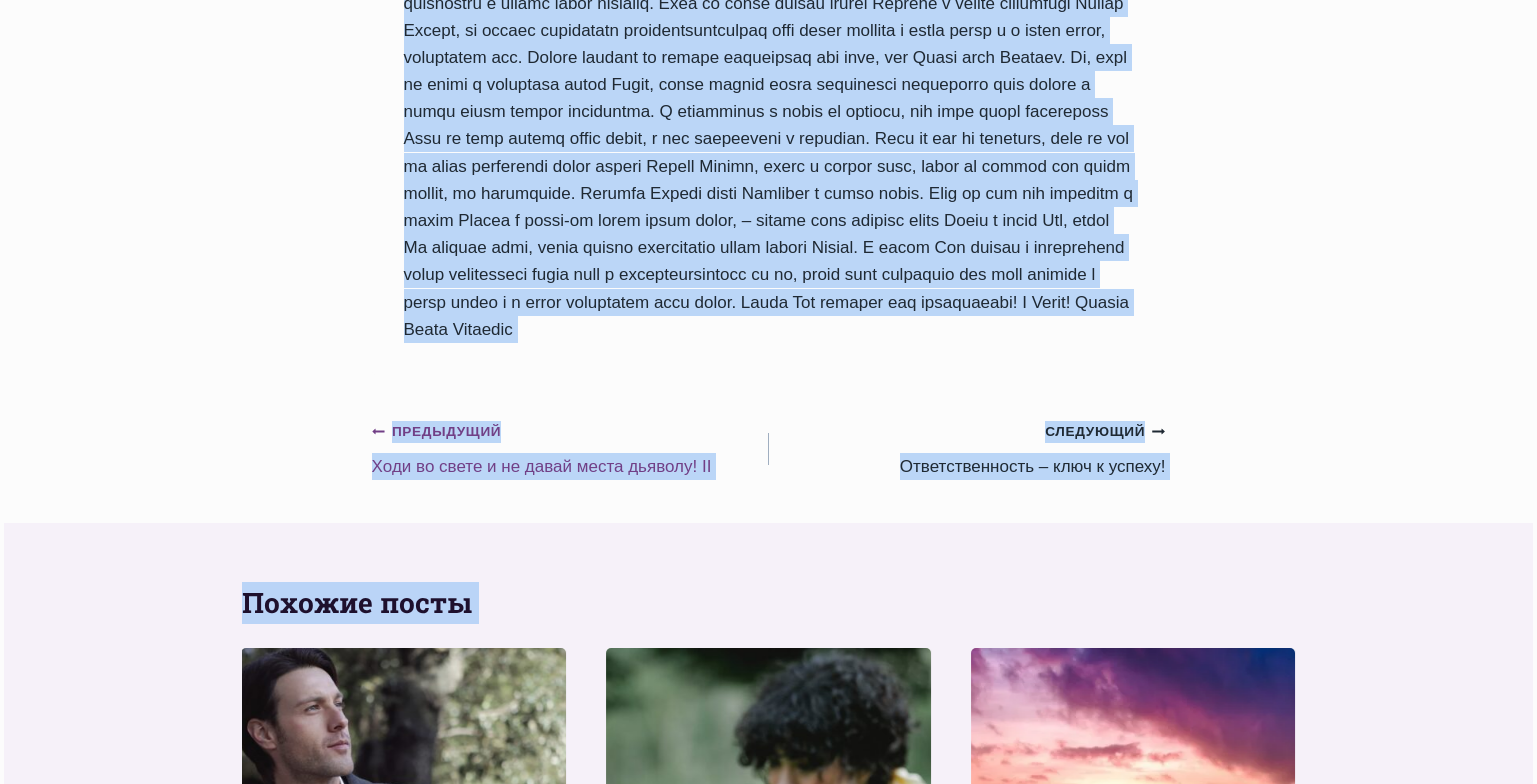 click on "Предыдущий
Предыдущий Xоди во свете и не давай места дьяволу! II" at bounding box center [570, 448] 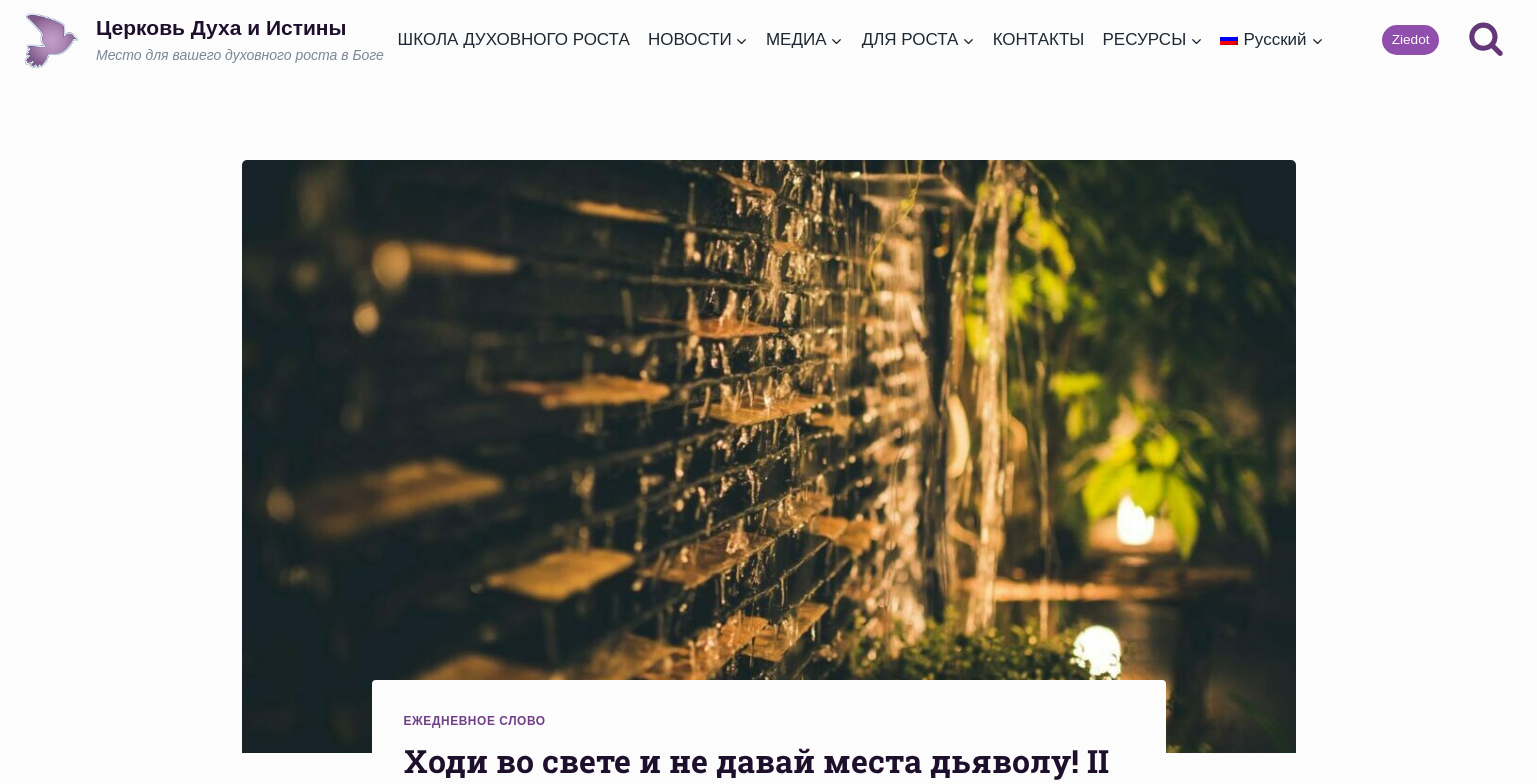 scroll, scrollTop: 0, scrollLeft: 0, axis: both 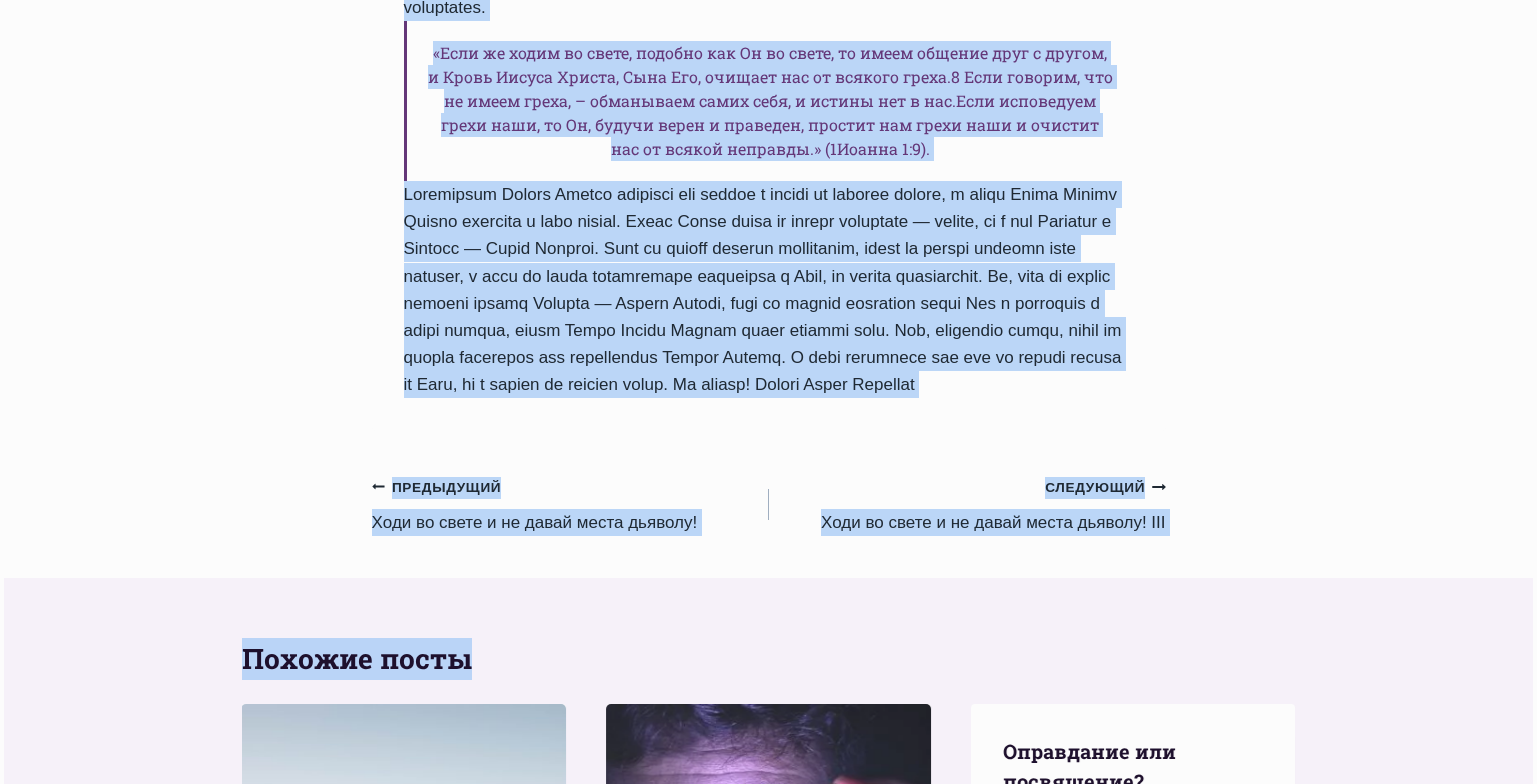 drag, startPoint x: 406, startPoint y: 239, endPoint x: 715, endPoint y: 465, distance: 382.82764 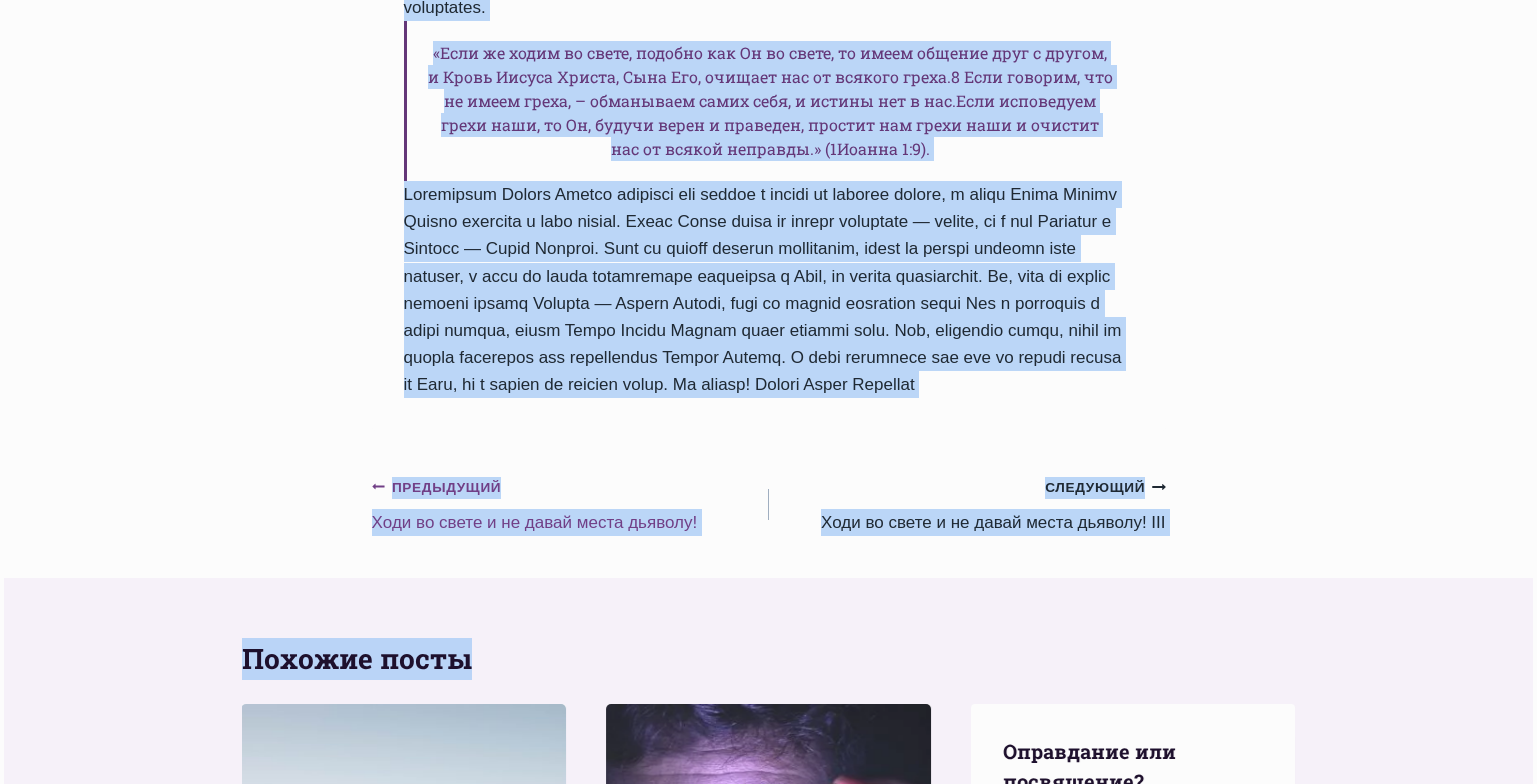 click on "Предыдущий
Предыдущий Xоди во свете и не давай места дьяволу!" at bounding box center [570, 504] 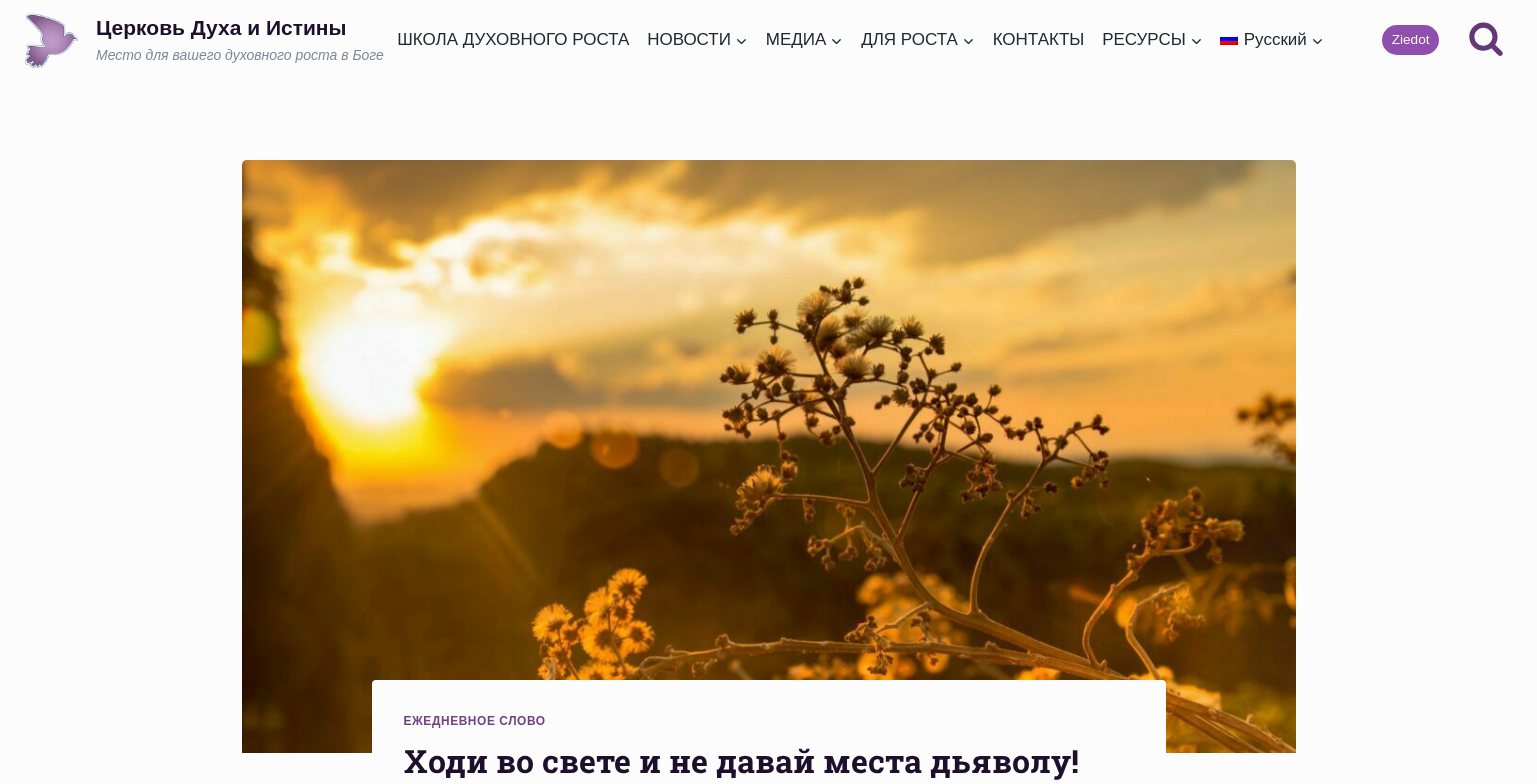 scroll, scrollTop: 0, scrollLeft: 0, axis: both 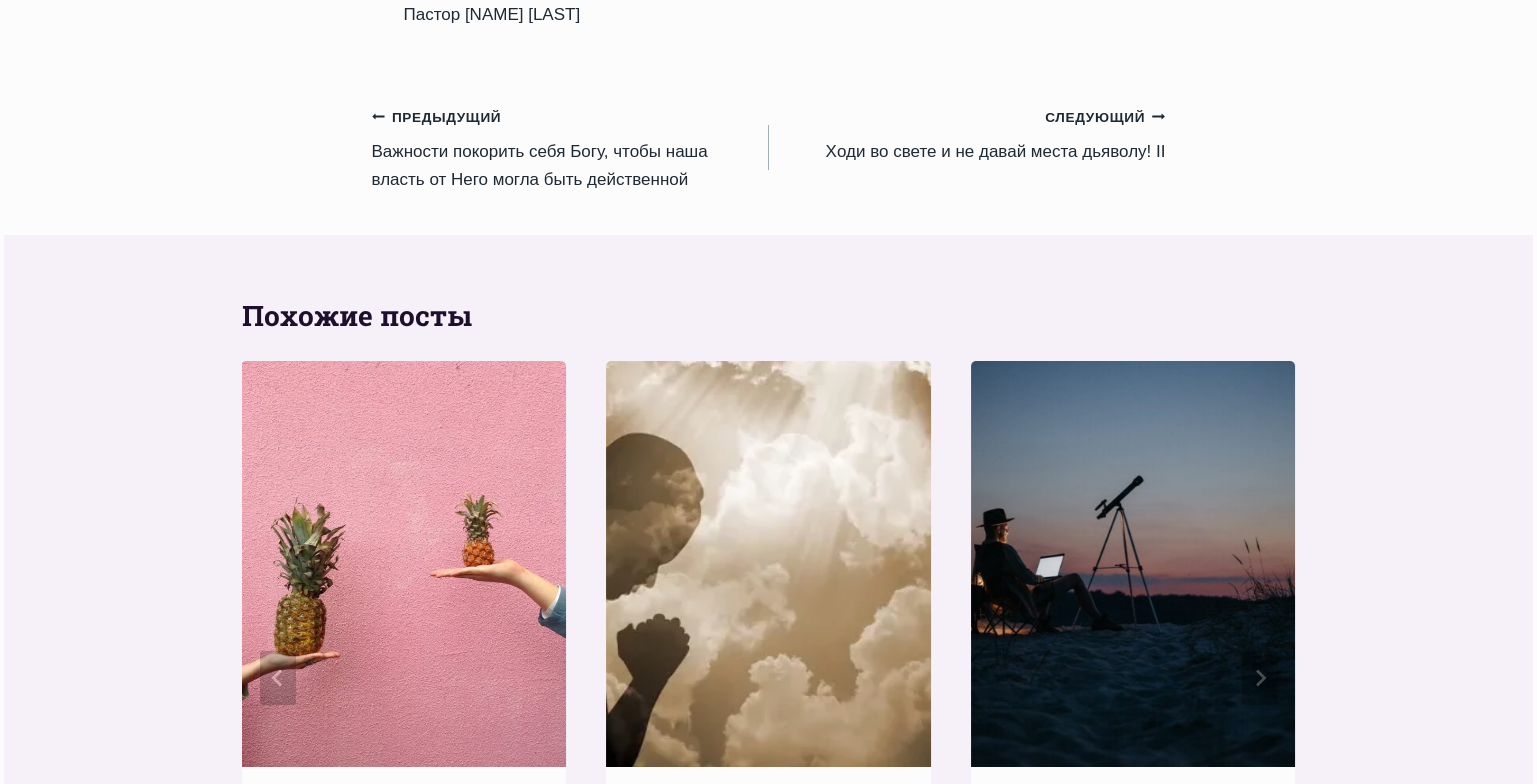 drag, startPoint x: 406, startPoint y: 225, endPoint x: 711, endPoint y: 126, distance: 320.66495 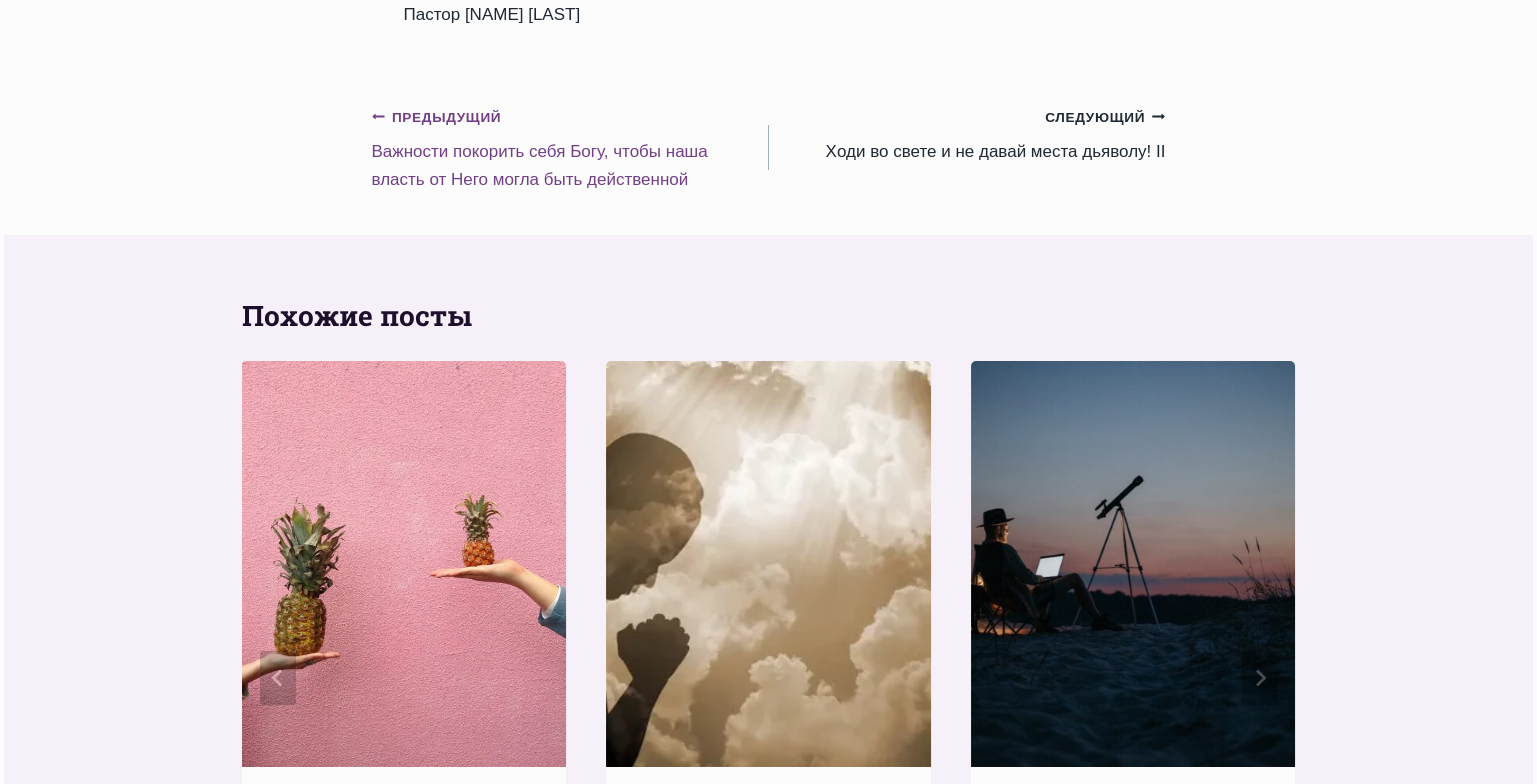 click on "Предыдущий
Предыдущий Bажности покорить себя Богу, чтобы наша власть от Него могла быть действенной" at bounding box center (570, 148) 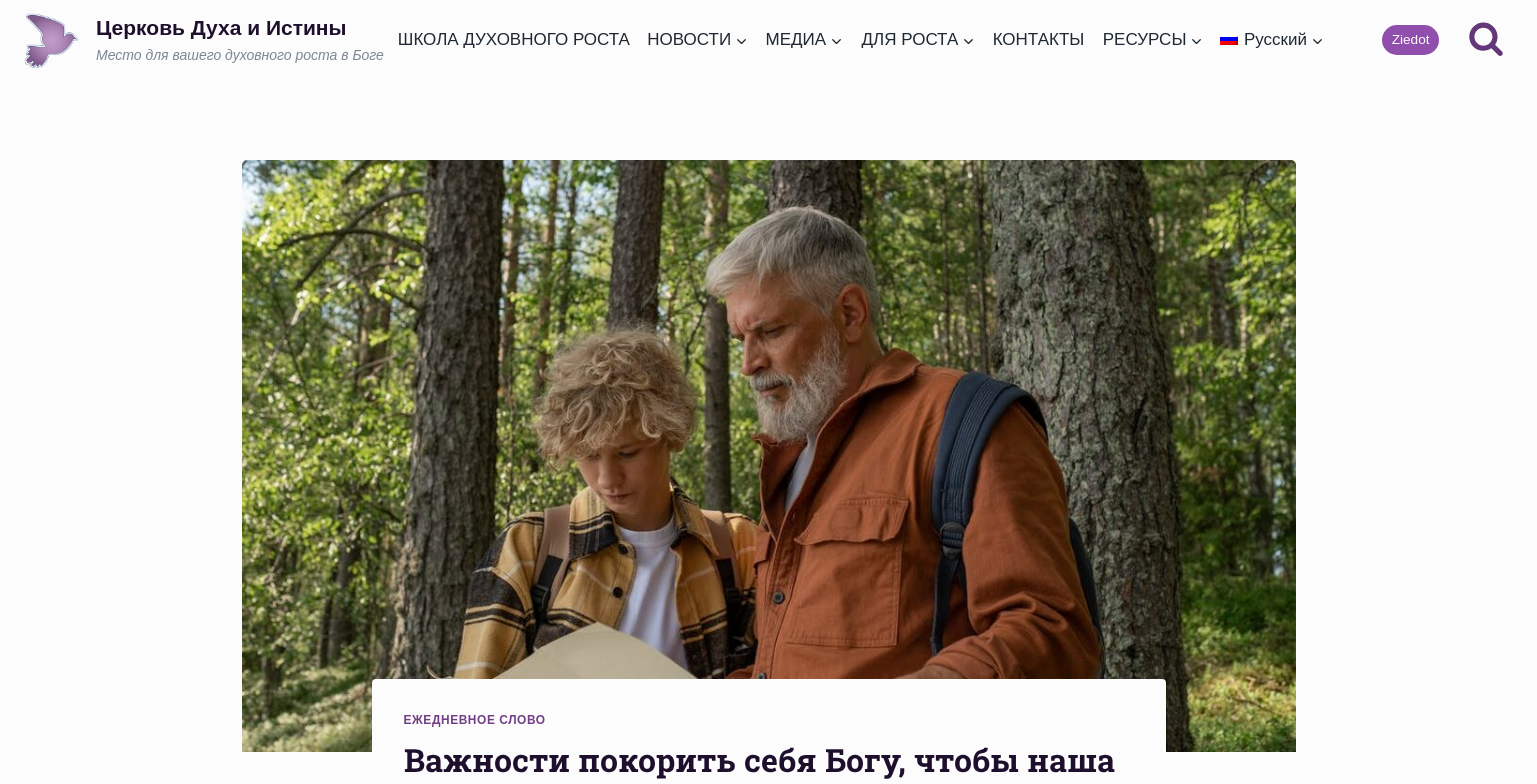 scroll, scrollTop: 0, scrollLeft: 0, axis: both 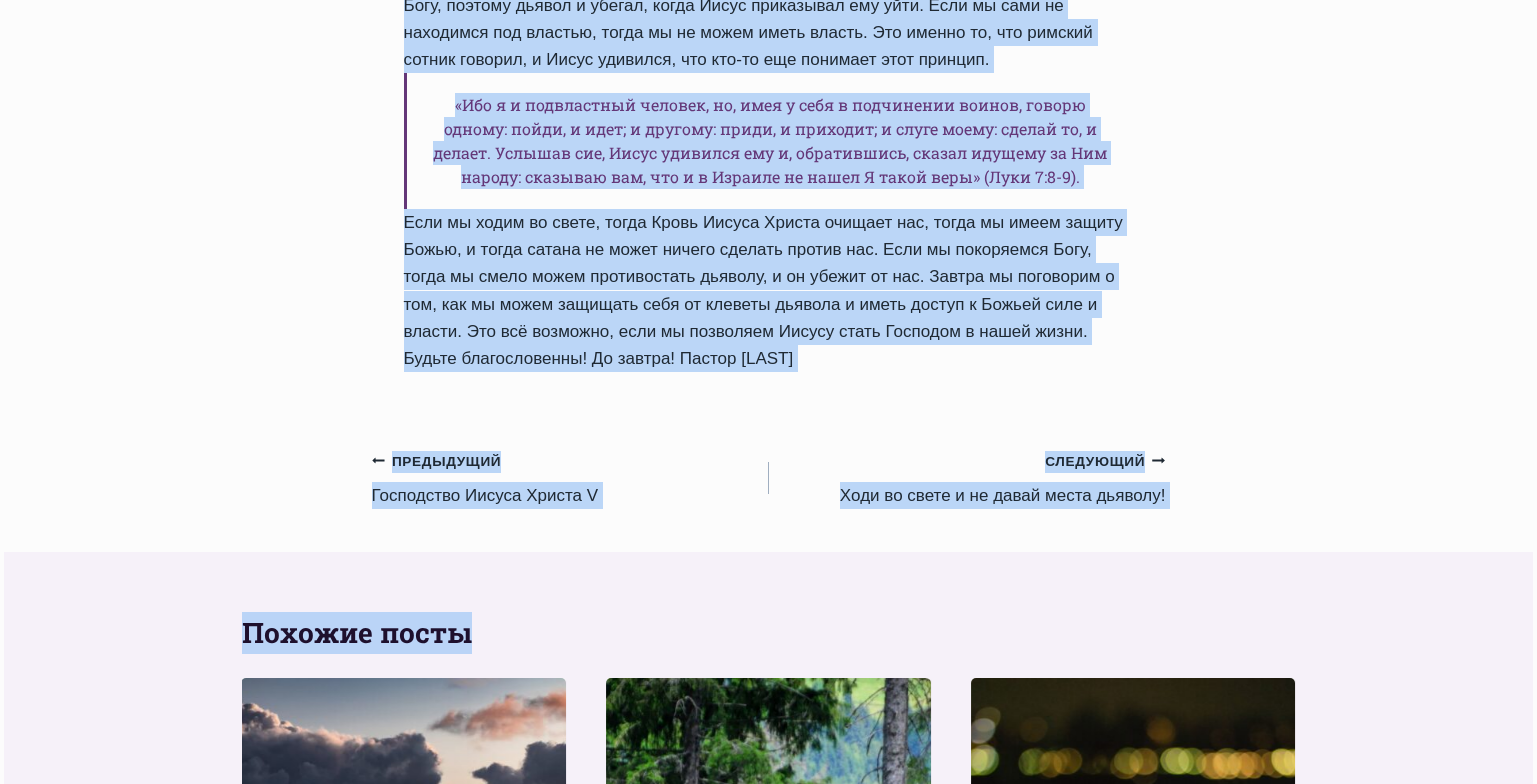 drag, startPoint x: 408, startPoint y: 223, endPoint x: 860, endPoint y: 419, distance: 492.66623 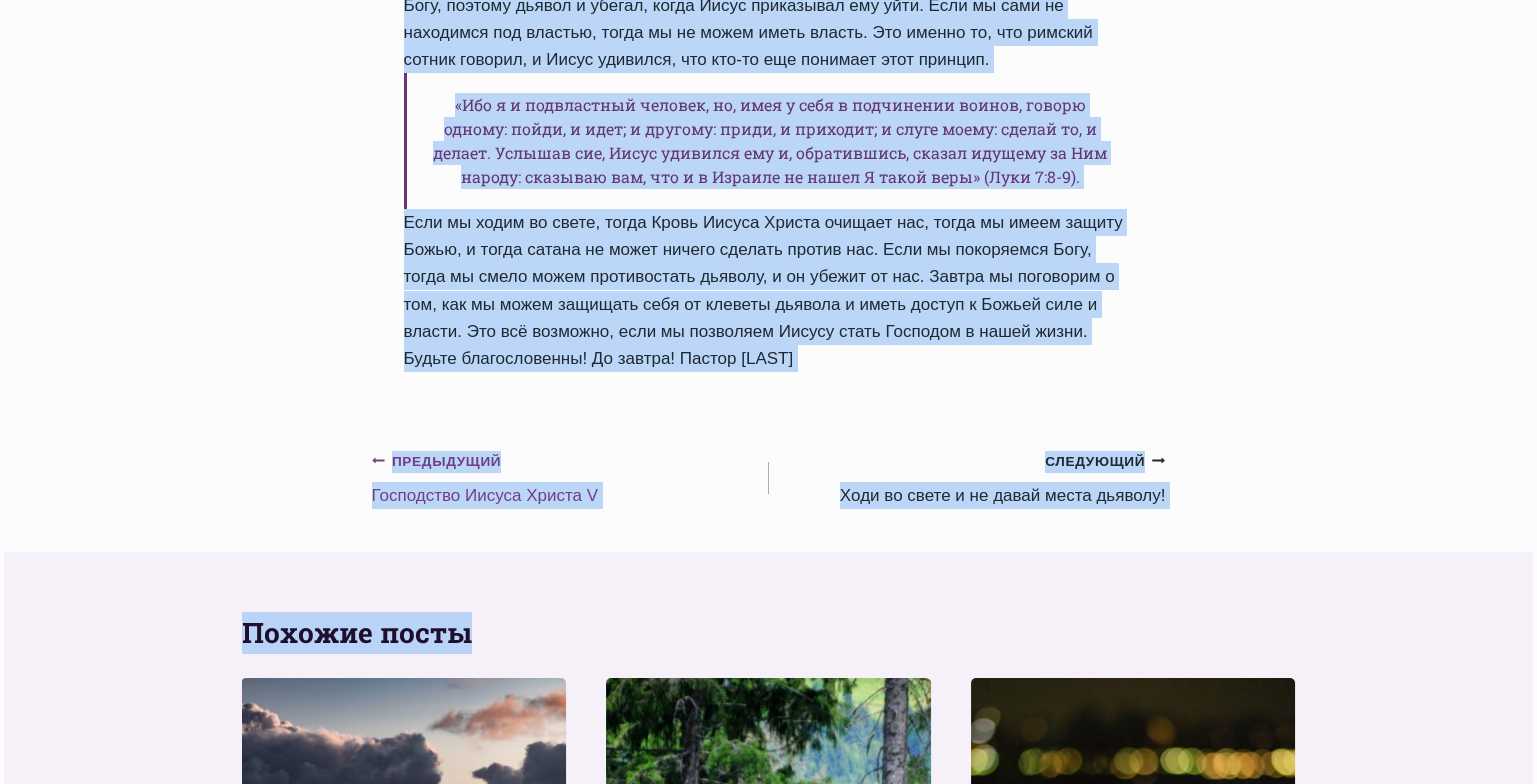 click on "Предыдущий
Предыдущий Господство Иисуса Христа V" at bounding box center (570, 478) 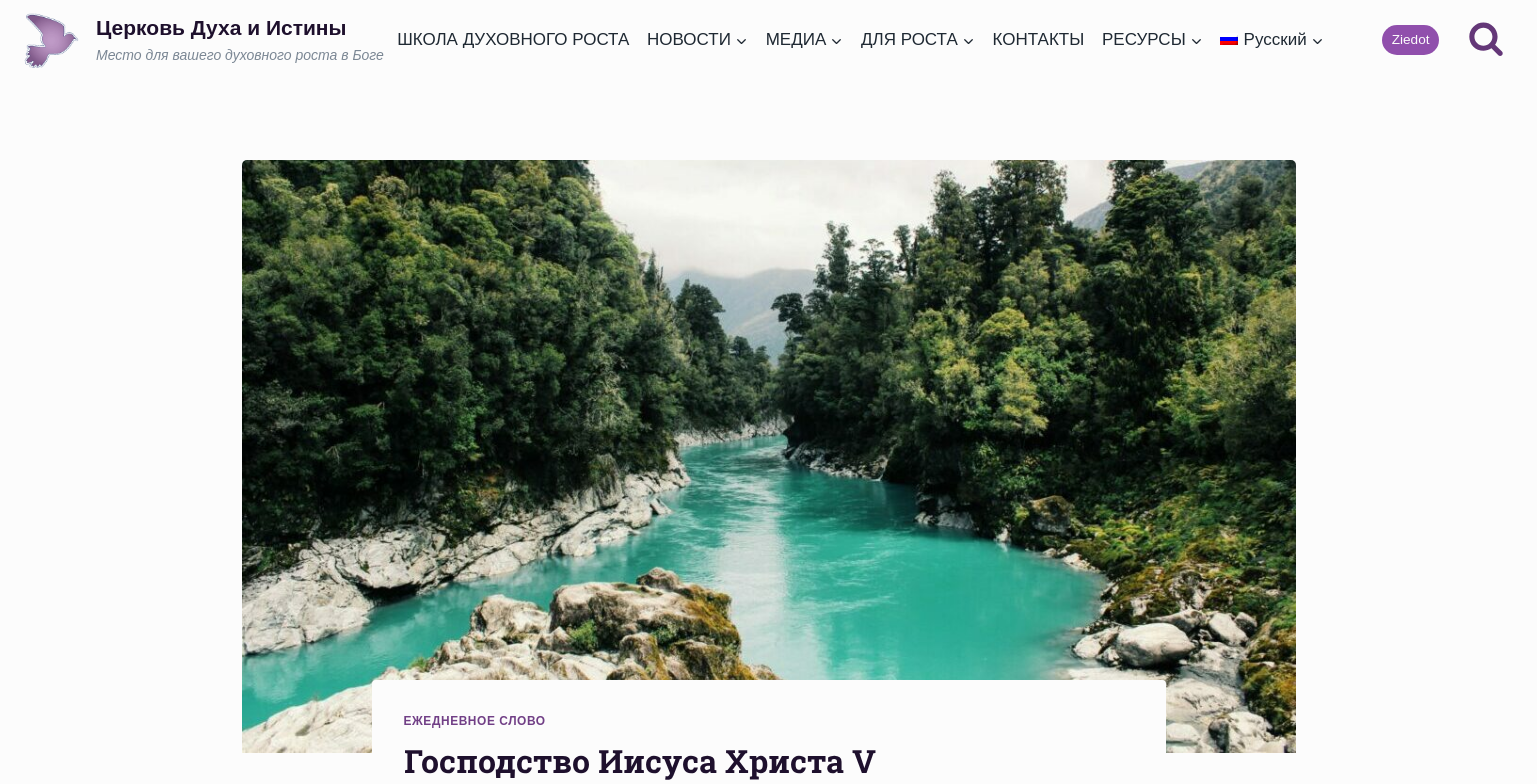 scroll, scrollTop: 0, scrollLeft: 0, axis: both 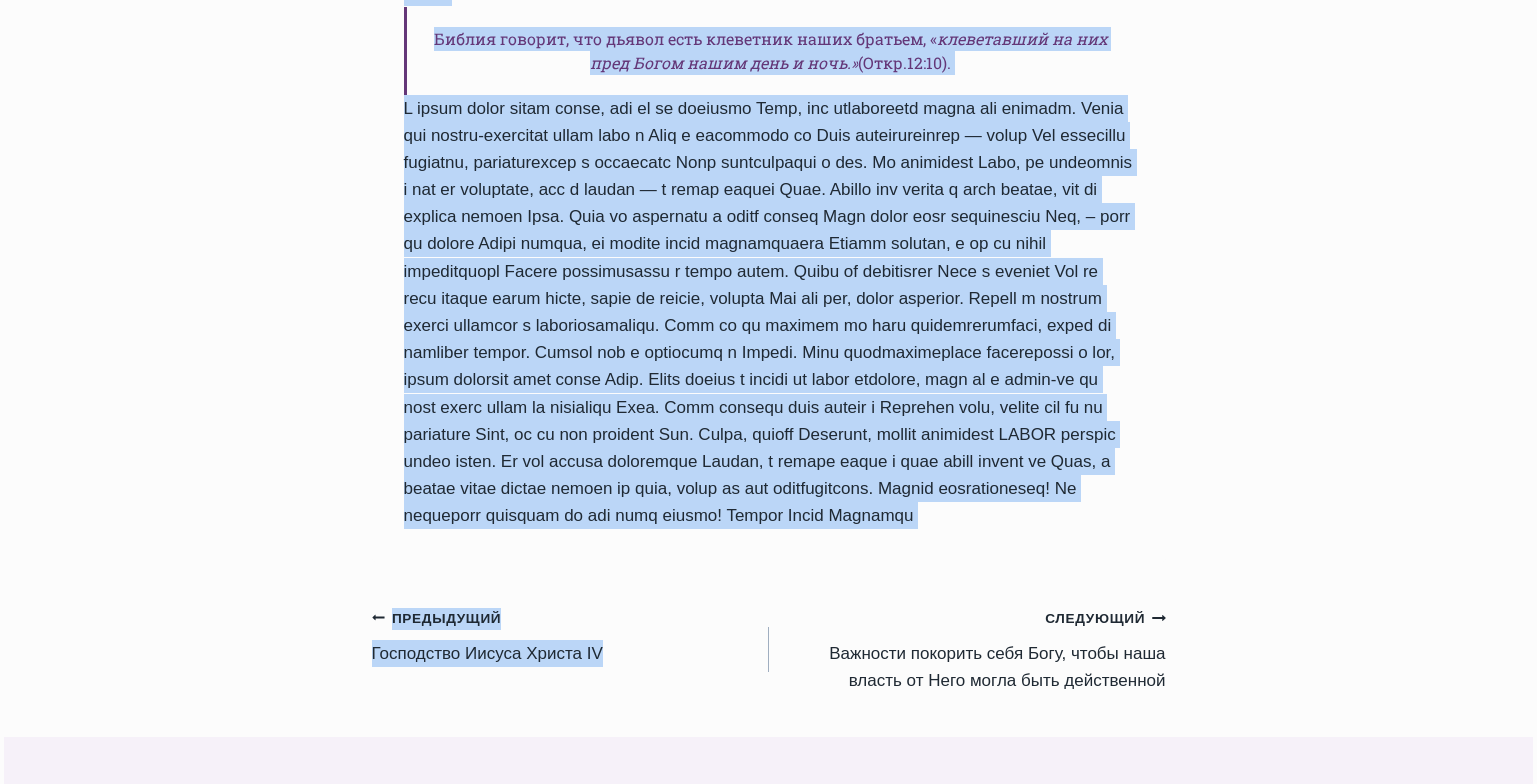 drag, startPoint x: 406, startPoint y: 68, endPoint x: 814, endPoint y: 660, distance: 718.97705 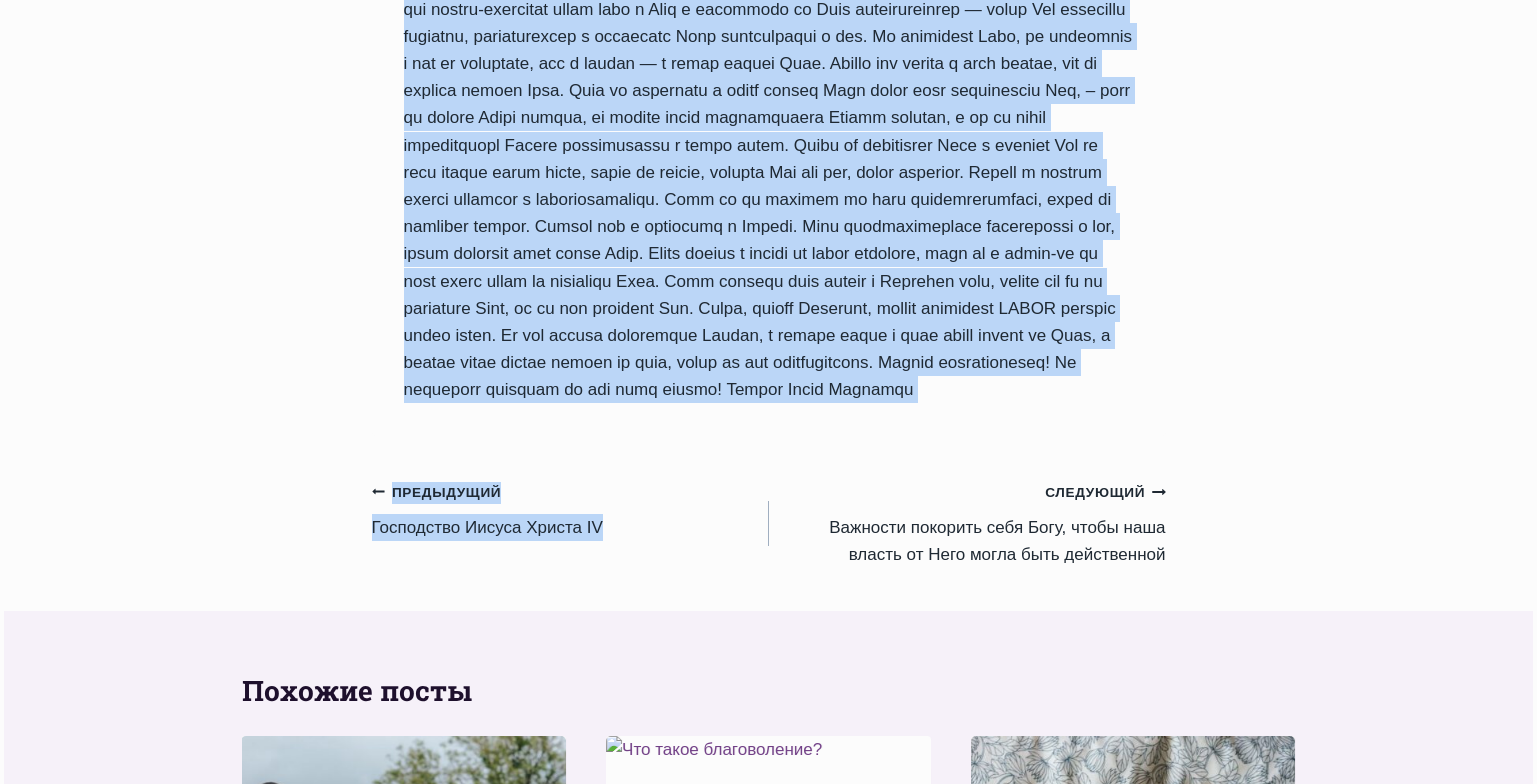 scroll, scrollTop: 1939, scrollLeft: 0, axis: vertical 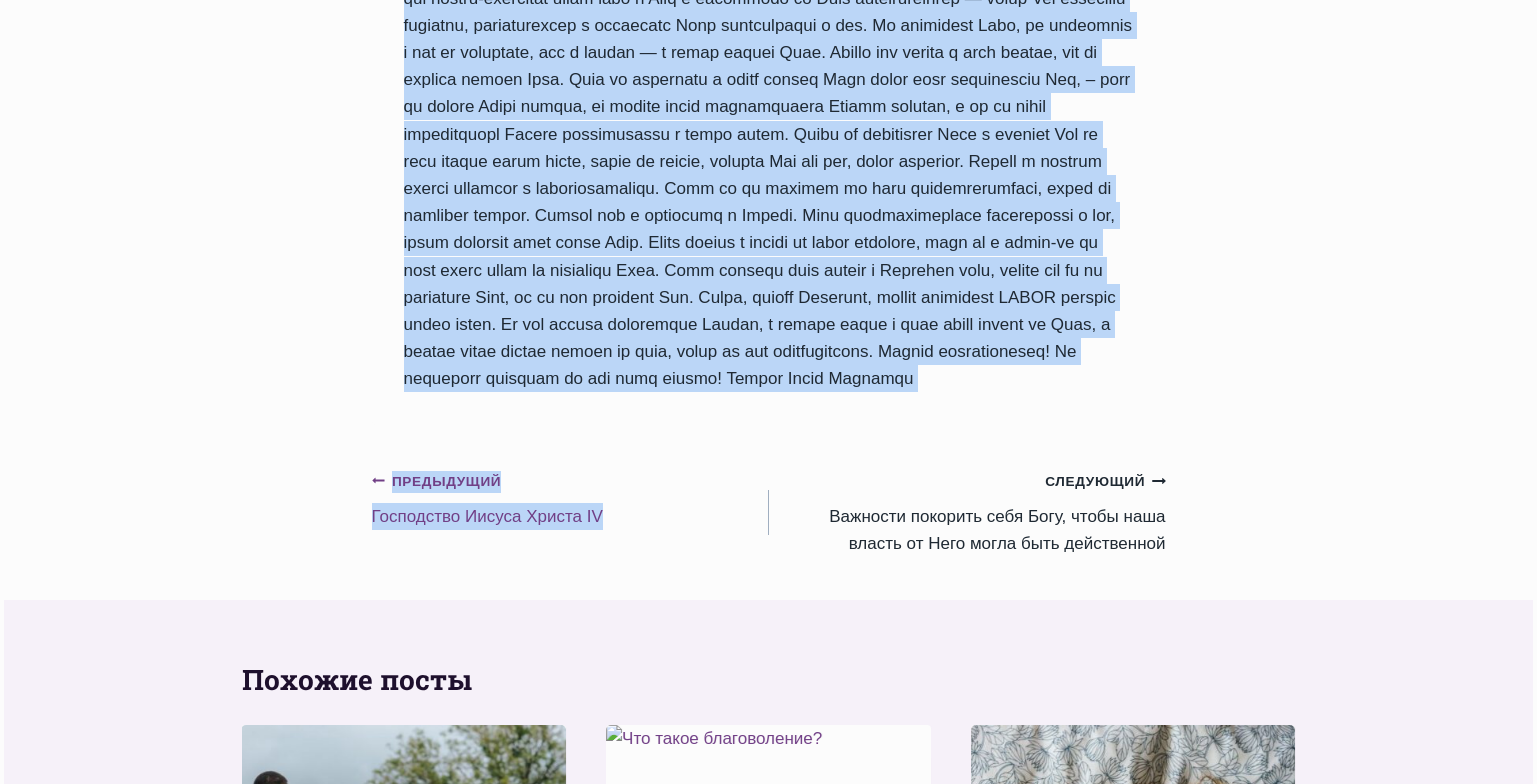 click on "Предыдущий
Предыдущий Господство Иисуса Христа IV" at bounding box center (570, 498) 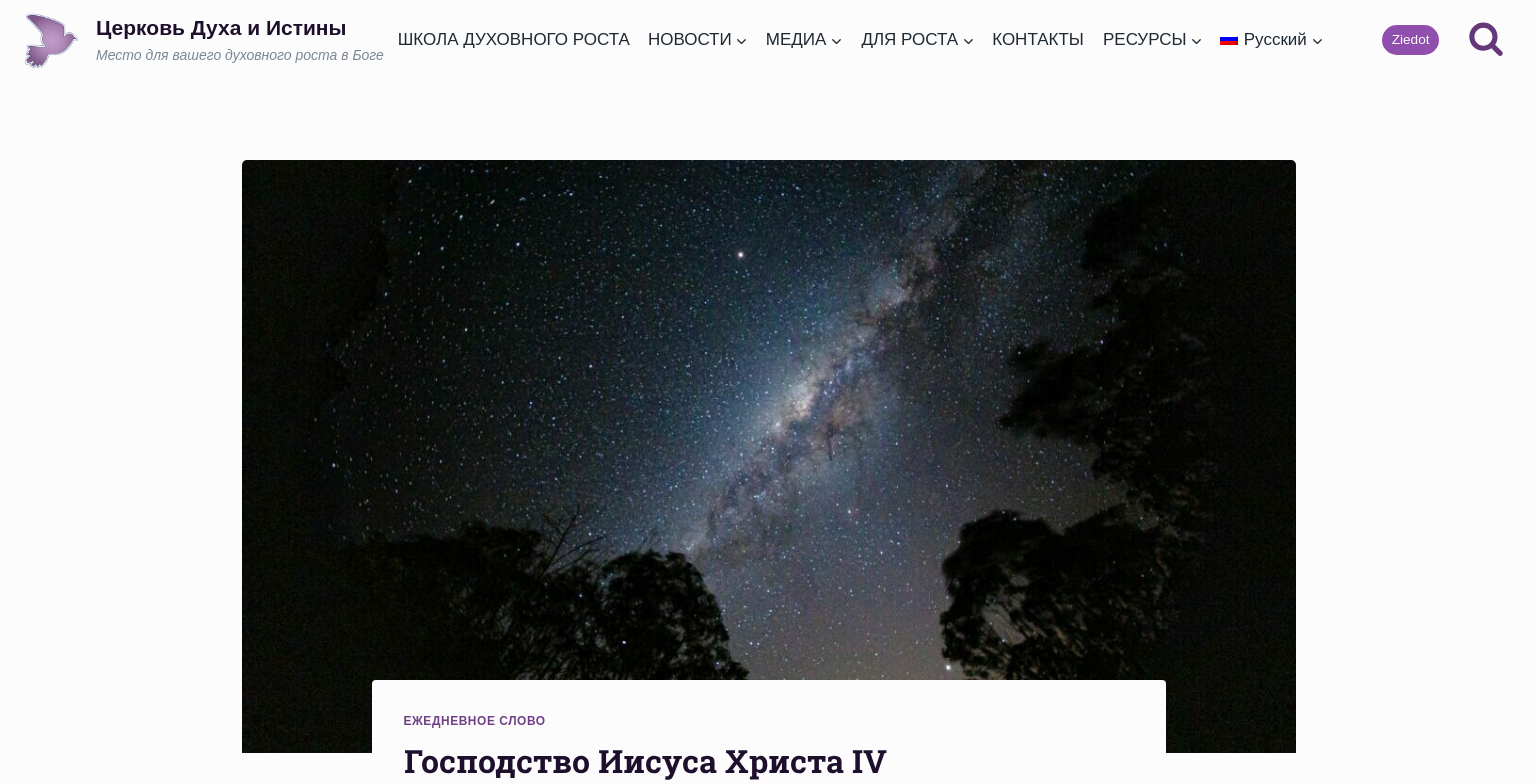 scroll, scrollTop: 0, scrollLeft: 0, axis: both 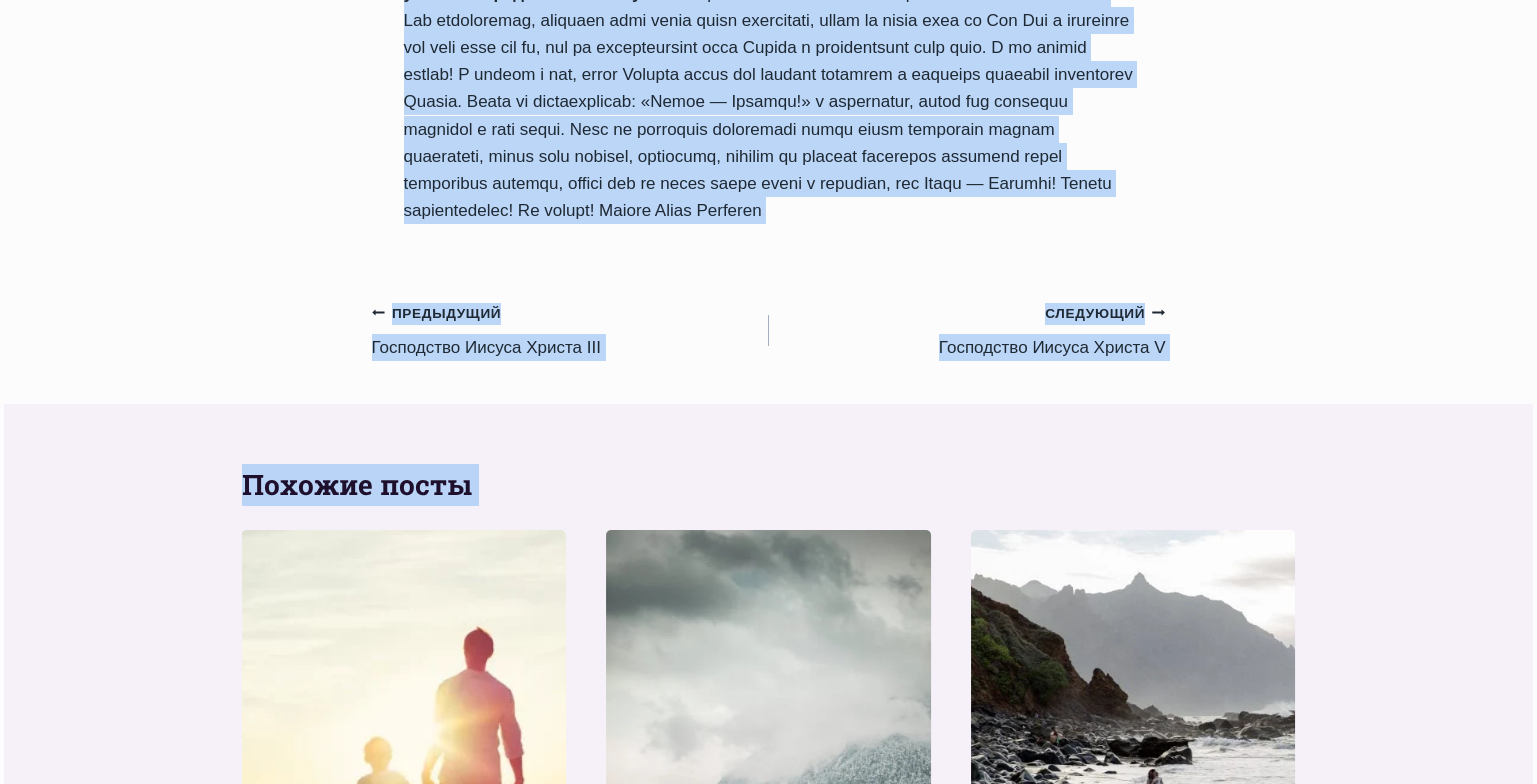 drag, startPoint x: 407, startPoint y: 270, endPoint x: 697, endPoint y: 293, distance: 290.91064 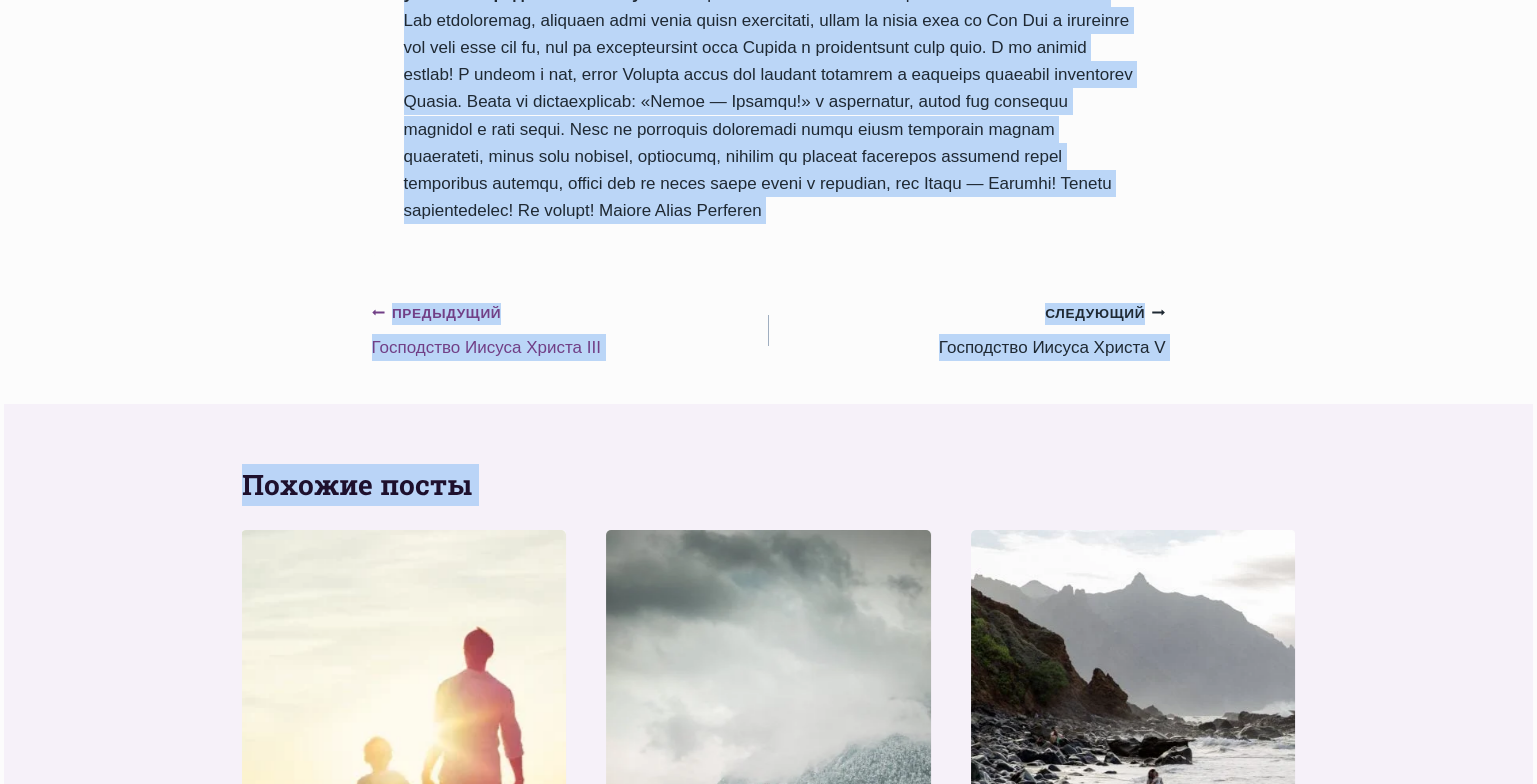 click on "Предыдущий
Предыдущий Господство Иисуса Христа III" at bounding box center (570, 330) 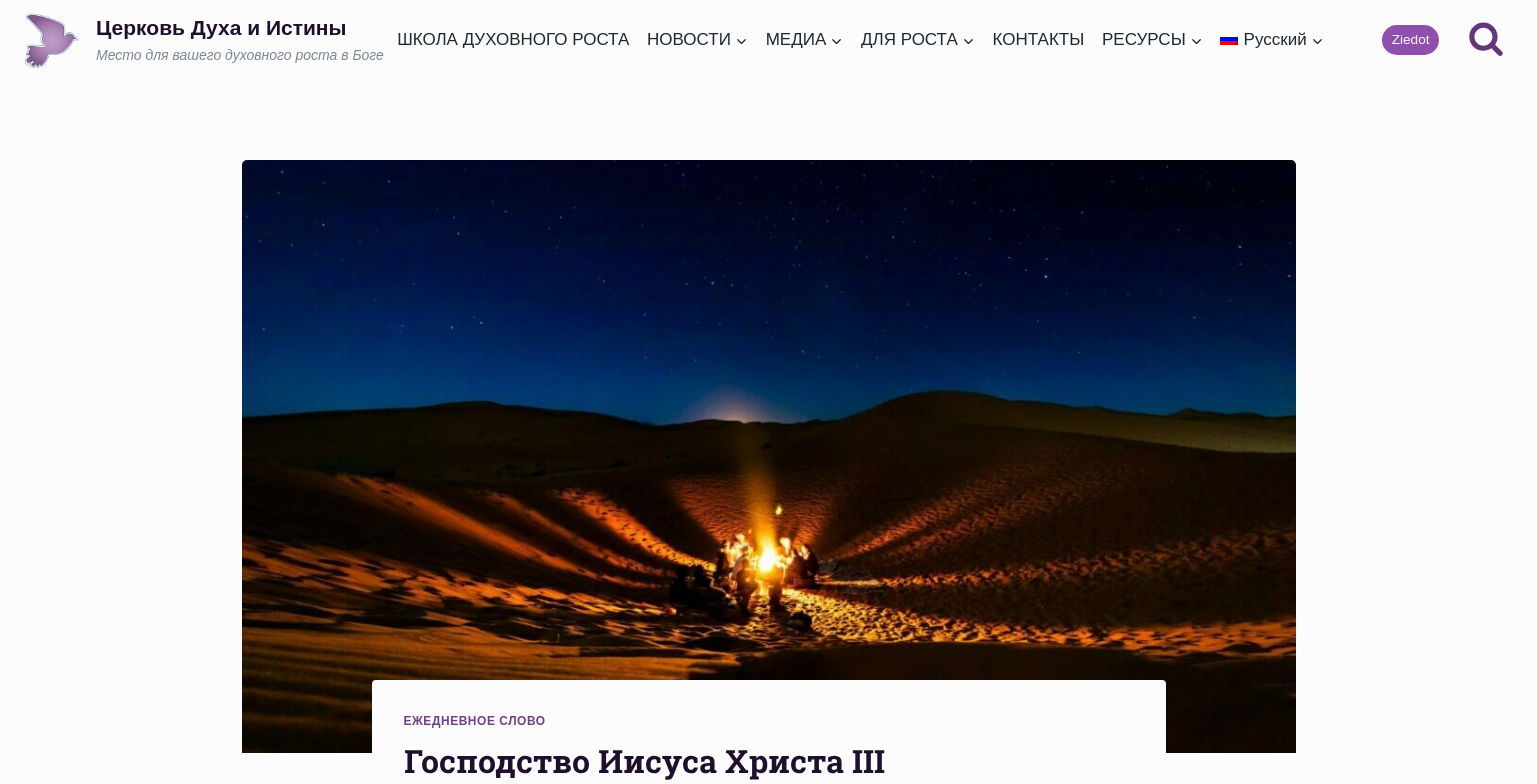 scroll, scrollTop: 0, scrollLeft: 0, axis: both 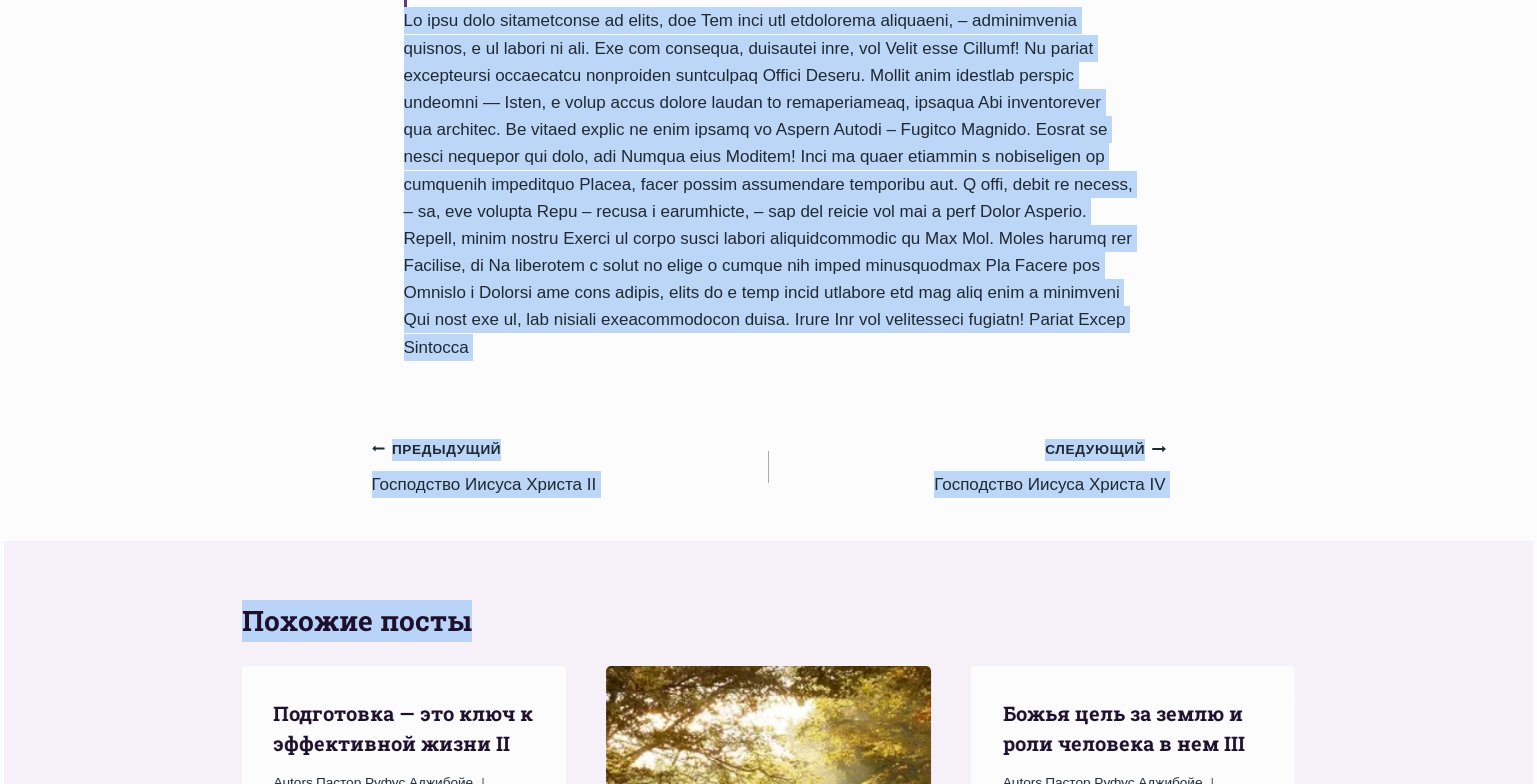 drag, startPoint x: 408, startPoint y: 169, endPoint x: 697, endPoint y: 449, distance: 402.39407 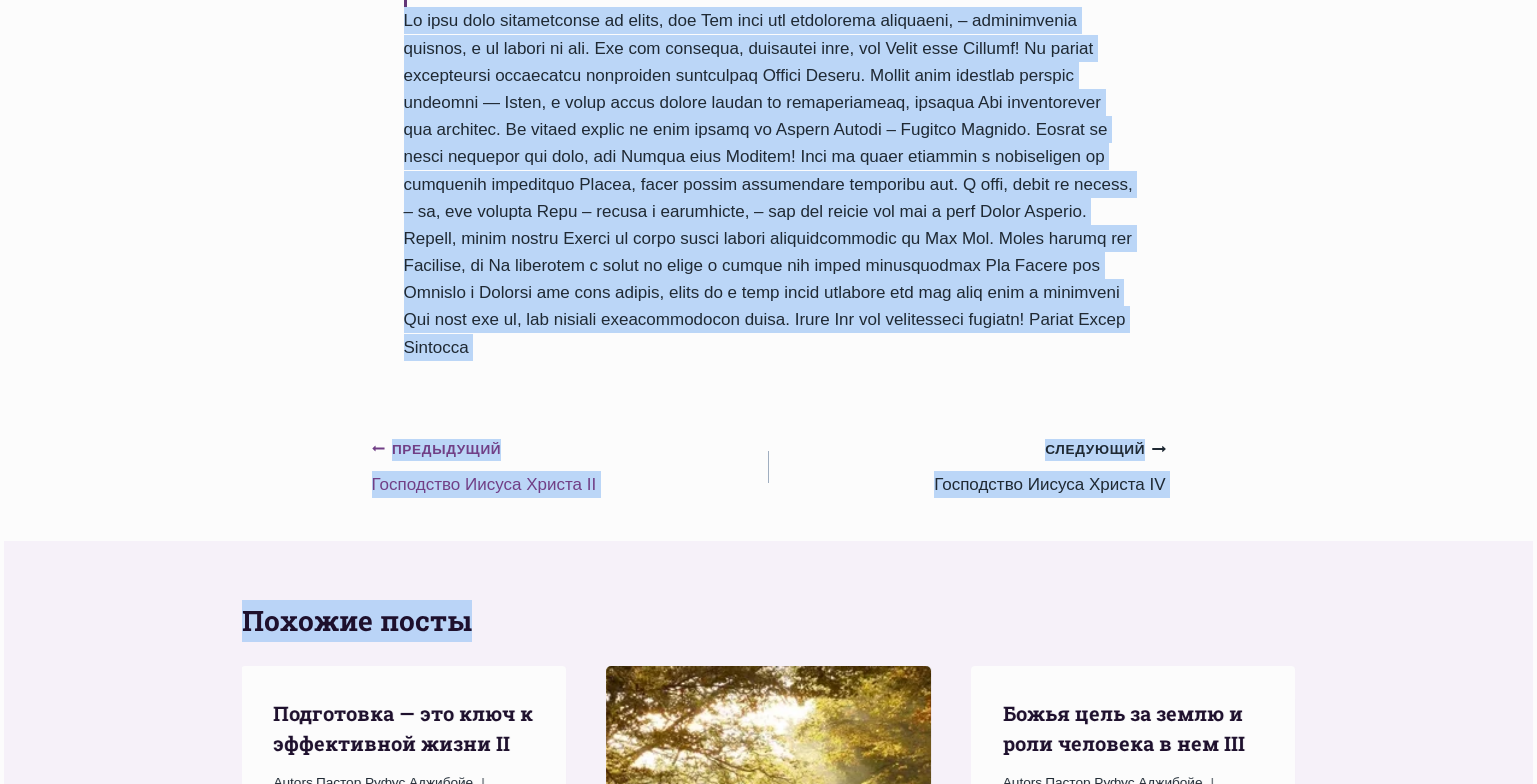click on "Предыдущий
Предыдущий Господство Иисуса Христа II" at bounding box center [570, 466] 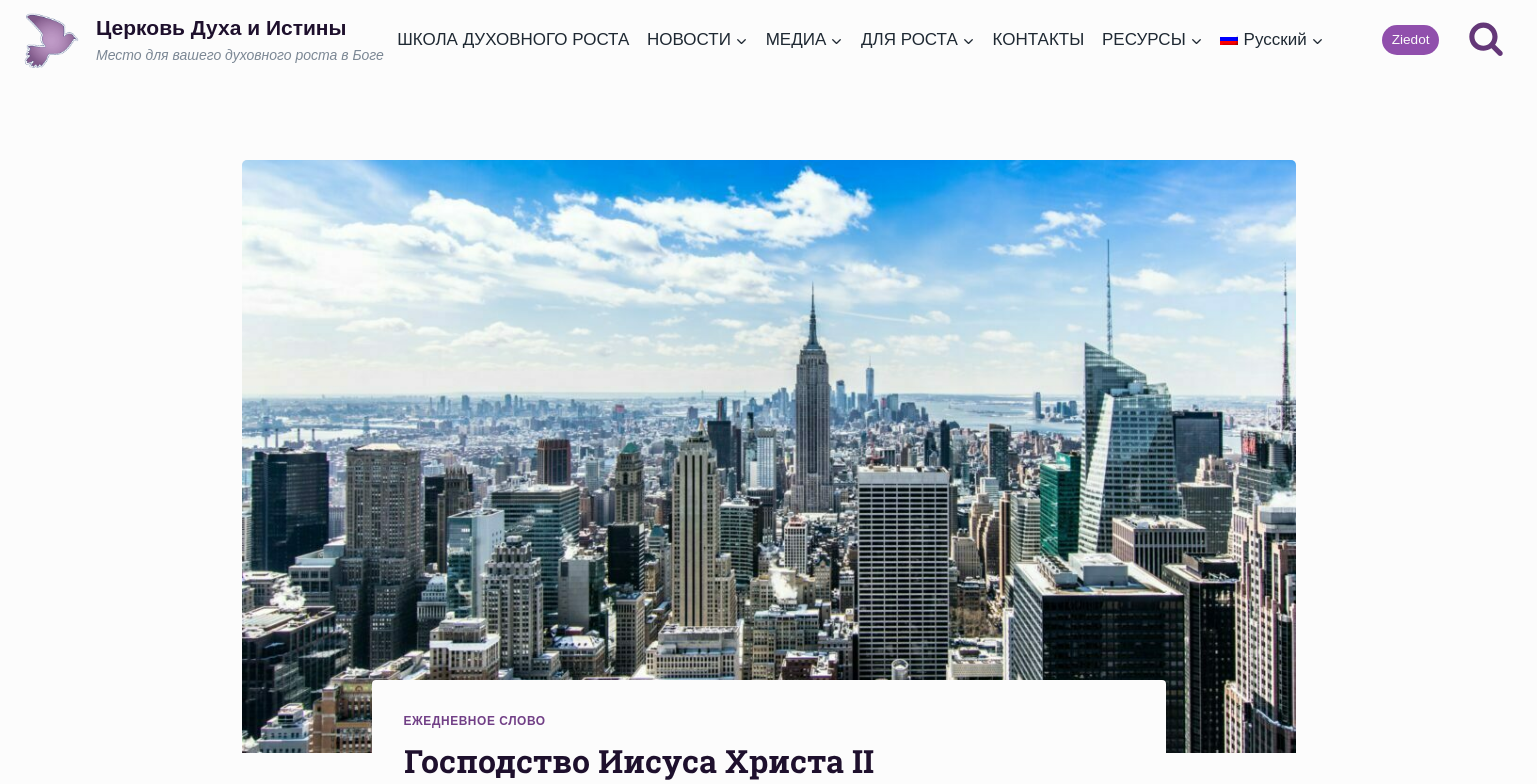 scroll, scrollTop: 0, scrollLeft: 0, axis: both 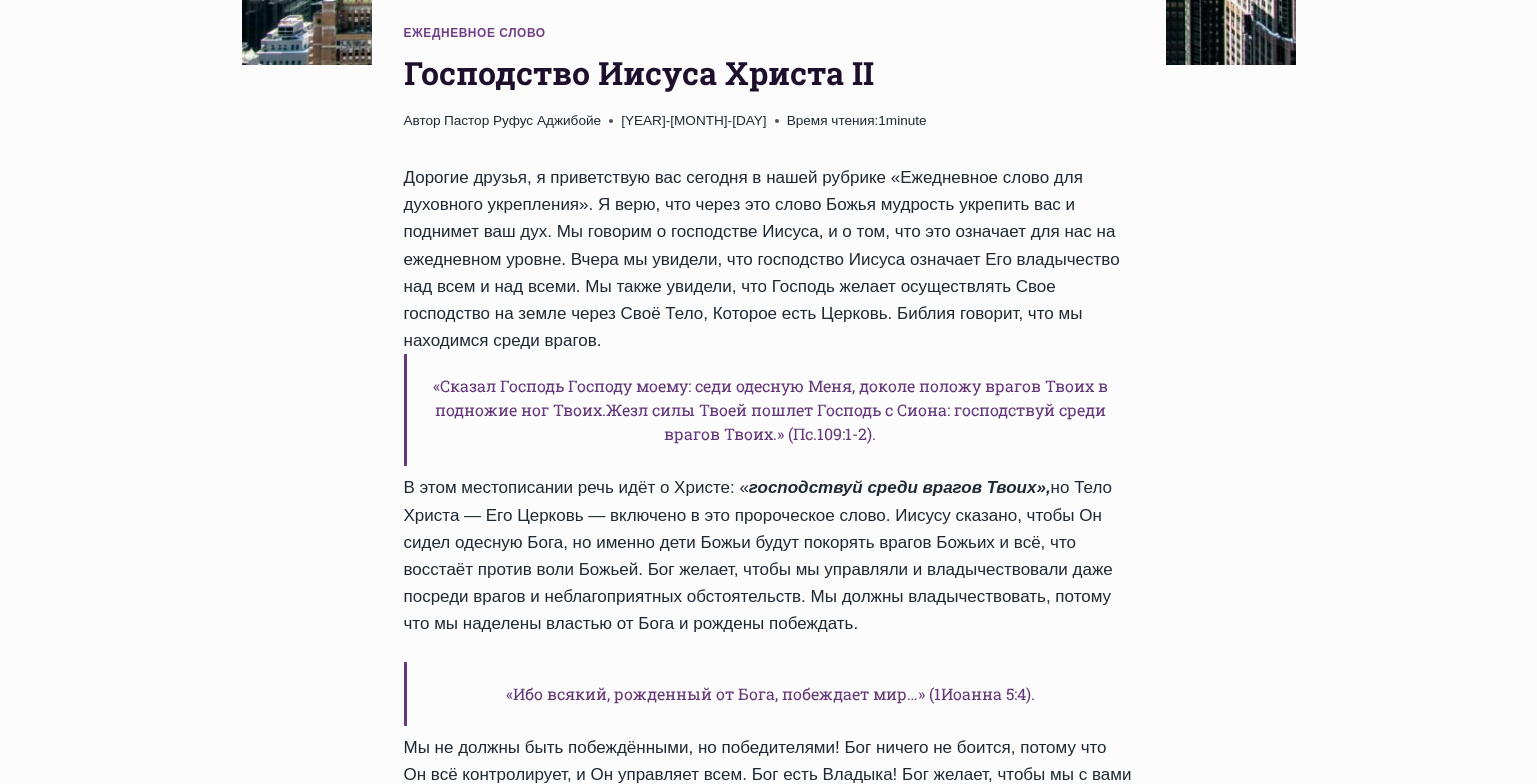 click on "Перейти к содержимому
Церковь Духа и Истины Место для вашего духовного роста в Боге
ШКОЛА ДУХОВНОГО РОСТА
НОВОСТИ Развернуть
Ежедневные слова
Обзор проповедей
МЕДИА Развернуть
Богослужения
Галереи
Прямая трансляция
ДЛЯ РОСТА Развернуть
Семинары
КОНТАКТЫ
РЕСУРСЫ Развернуть
Обучение и лекции
Книги
Электронные книги
Русский Развернуть
Latviešu
English
Ziedot
Поиск" at bounding box center [768, 1015] 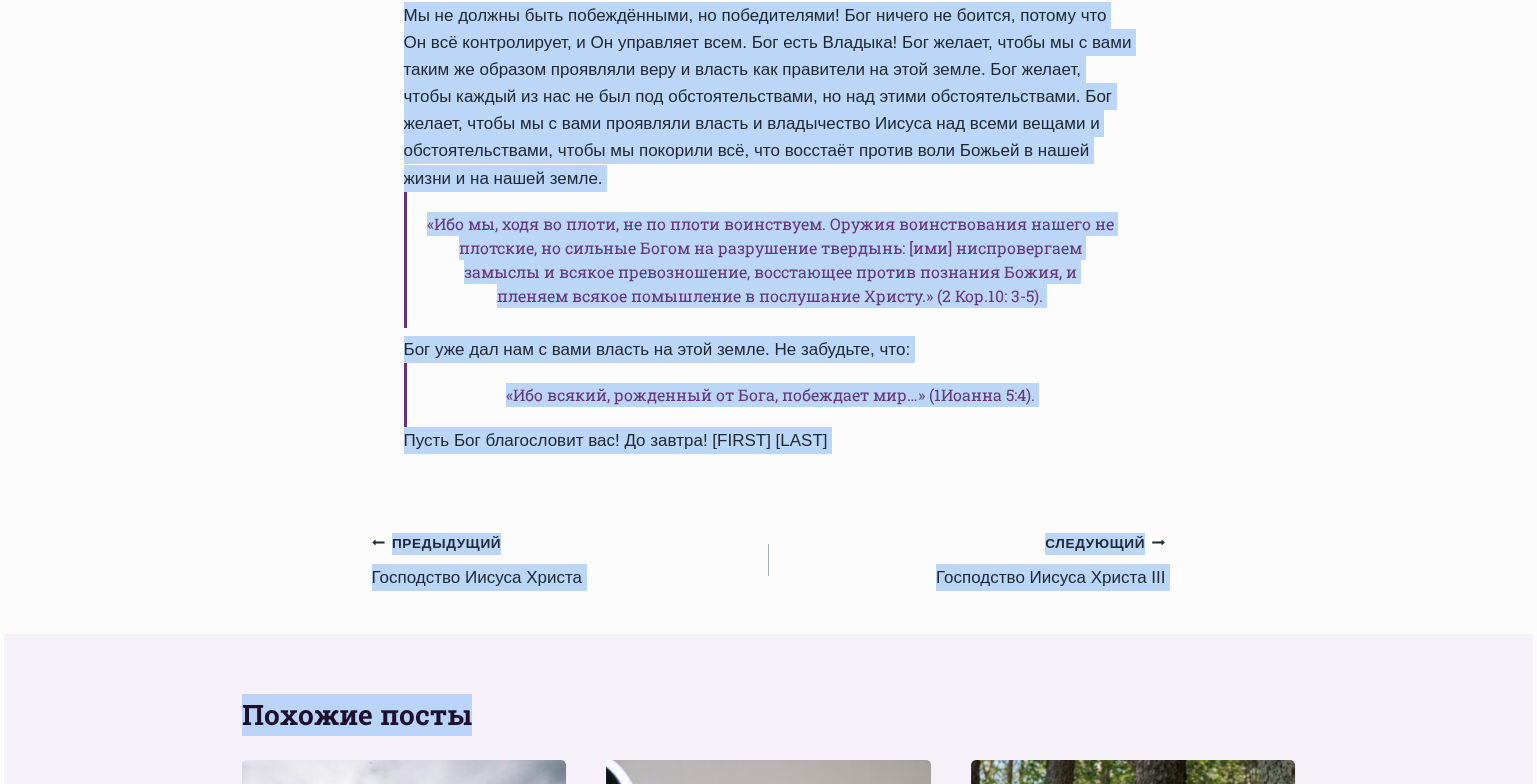 drag, startPoint x: 407, startPoint y: 73, endPoint x: 976, endPoint y: 463, distance: 689.8268 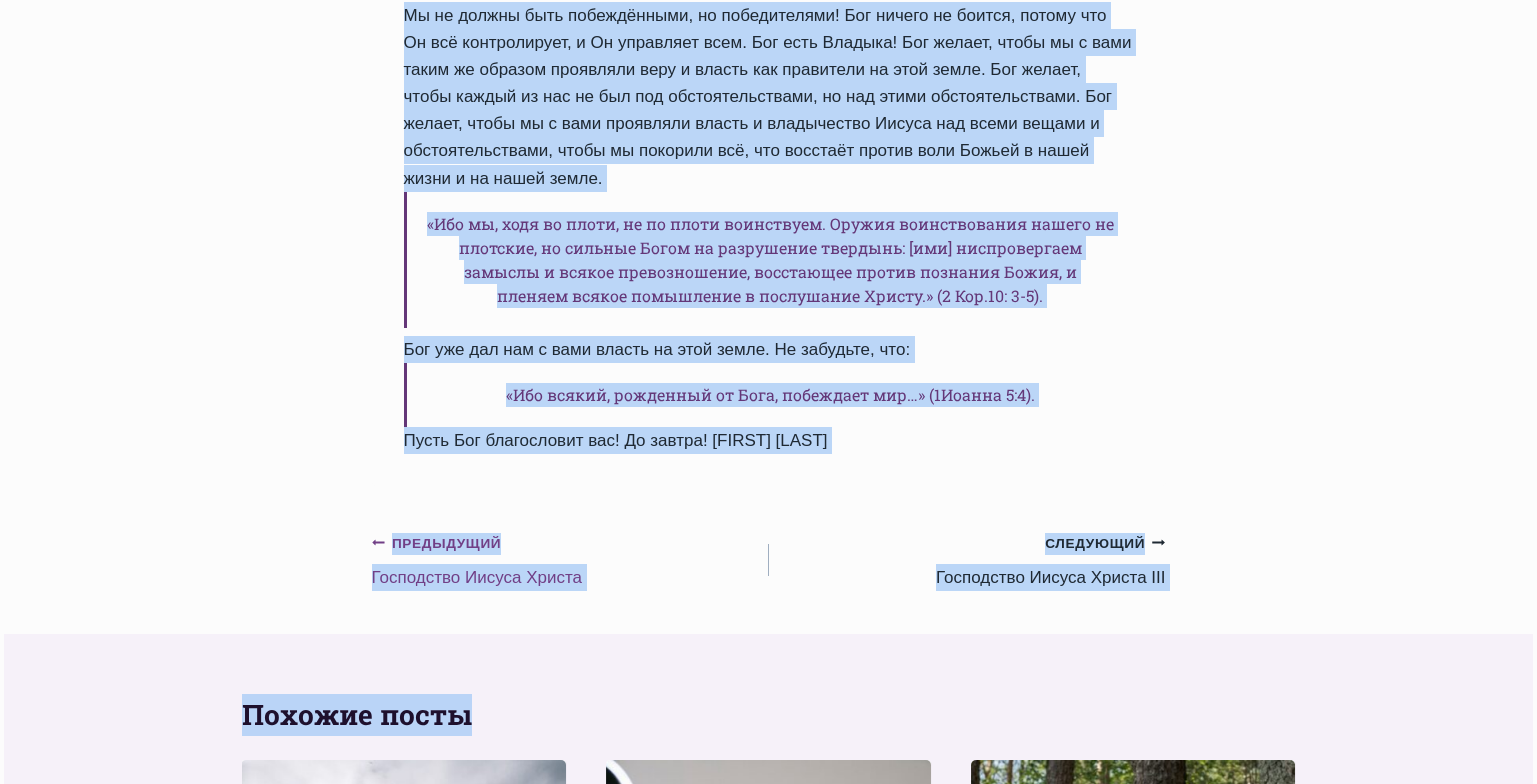 click on "Предыдущий
Предыдущий Господство Иисуса Христа" at bounding box center (570, 560) 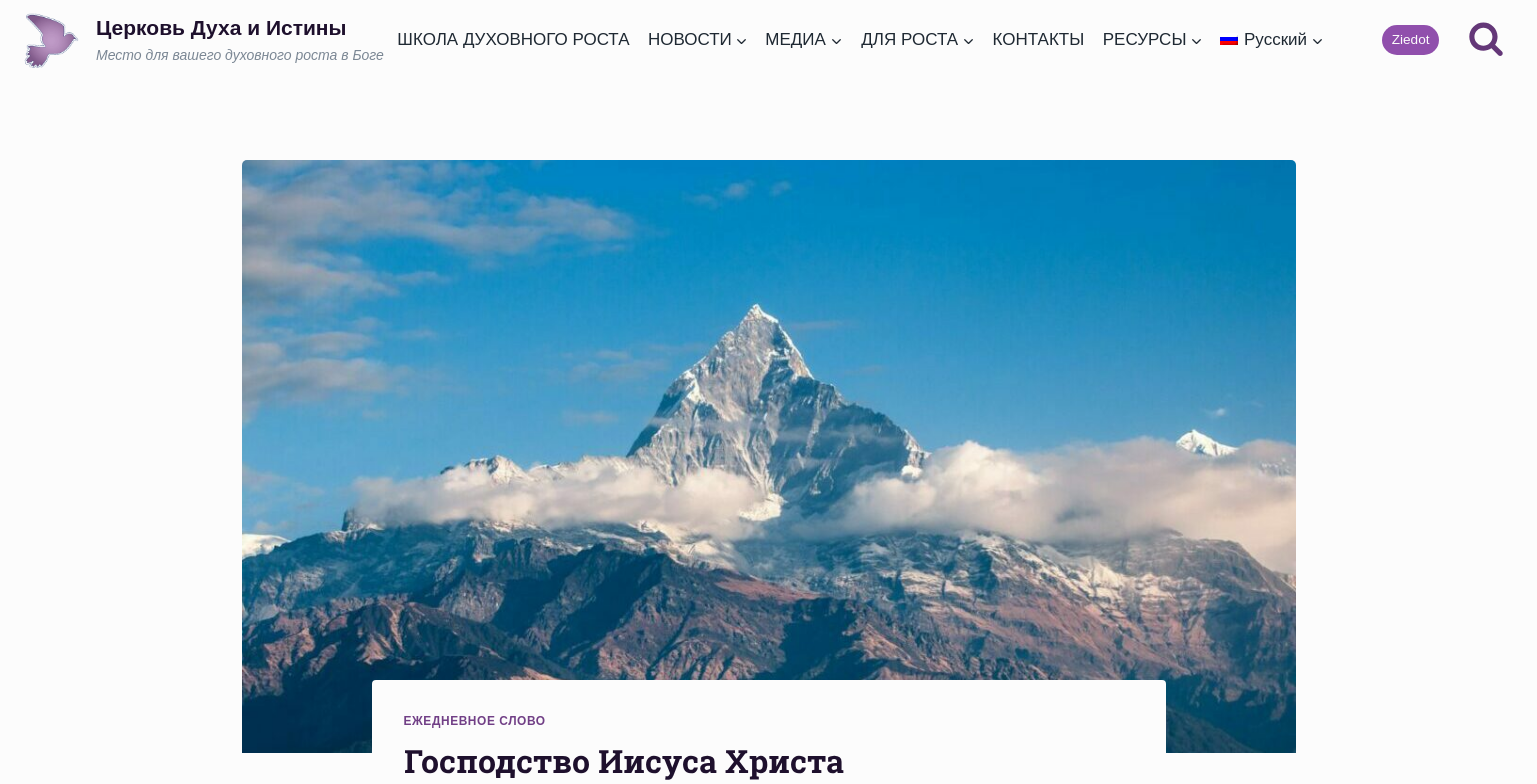 scroll, scrollTop: 0, scrollLeft: 0, axis: both 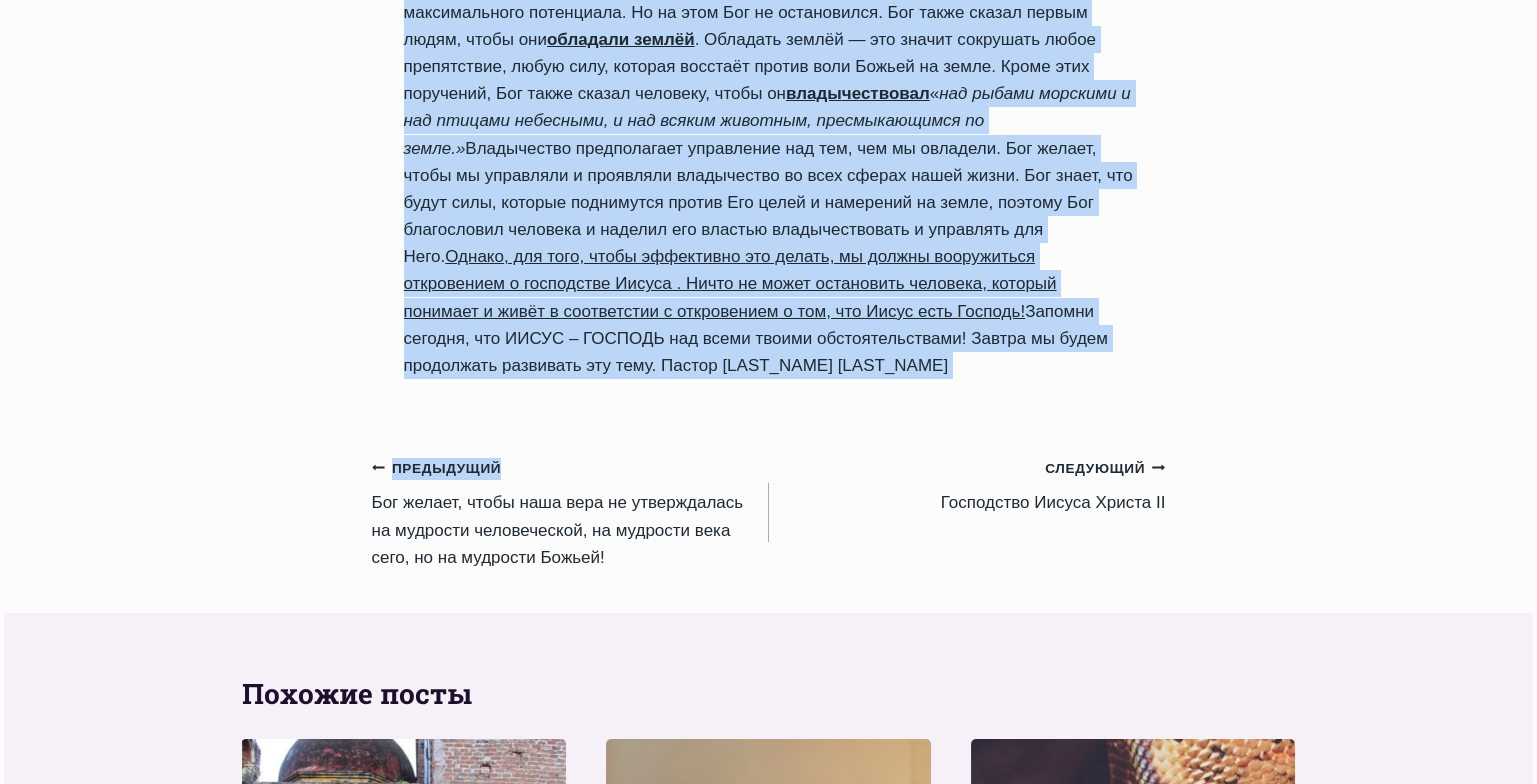 drag, startPoint x: 408, startPoint y: 183, endPoint x: 760, endPoint y: 474, distance: 456.71106 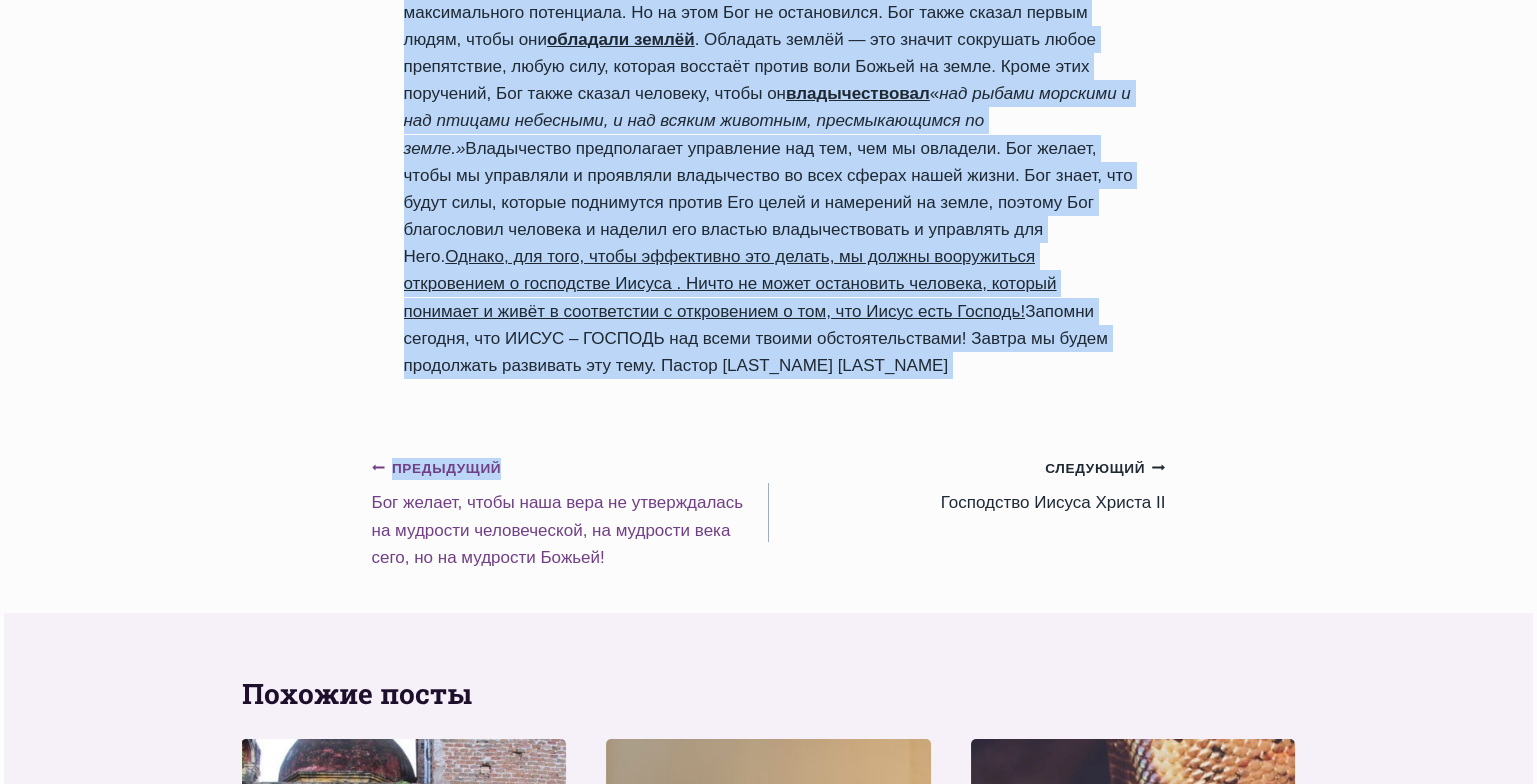 click on "Предыдущий
Предыдущий Бог желает, чтобы наша вера не утверждалась на мудрости человеческой, на мудрости века сего, но на мудрости Божьей!" at bounding box center [570, 512] 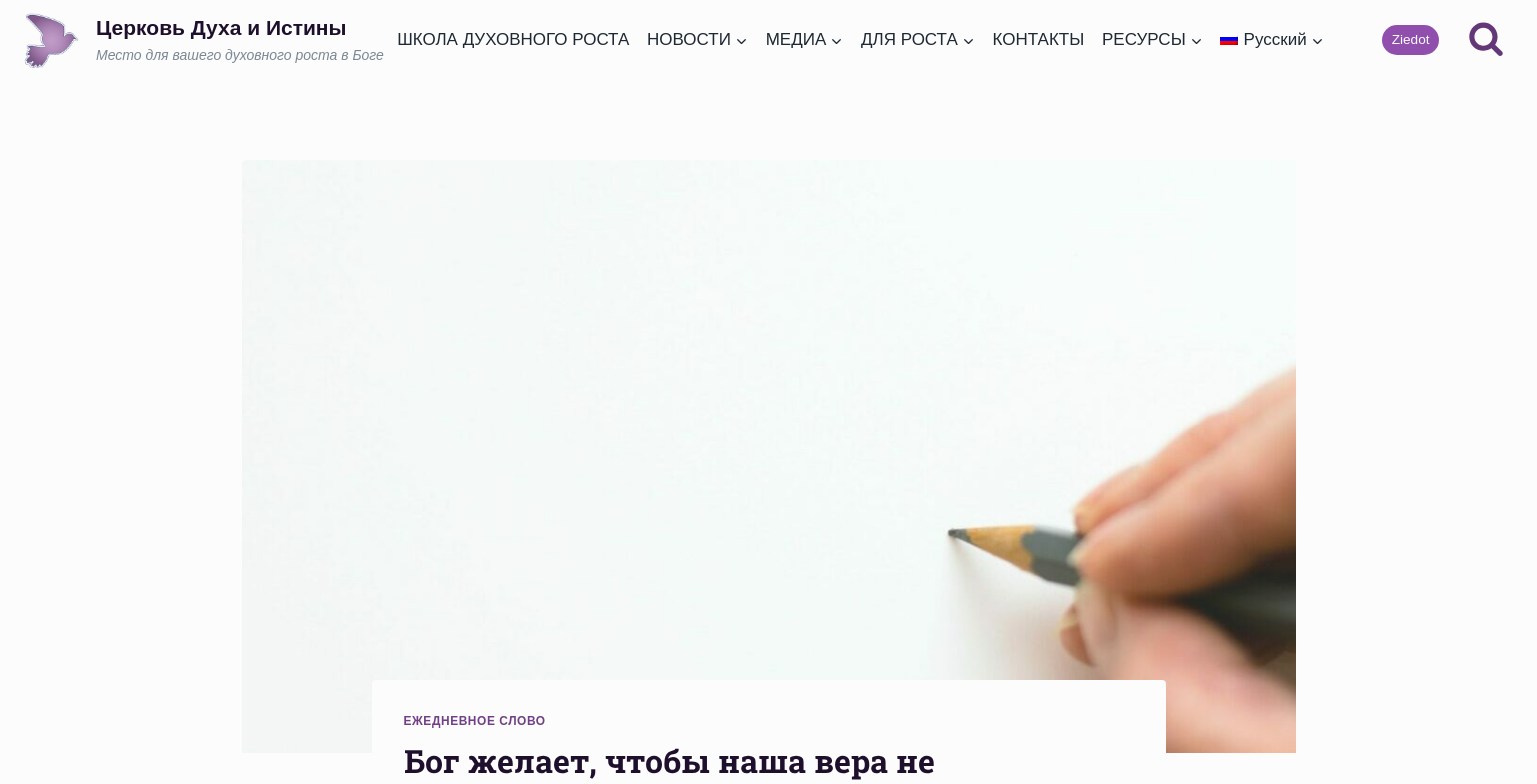 scroll, scrollTop: 0, scrollLeft: 0, axis: both 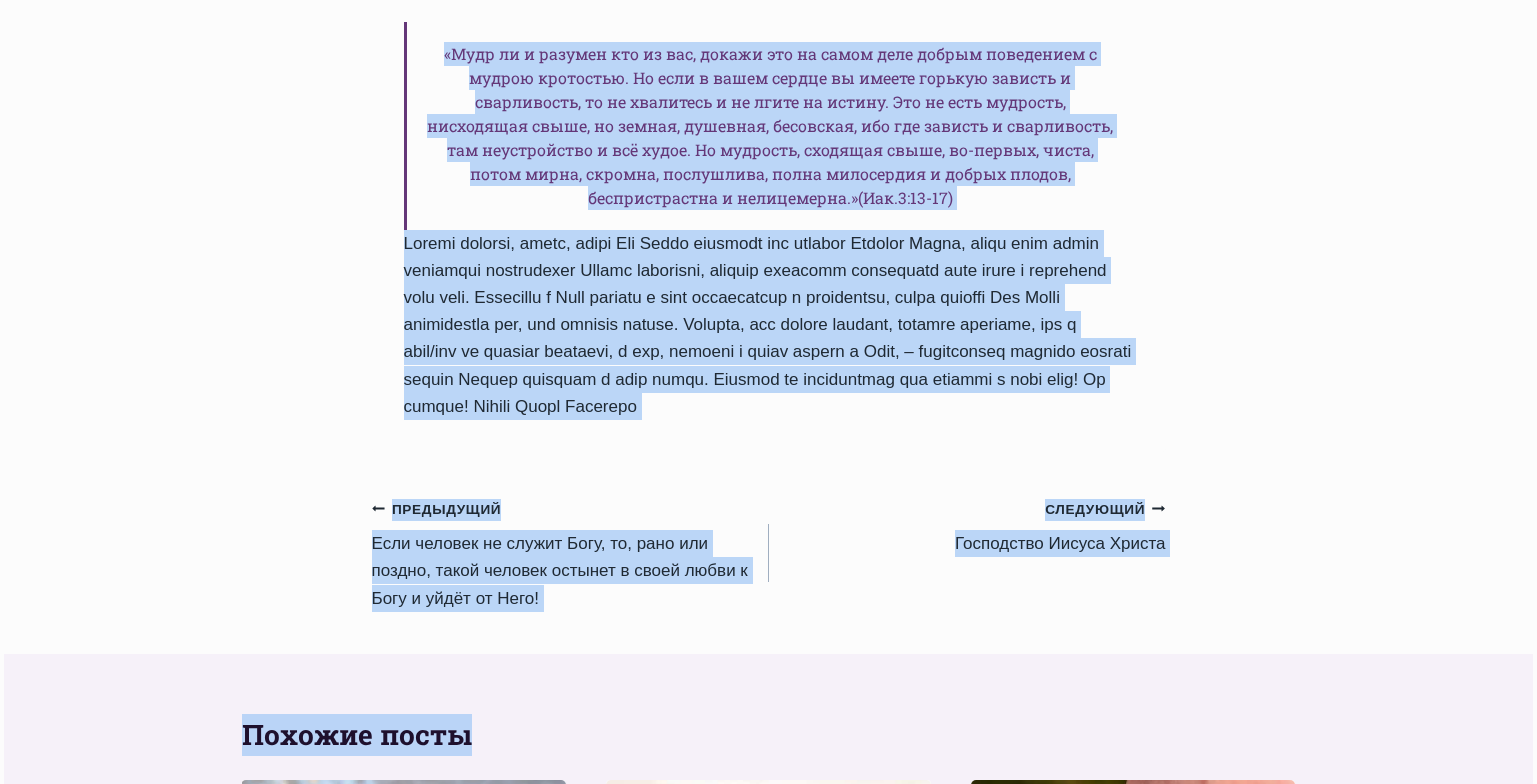 drag, startPoint x: 407, startPoint y: 165, endPoint x: 1094, endPoint y: 425, distance: 734.5536 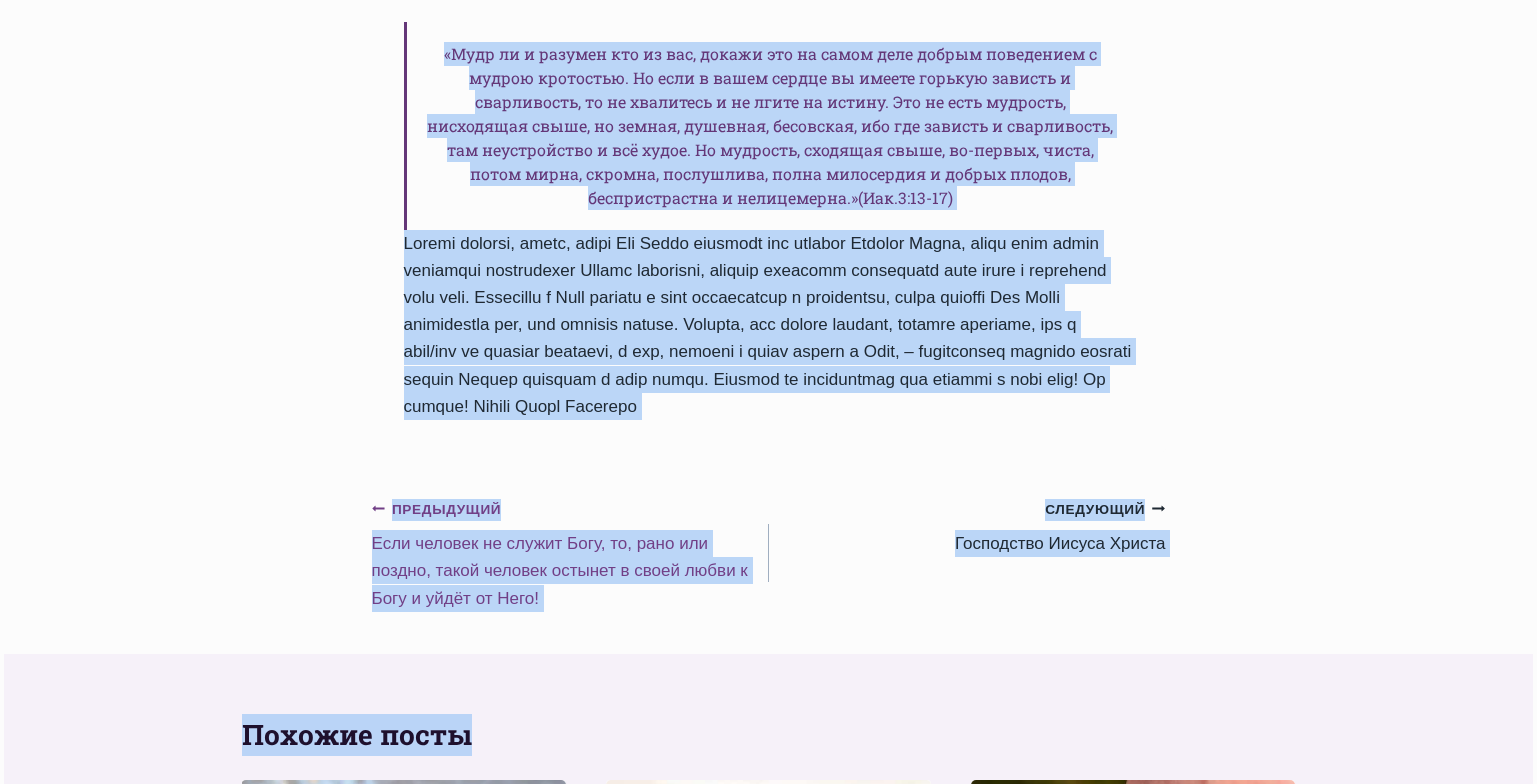 click on "Предыдущий
Предыдущий Если человек не служит Богу, то, рано или поздно, такой человек остынет в своей любви к Богу и уйдёт от Него!" at bounding box center [570, 553] 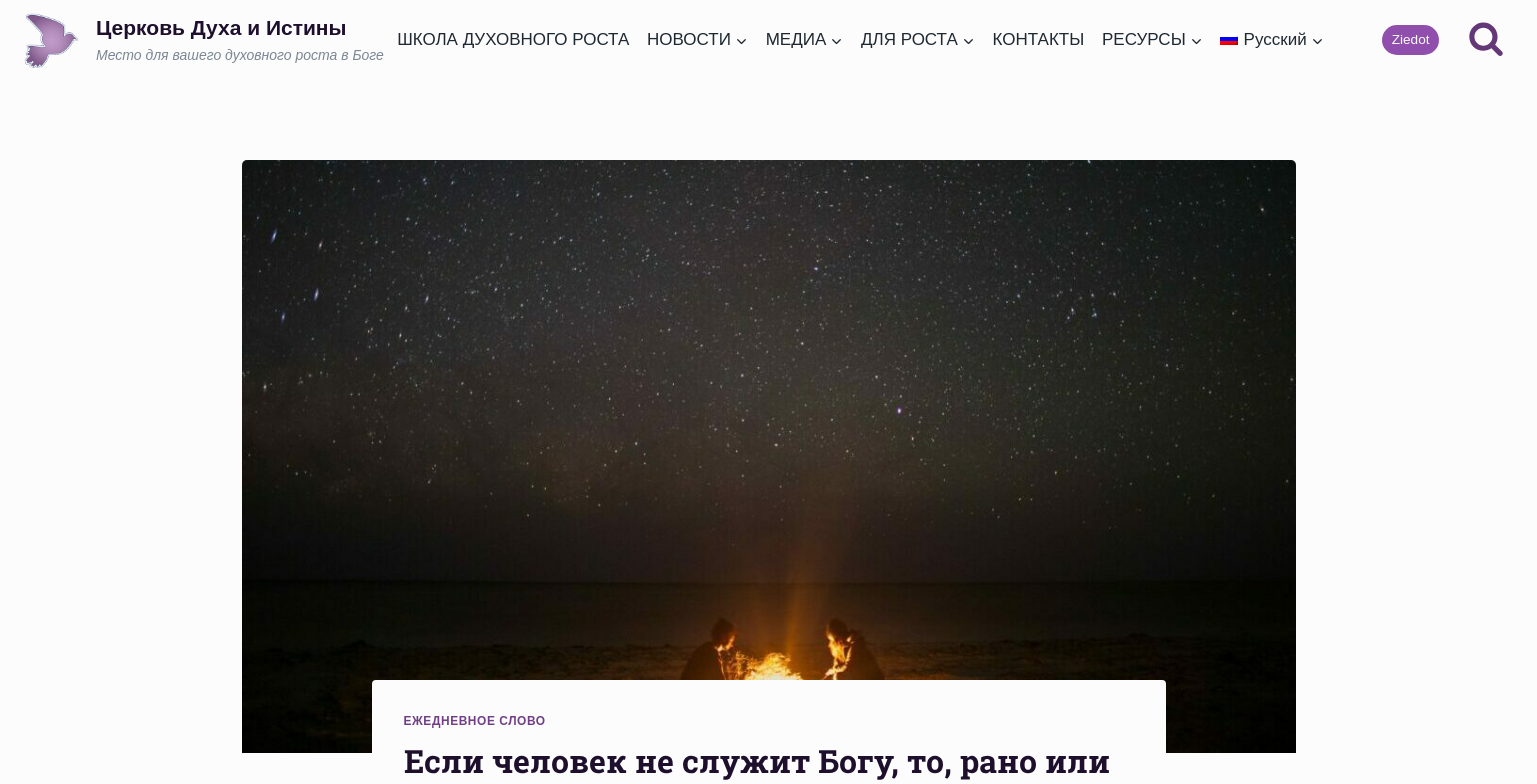 scroll, scrollTop: 0, scrollLeft: 0, axis: both 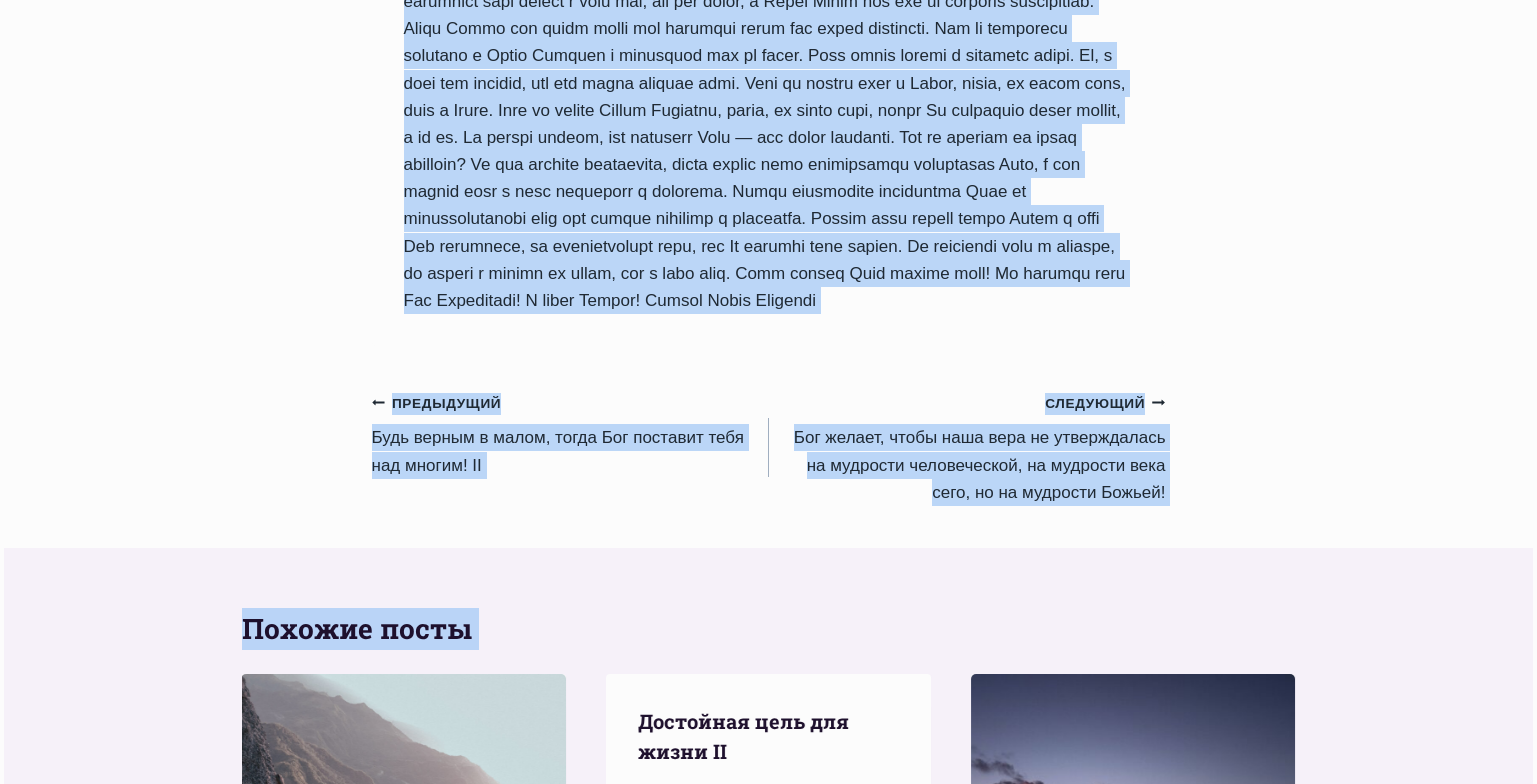 drag, startPoint x: 409, startPoint y: 158, endPoint x: 593, endPoint y: 417, distance: 317.70584 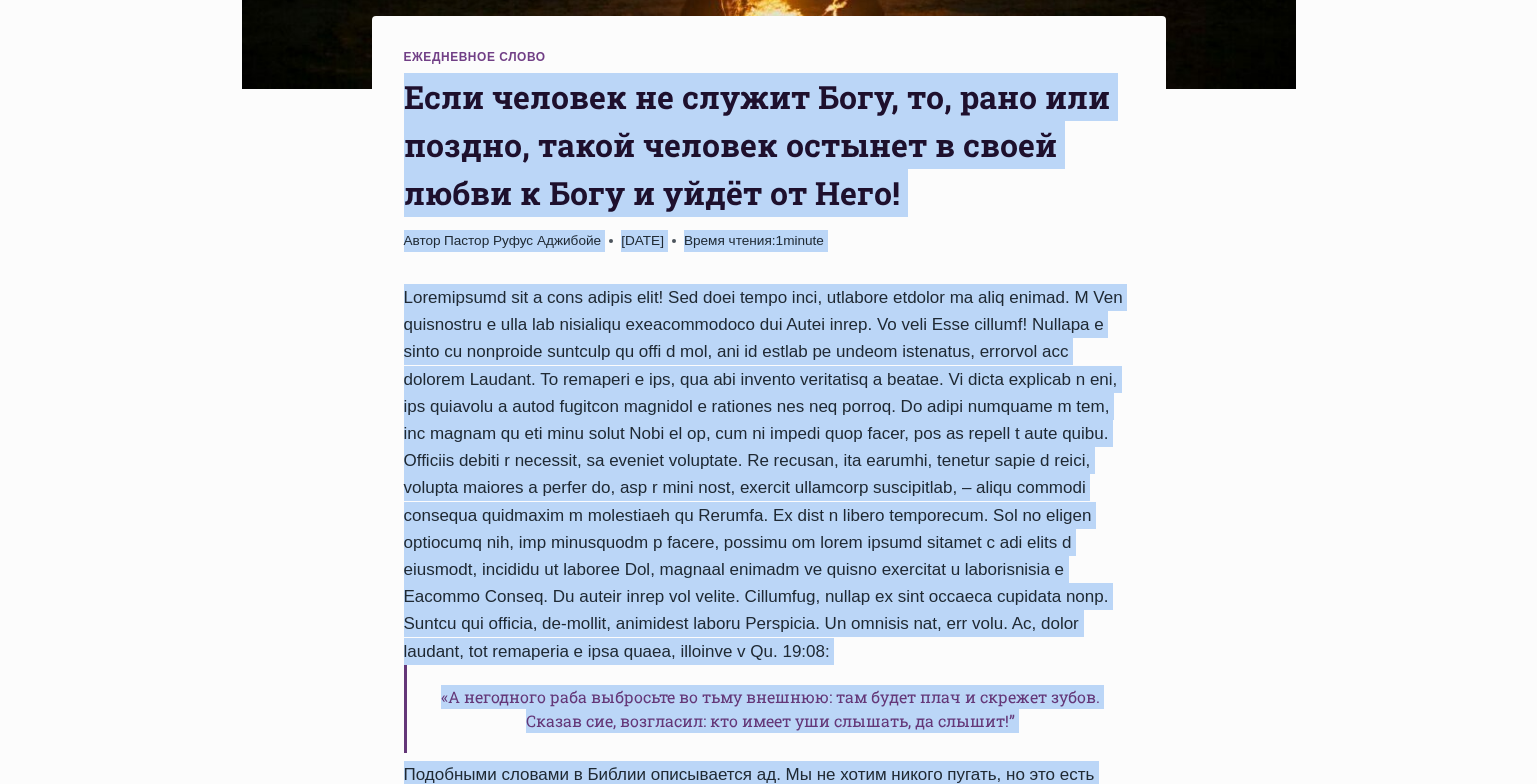 scroll, scrollTop: 669, scrollLeft: 0, axis: vertical 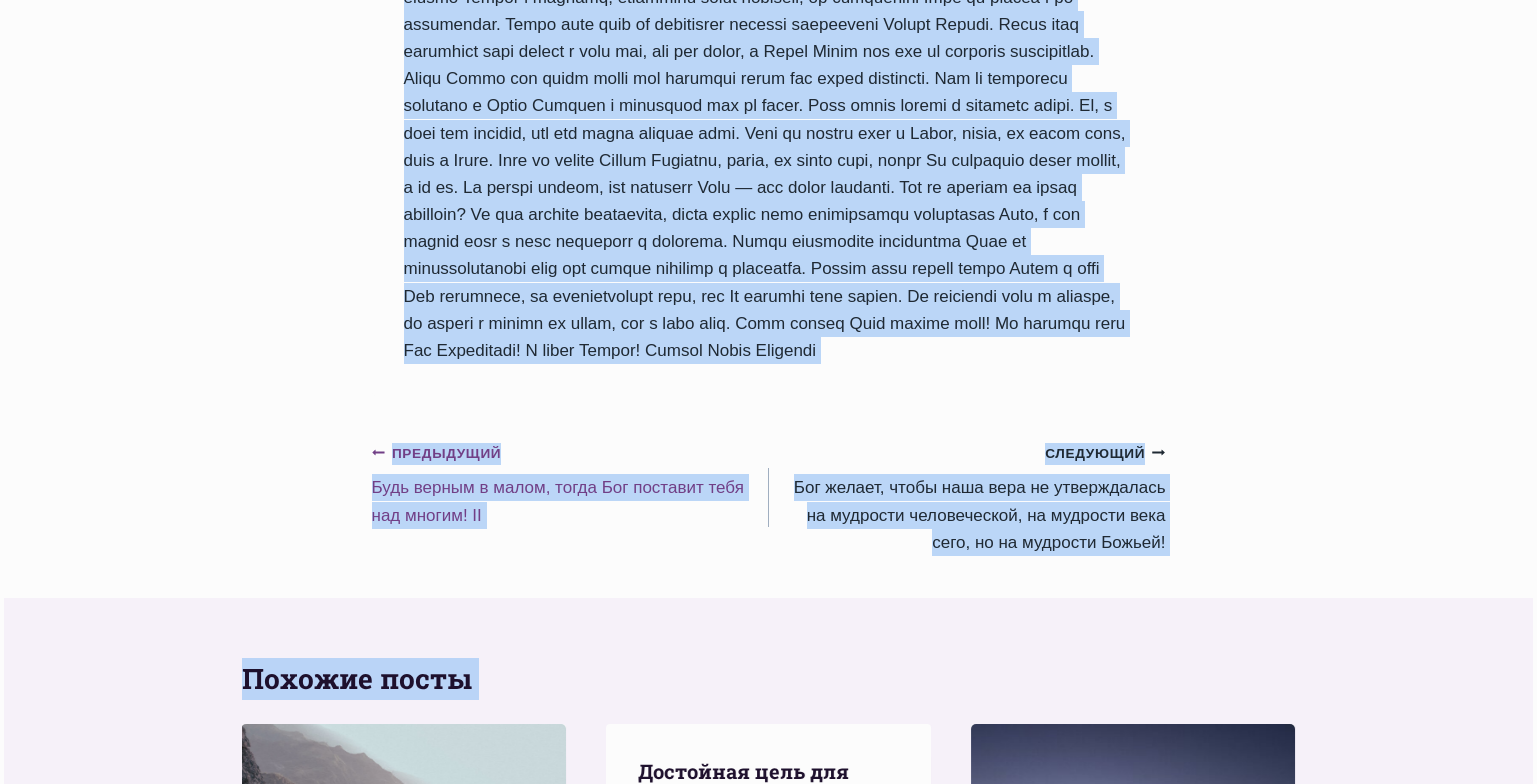 click on "Предыдущий
Предыдущий Будь верным в малом, тогда Бог поставит тебя над многим! II" at bounding box center (570, 484) 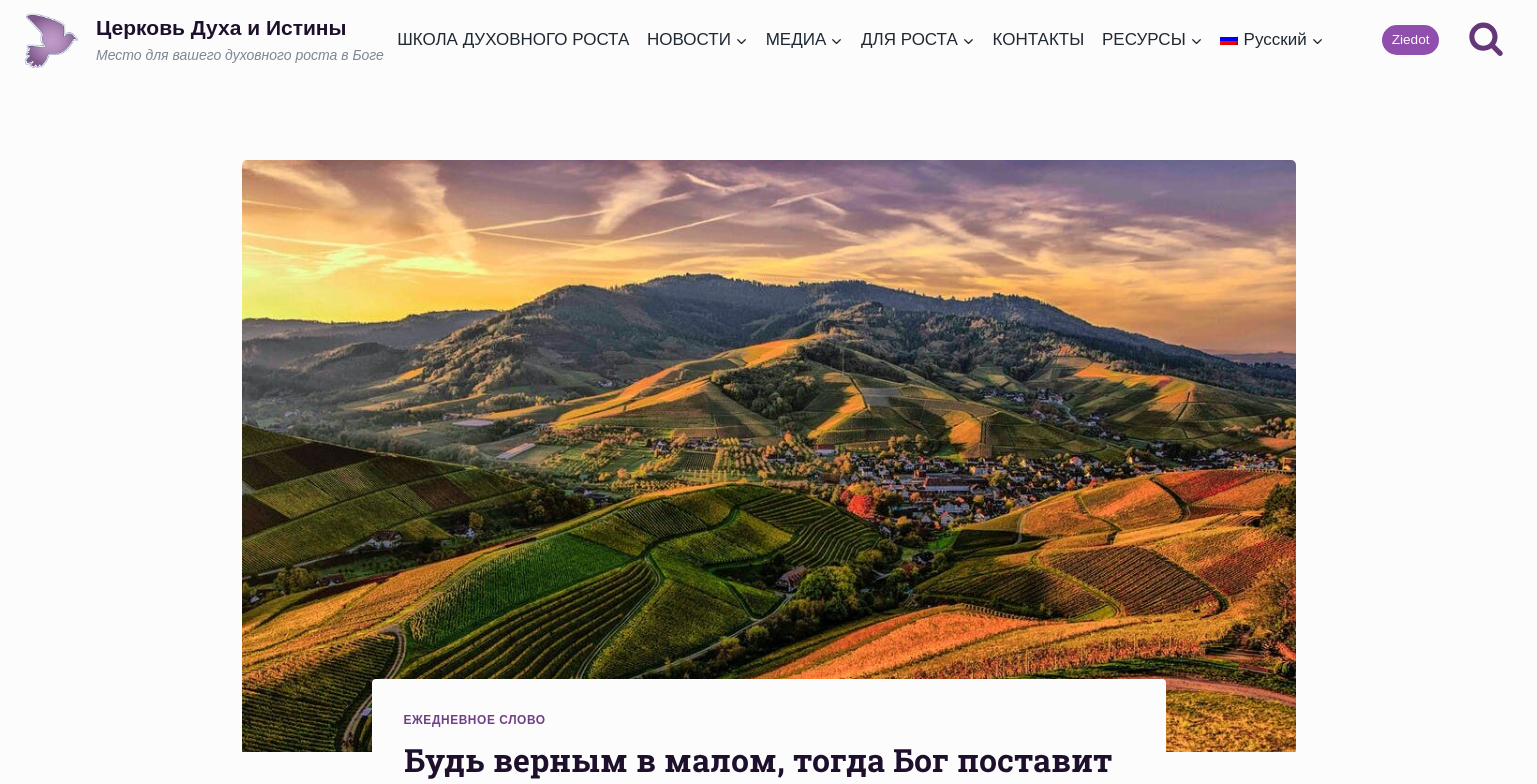 scroll, scrollTop: 0, scrollLeft: 0, axis: both 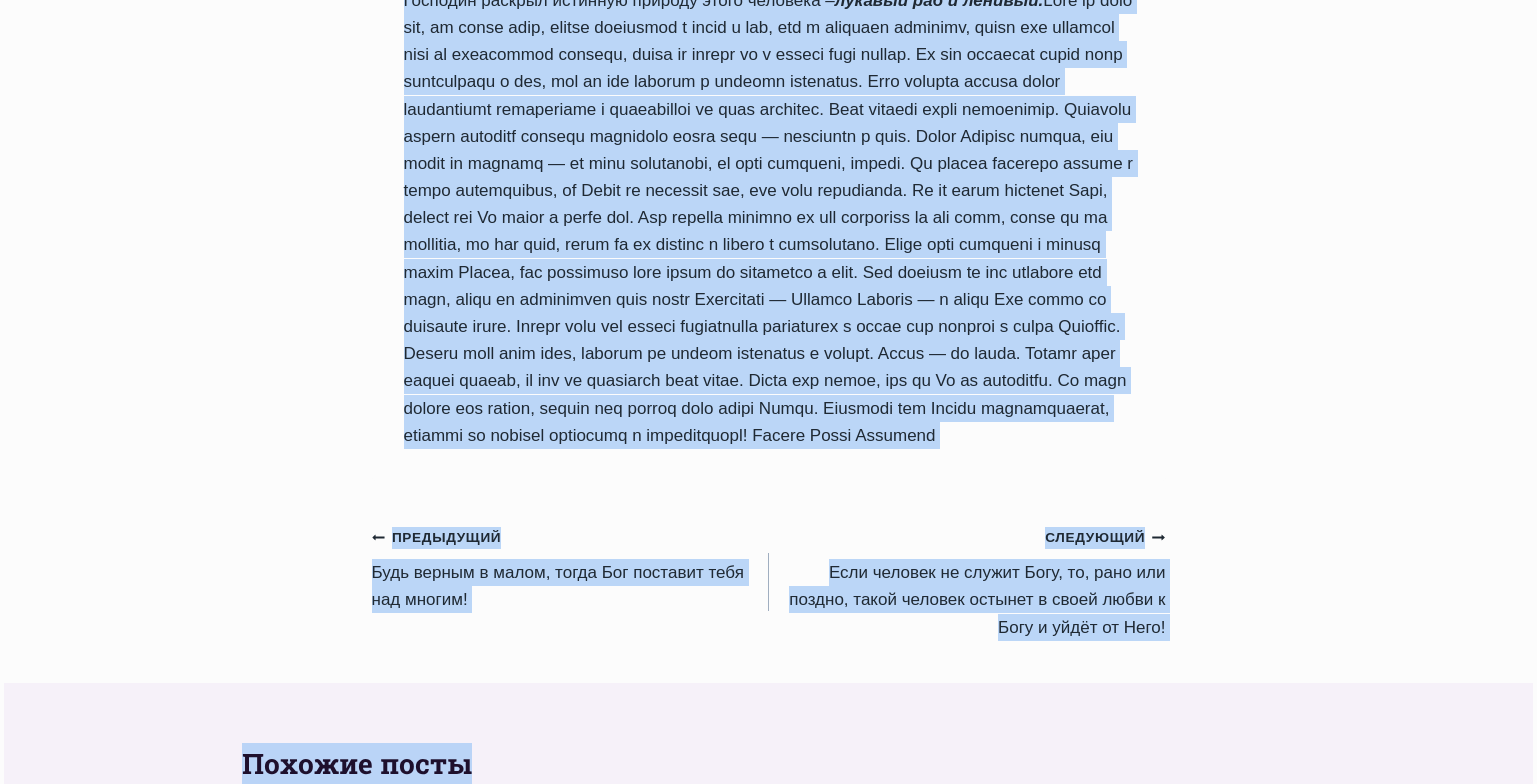 drag, startPoint x: 414, startPoint y: 159, endPoint x: 840, endPoint y: 513, distance: 553.88806 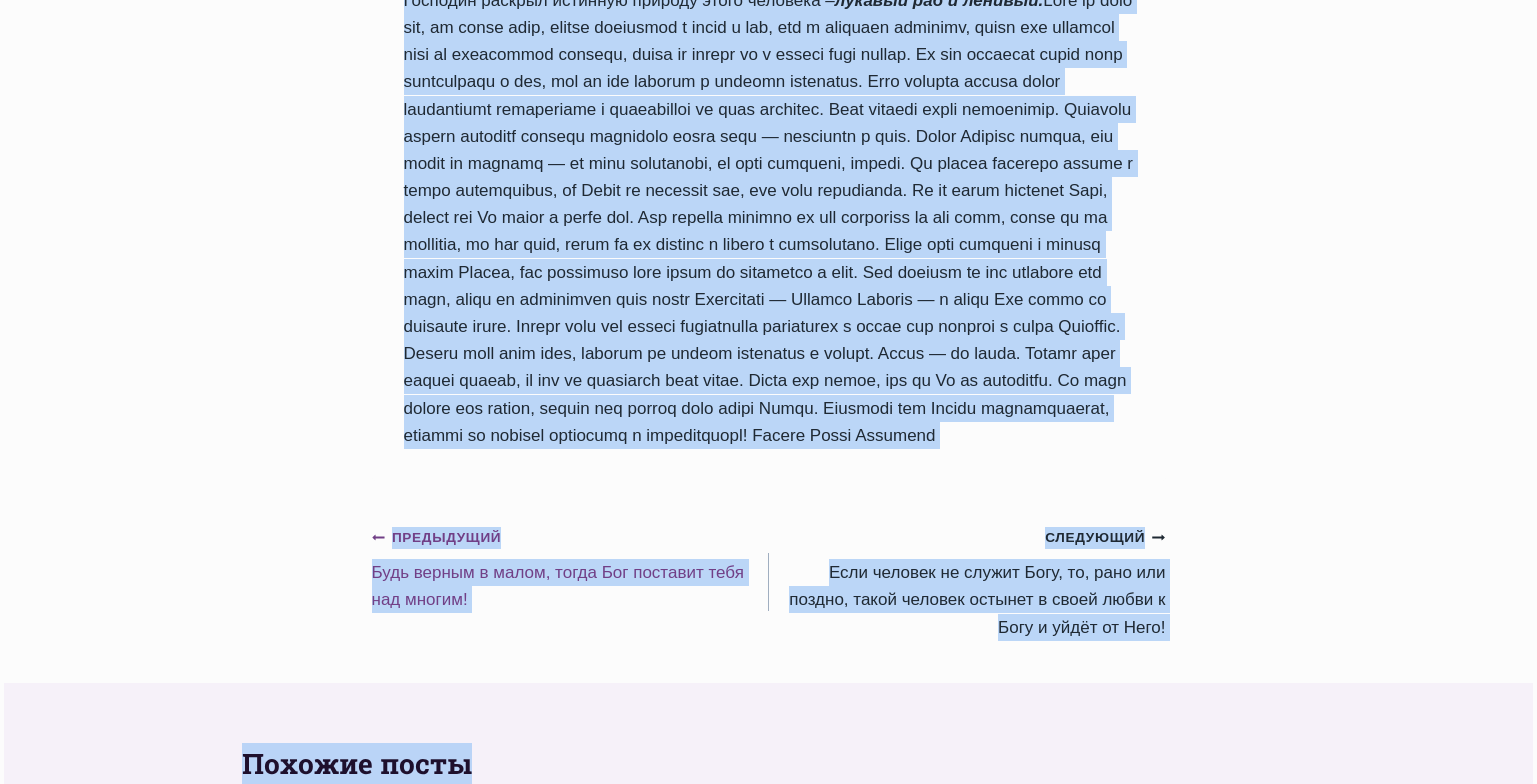 click on "Предыдущий
Предыдущий Будь верным в малом, тогда Бог поставит тебя над многим!" at bounding box center [570, 568] 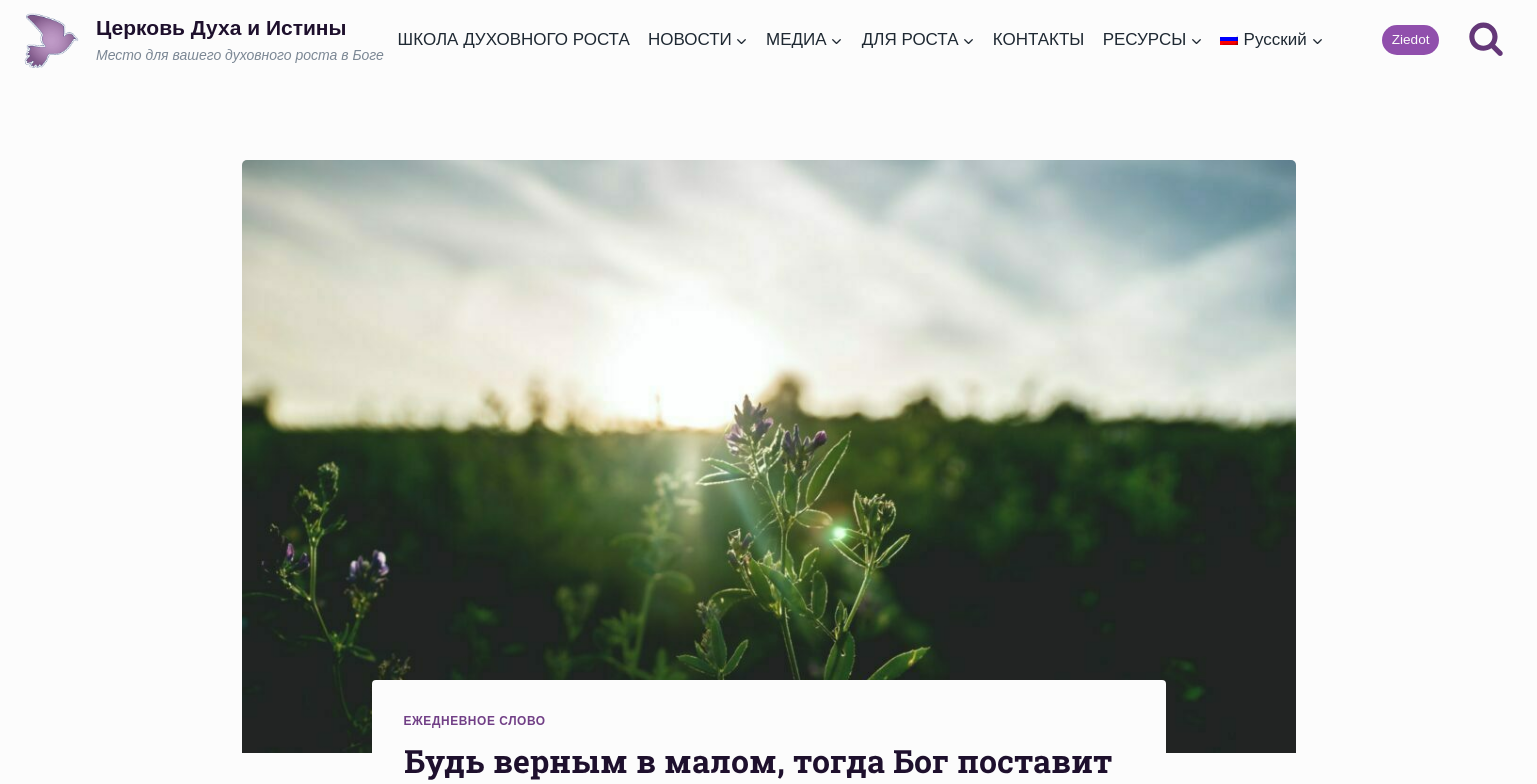 scroll, scrollTop: 0, scrollLeft: 0, axis: both 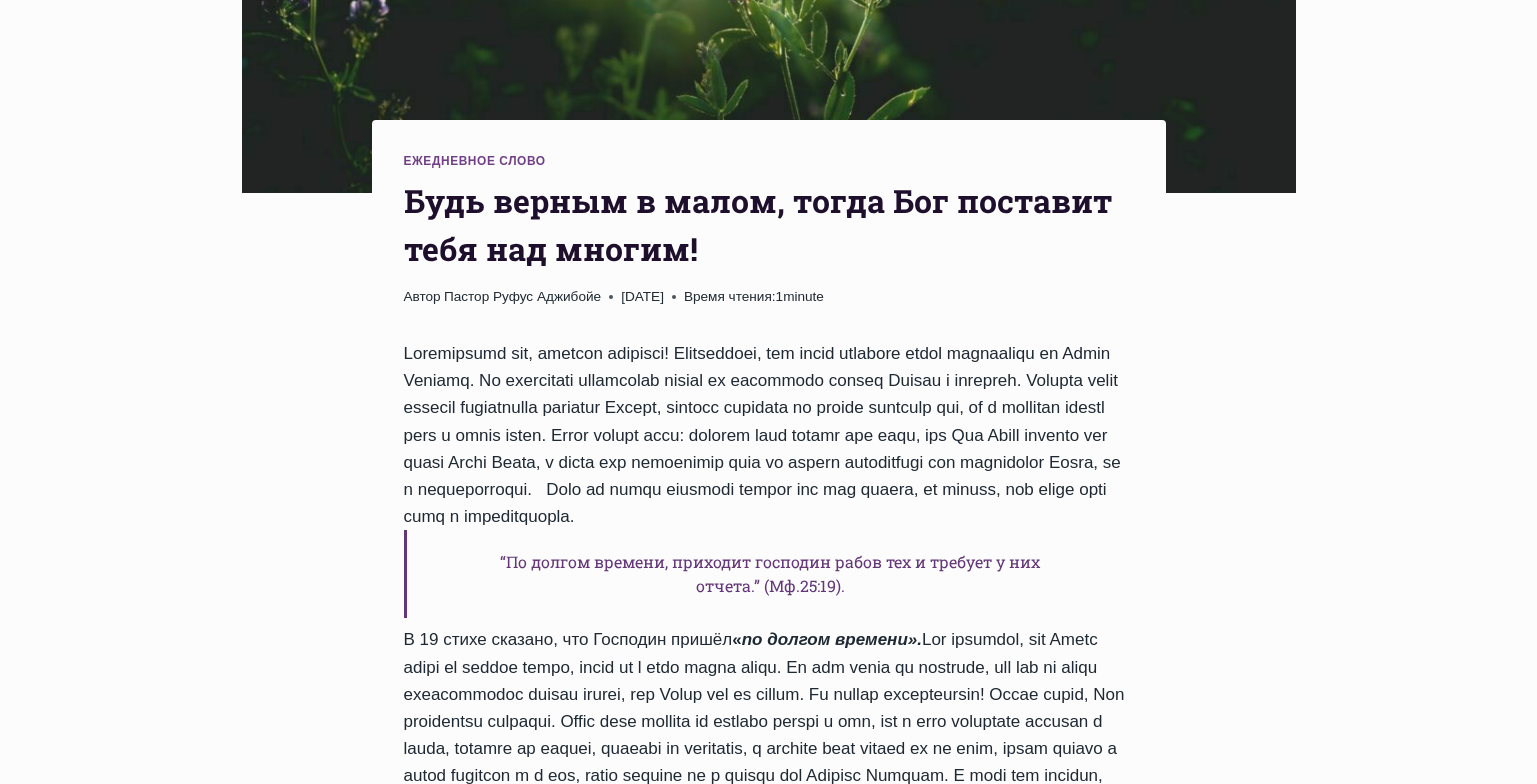 click on "Будь верным в малом, тогда Бог поставит тебя над многим!" at bounding box center [769, 225] 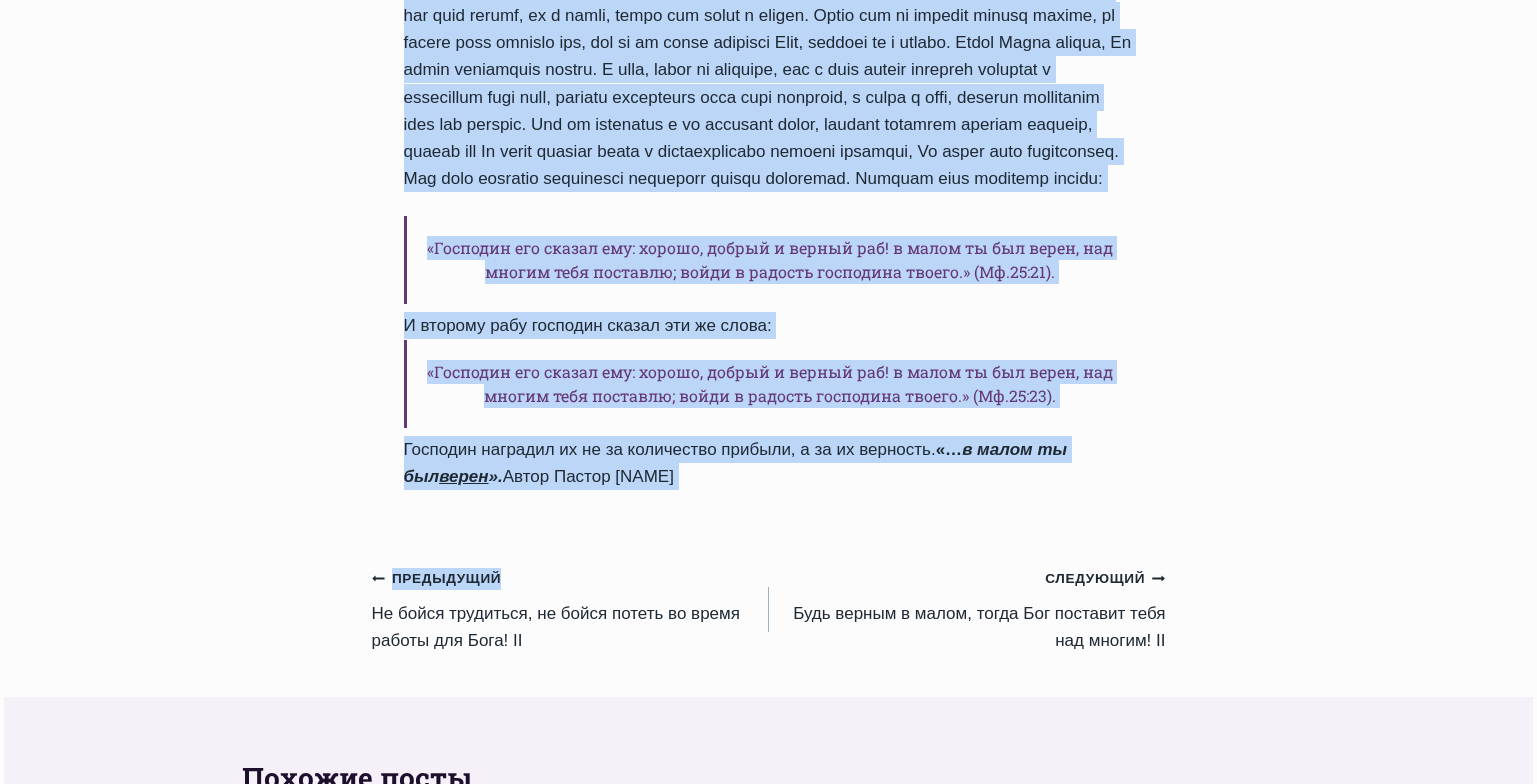 scroll, scrollTop: 1523, scrollLeft: 0, axis: vertical 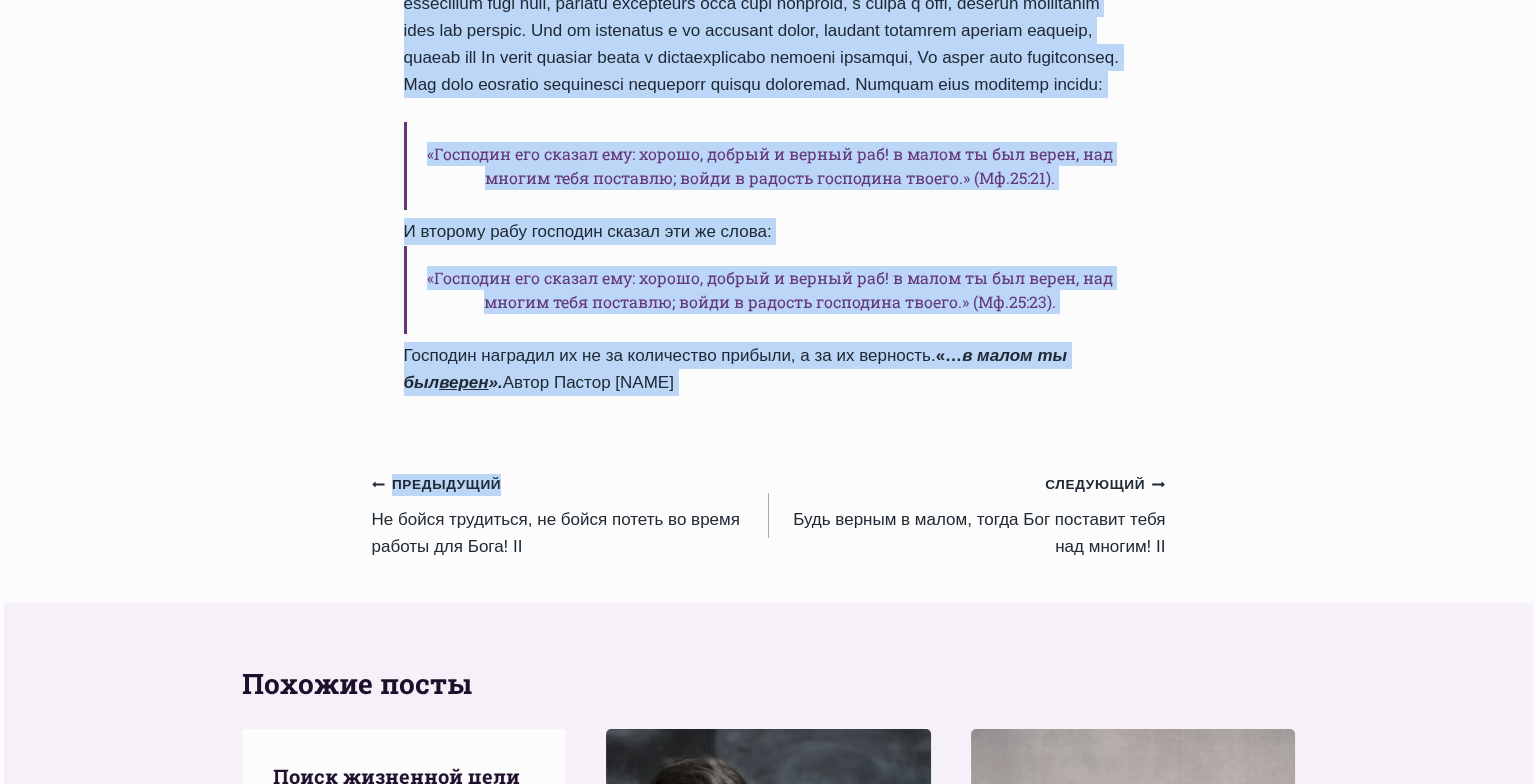 drag, startPoint x: 408, startPoint y: 205, endPoint x: 1003, endPoint y: 622, distance: 726.5769 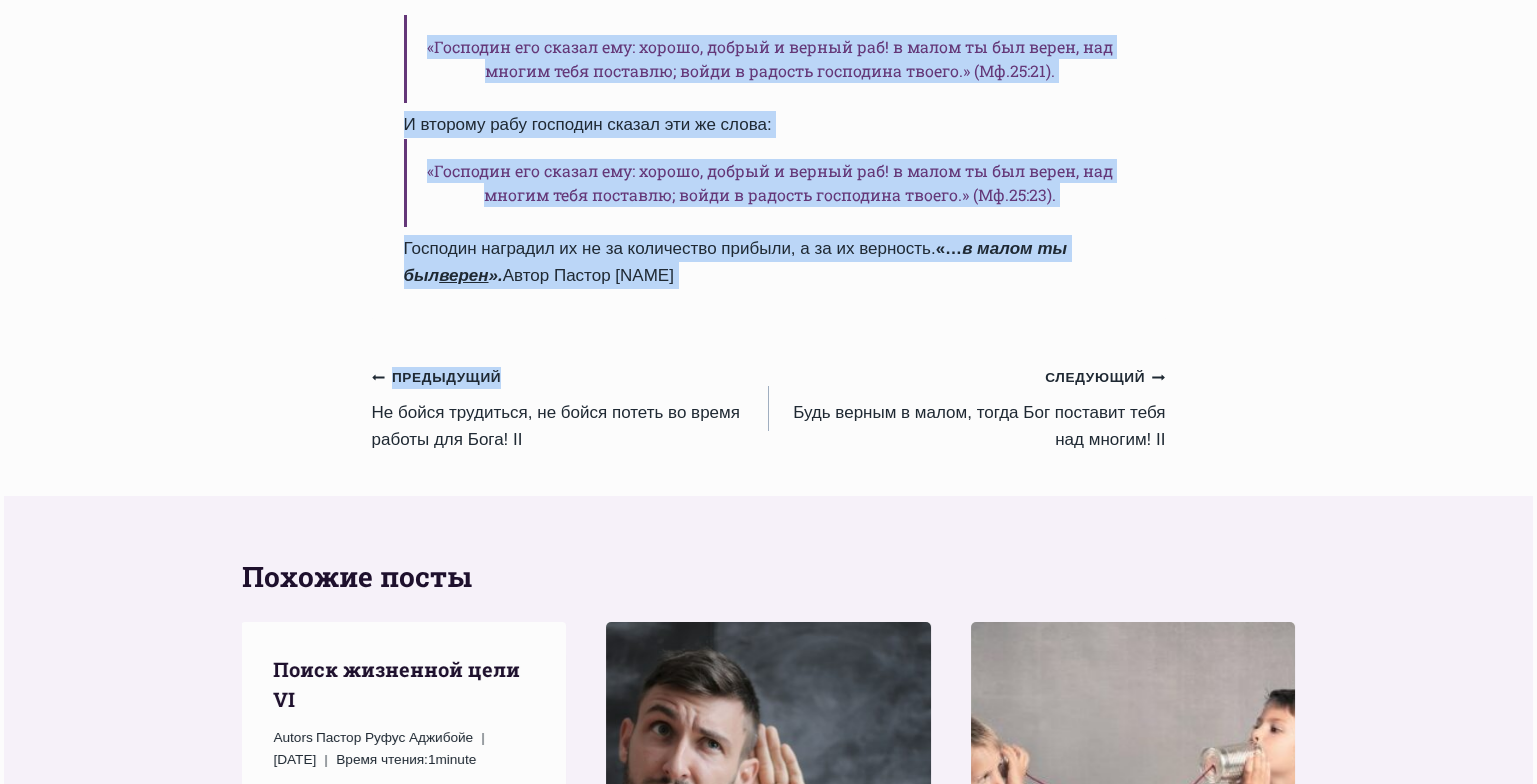 scroll, scrollTop: 1635, scrollLeft: 0, axis: vertical 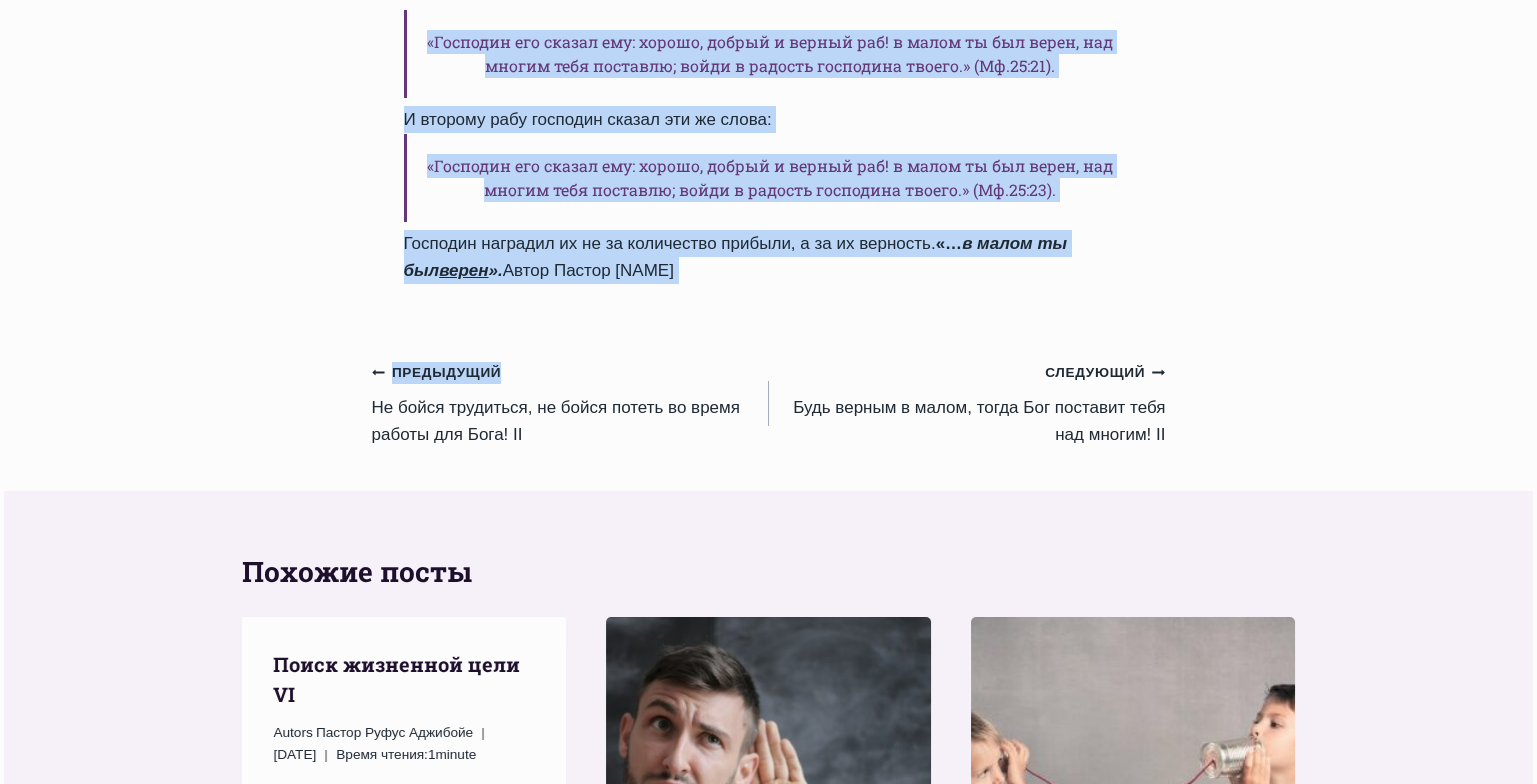 click on "Автор Пастор [NAME]
[DATE] [DATE]
Время чтения:  1  minute
“По долгом времени, приходит господин рабов тех и требует у них отчета.” (Мф.25:19). « по долгом времени».  «Господин его сказал ему: хорошо, добрый и верный раб! в малом ты был верен, над многим тебя поставлю; войди в радость господина твоего.» (Мф.25:21).
И второму рабу господин сказал эти же слова:
«… в малом ты был  верен »." at bounding box center (768, -53) 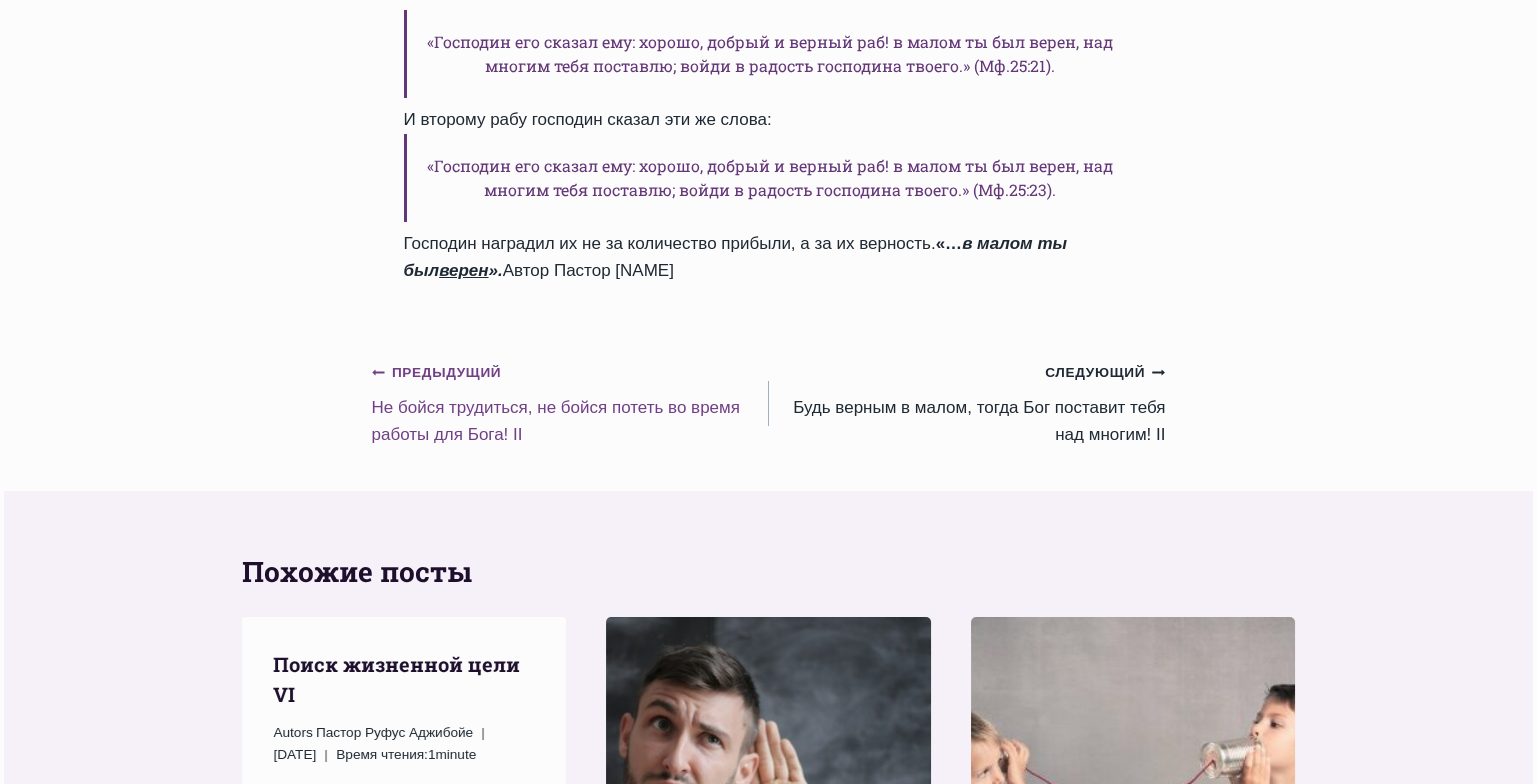 click on "Предыдущий
Предыдущий Не бойся трудиться, не бойся потеть во время работы для Бога! II" at bounding box center [570, 403] 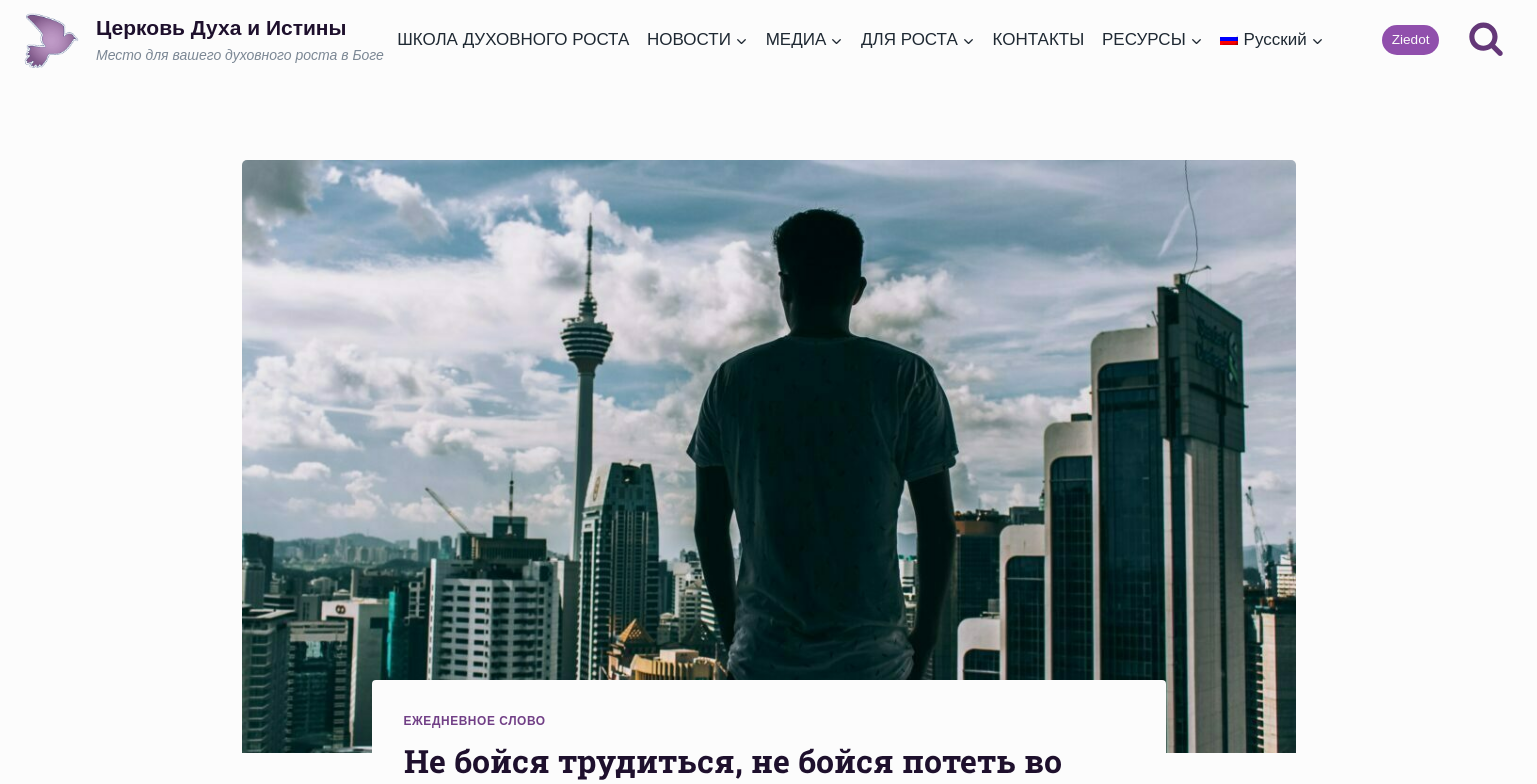 scroll, scrollTop: 0, scrollLeft: 0, axis: both 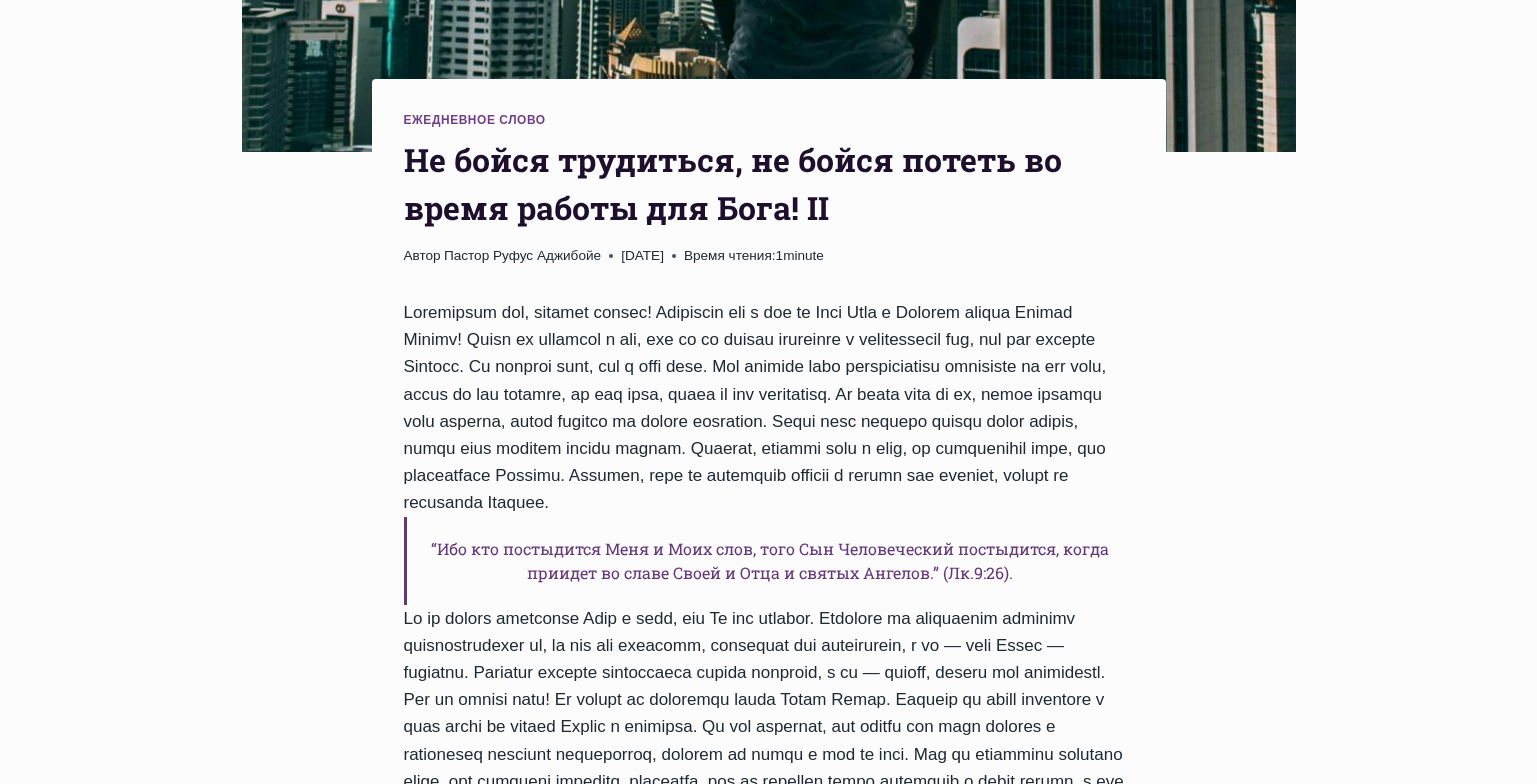 click on "Не бойся трудиться, не бойся потеть во время работы для Бога! II" at bounding box center (769, 184) 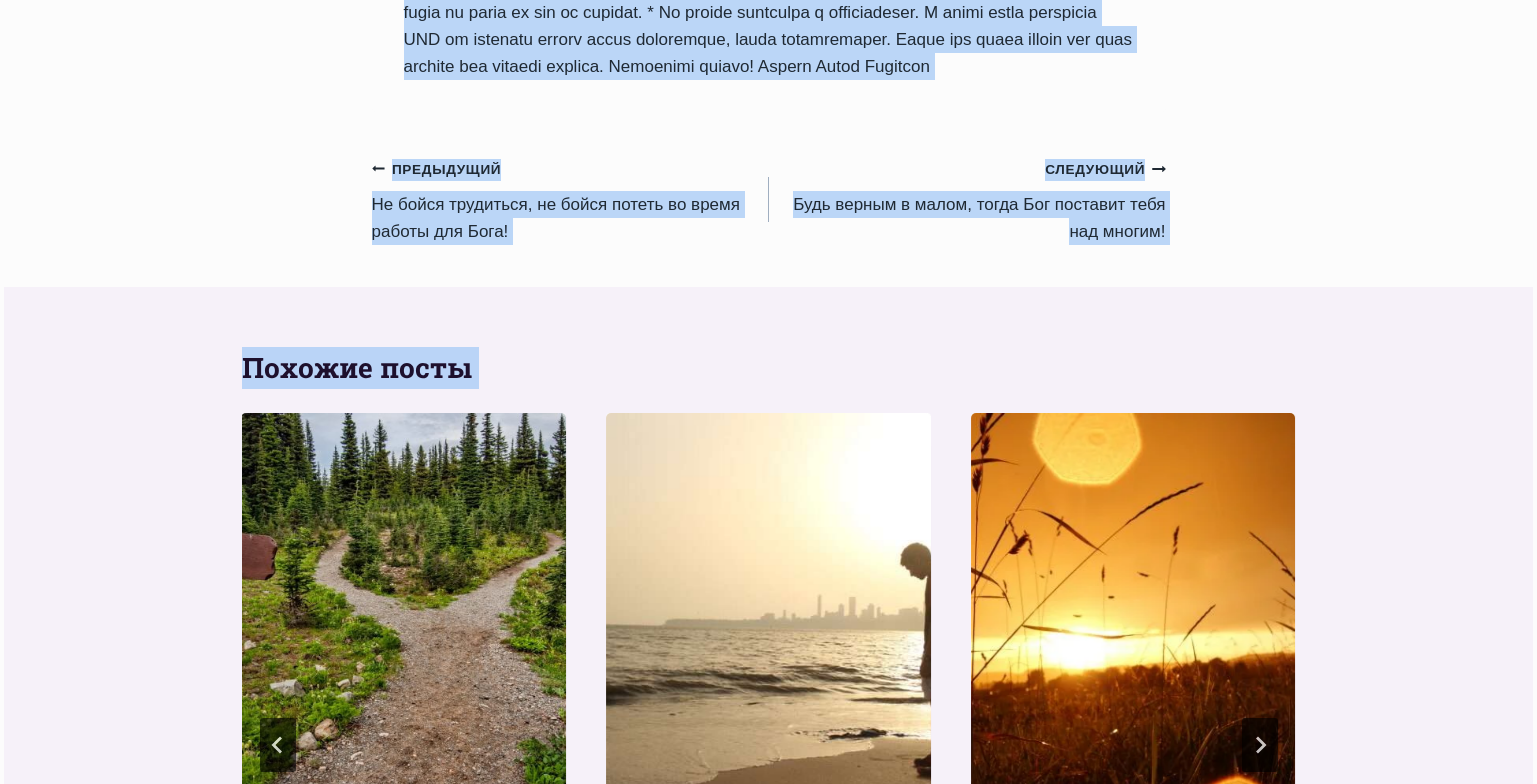 scroll, scrollTop: 1560, scrollLeft: 0, axis: vertical 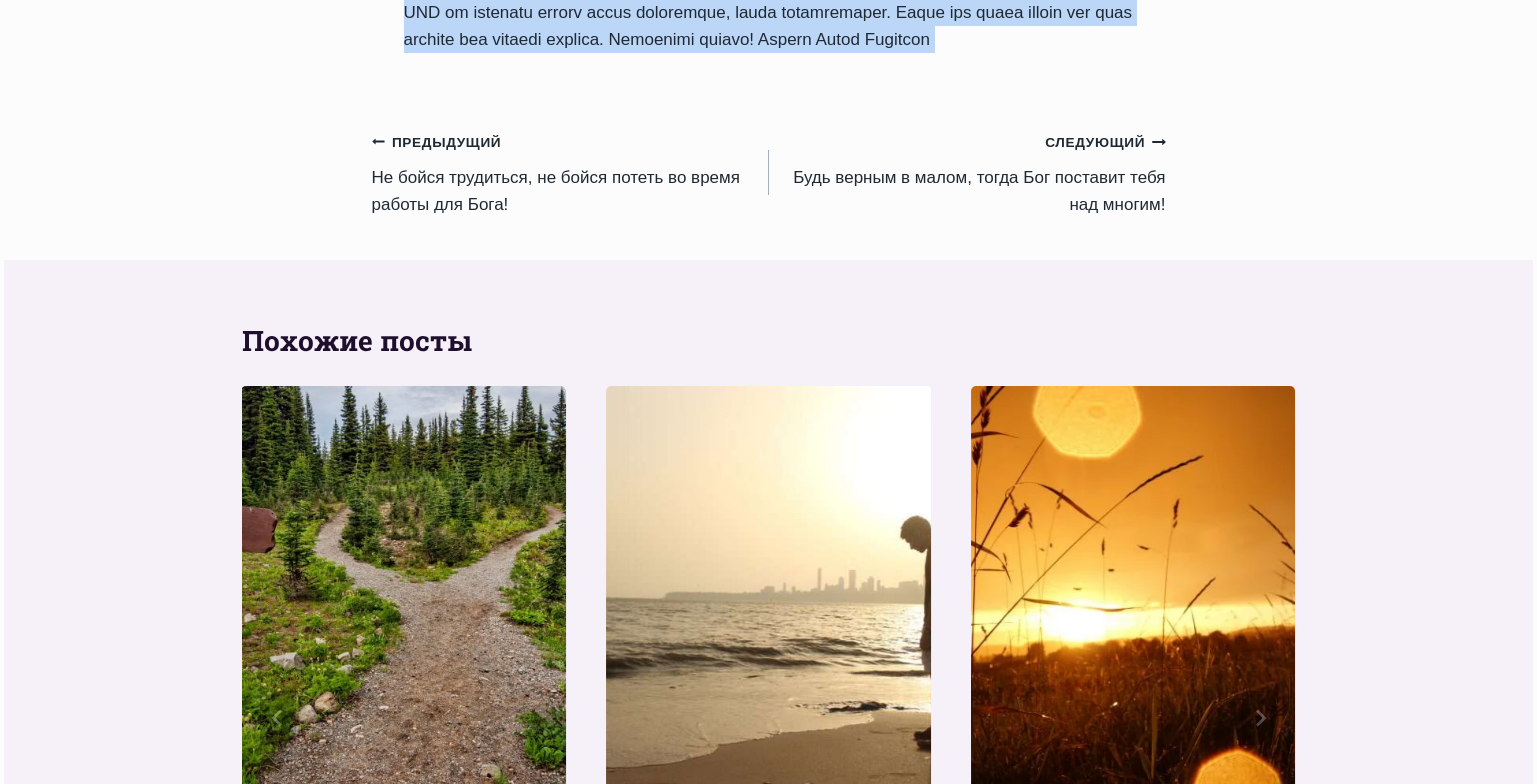 drag, startPoint x: 406, startPoint y: 157, endPoint x: 862, endPoint y: 114, distance: 458.02292 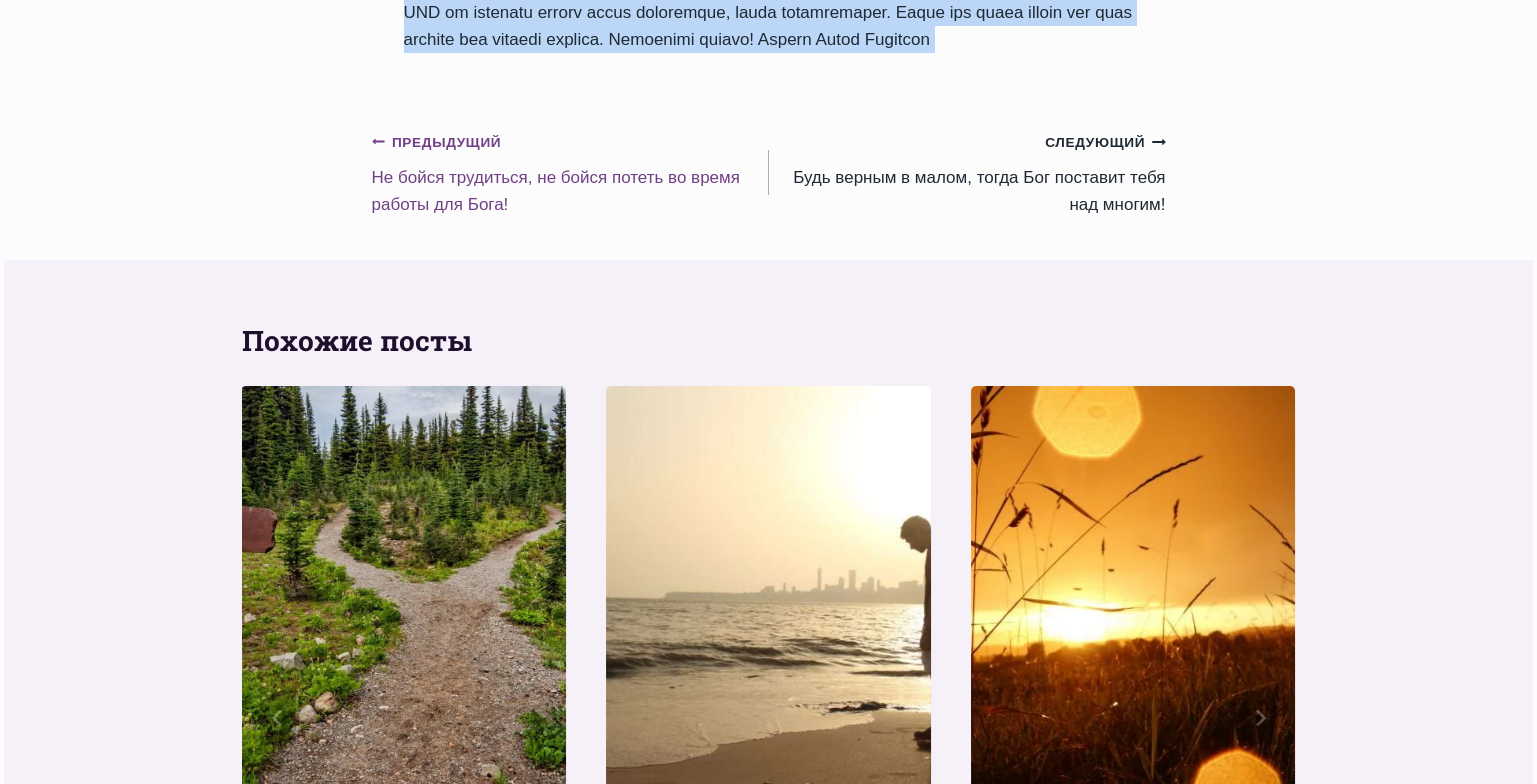 click on "Предыдущий
Предыдущий Не бойся трудиться, не бойся потеть во время работы для Бога!" at bounding box center (570, 173) 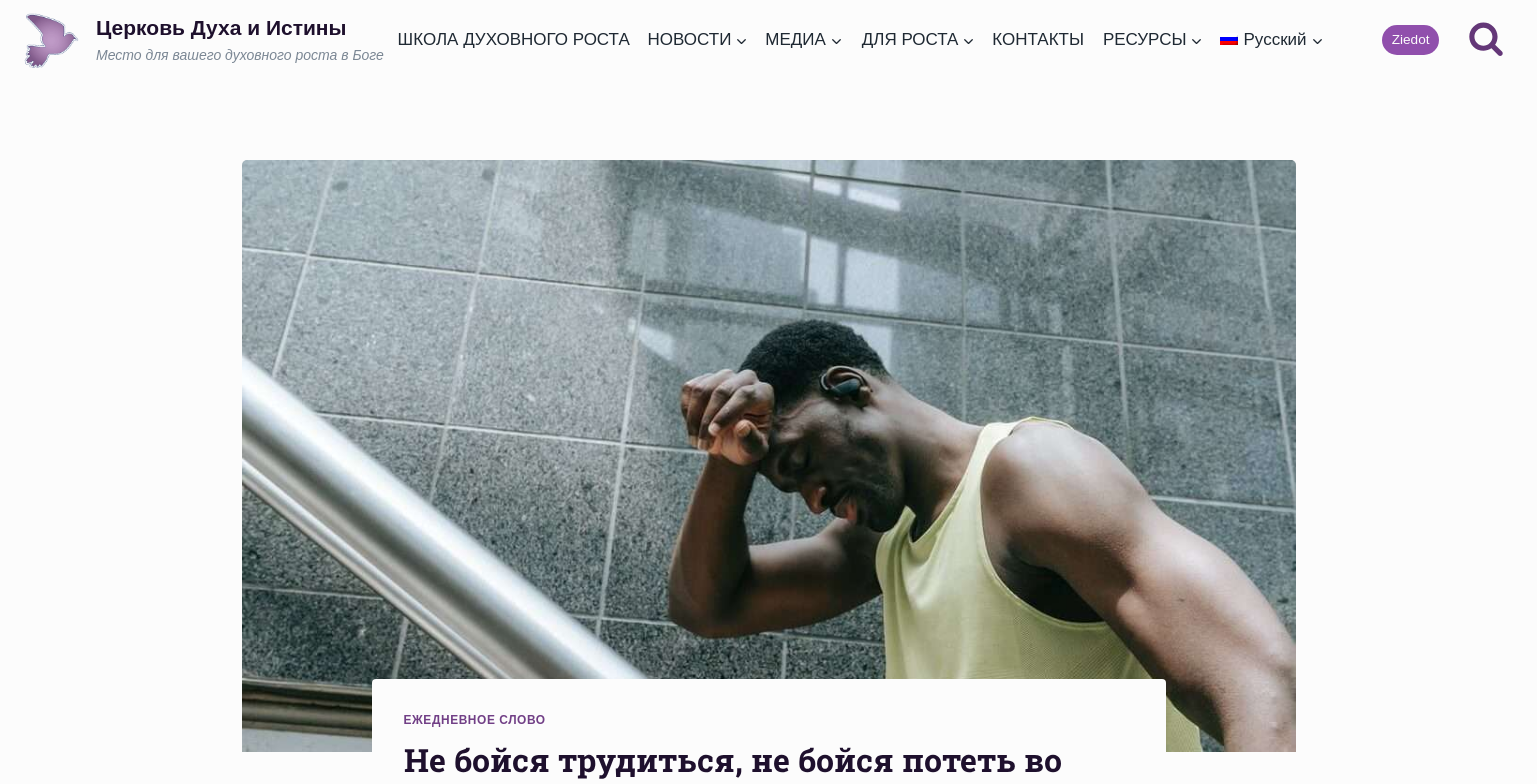 scroll, scrollTop: 0, scrollLeft: 0, axis: both 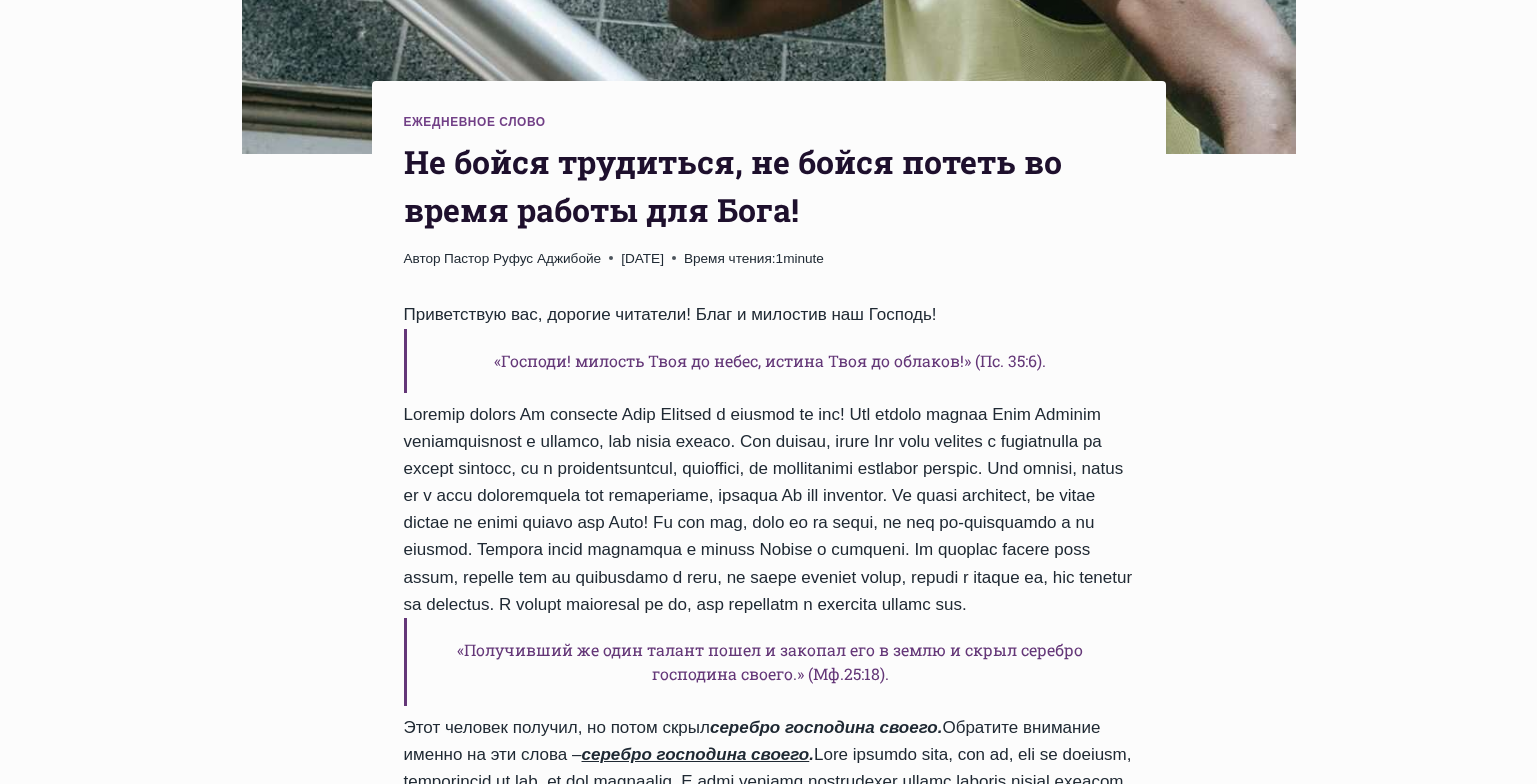 drag, startPoint x: 1544, startPoint y: 101, endPoint x: 1551, endPoint y: 225, distance: 124.197426 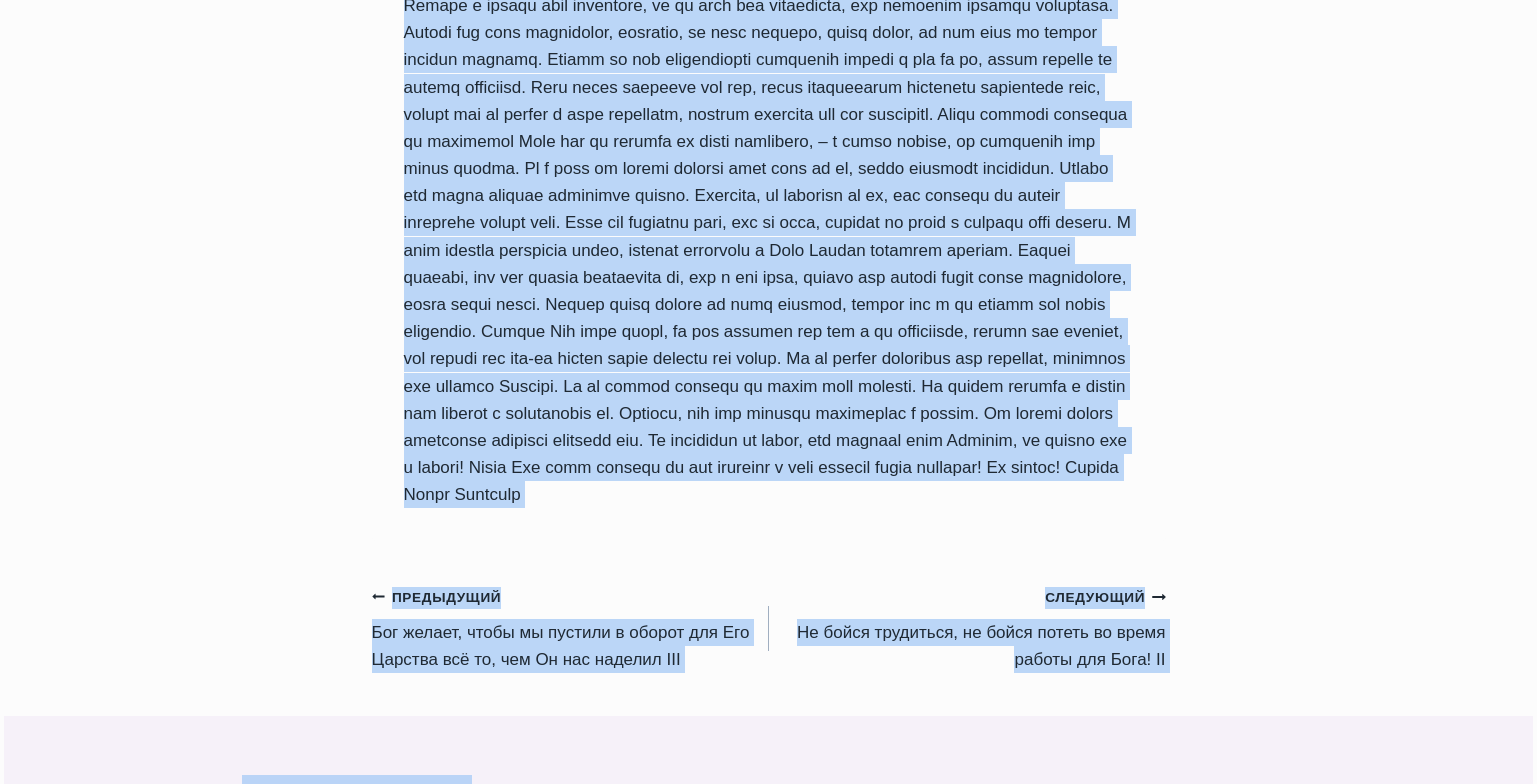 scroll, scrollTop: 1555, scrollLeft: 0, axis: vertical 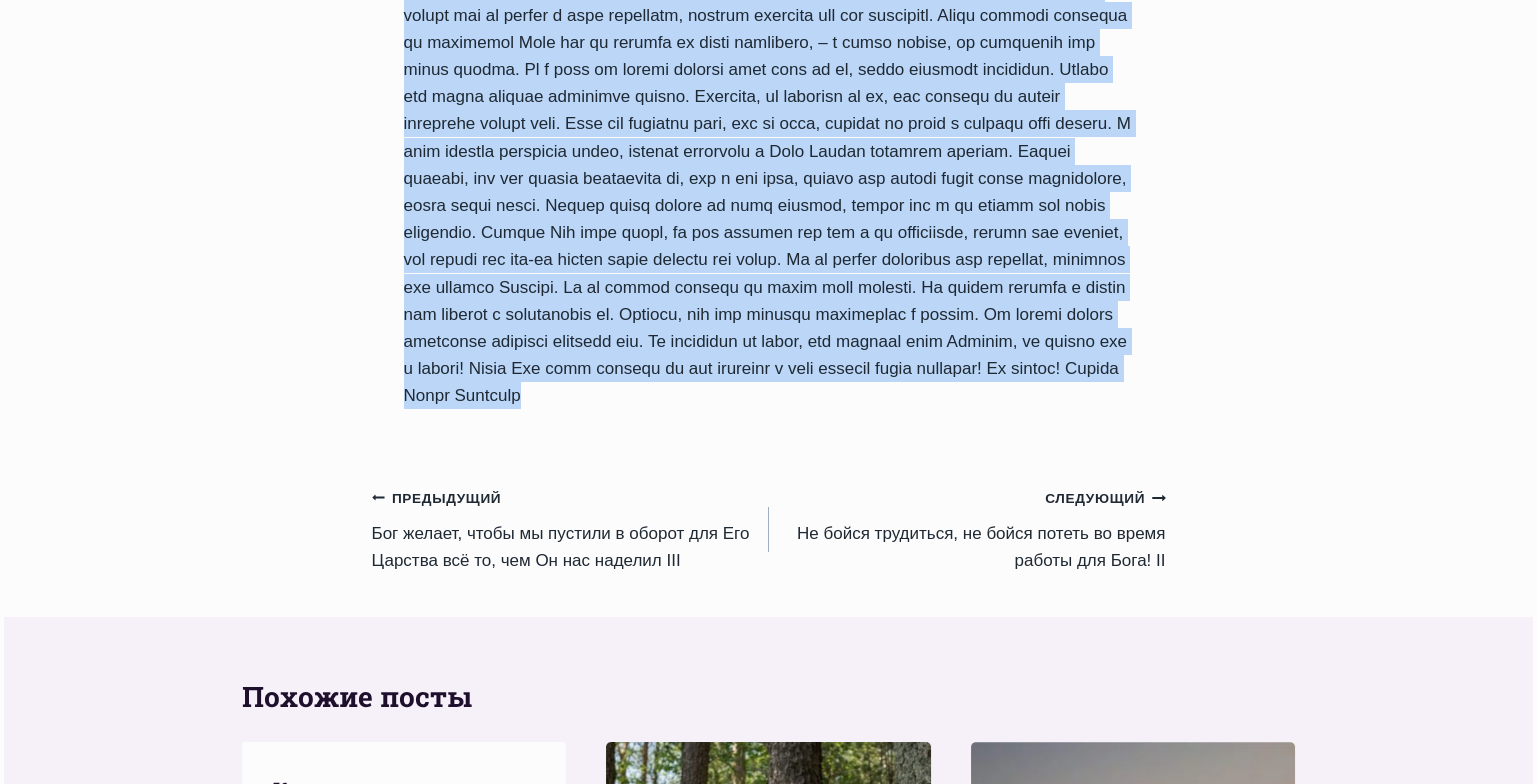 drag, startPoint x: 404, startPoint y: 160, endPoint x: 797, endPoint y: 493, distance: 515.1097 